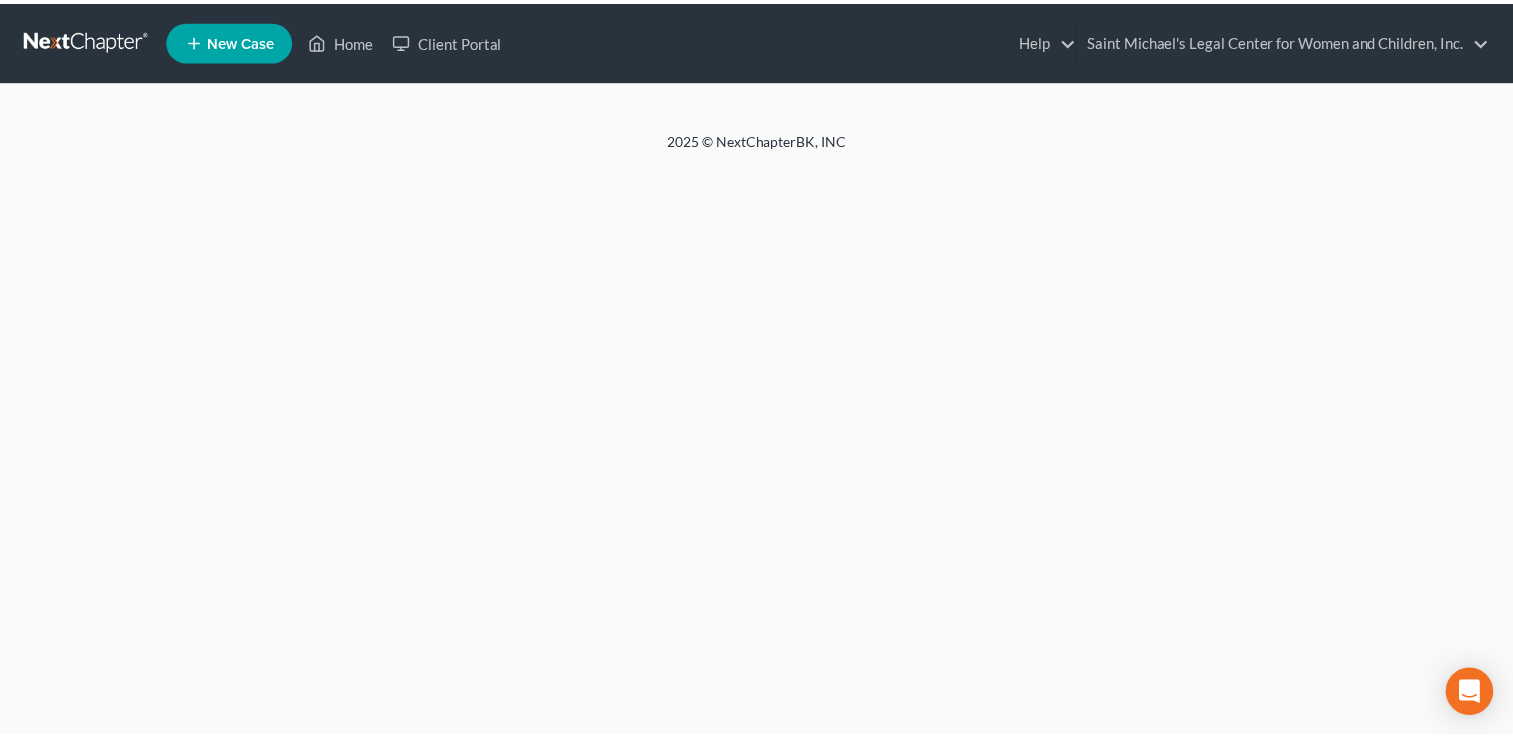 scroll, scrollTop: 0, scrollLeft: 0, axis: both 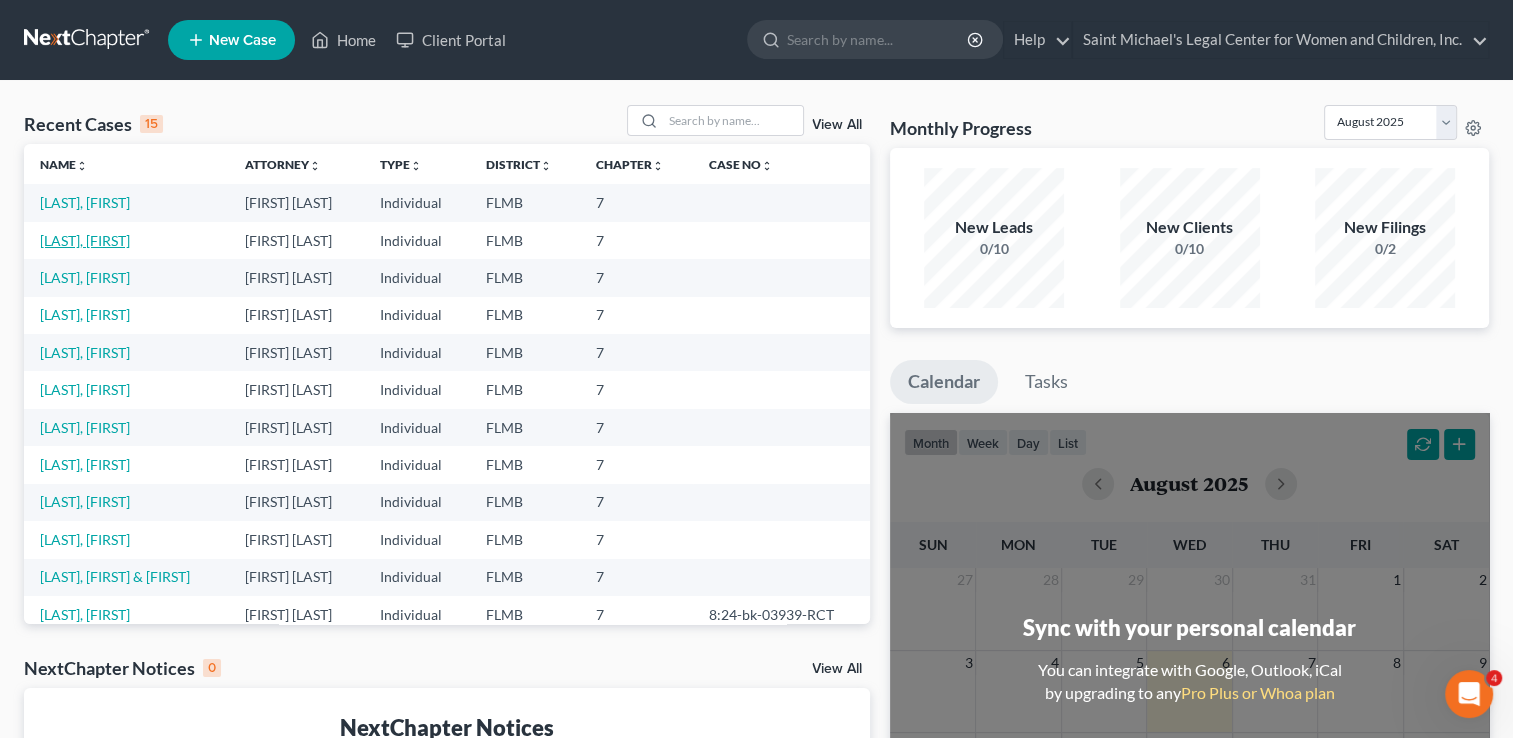 click on "[LAST], [FIRST]" at bounding box center (85, 240) 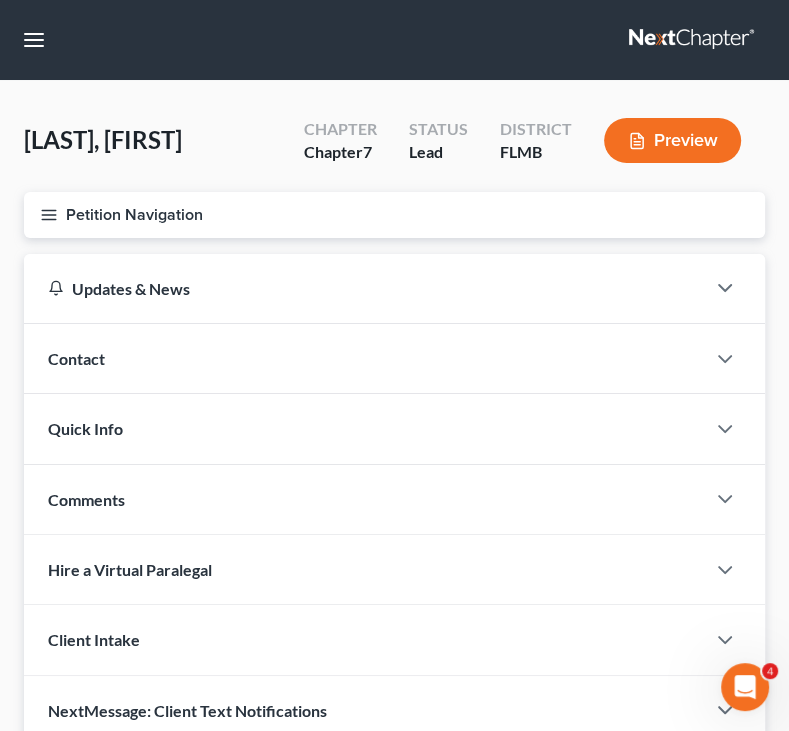 scroll, scrollTop: 639, scrollLeft: 0, axis: vertical 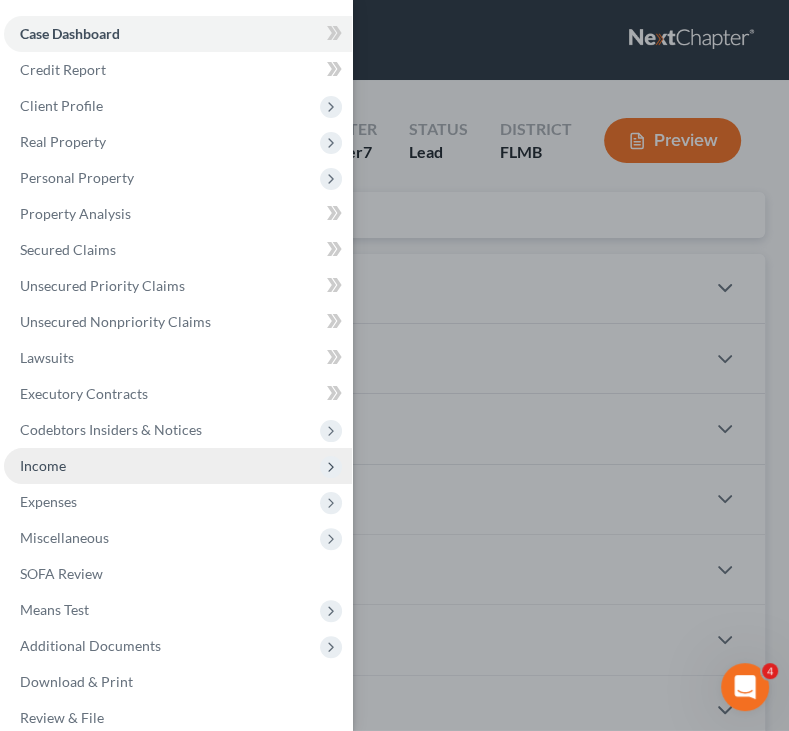 click on "Income" at bounding box center (178, 466) 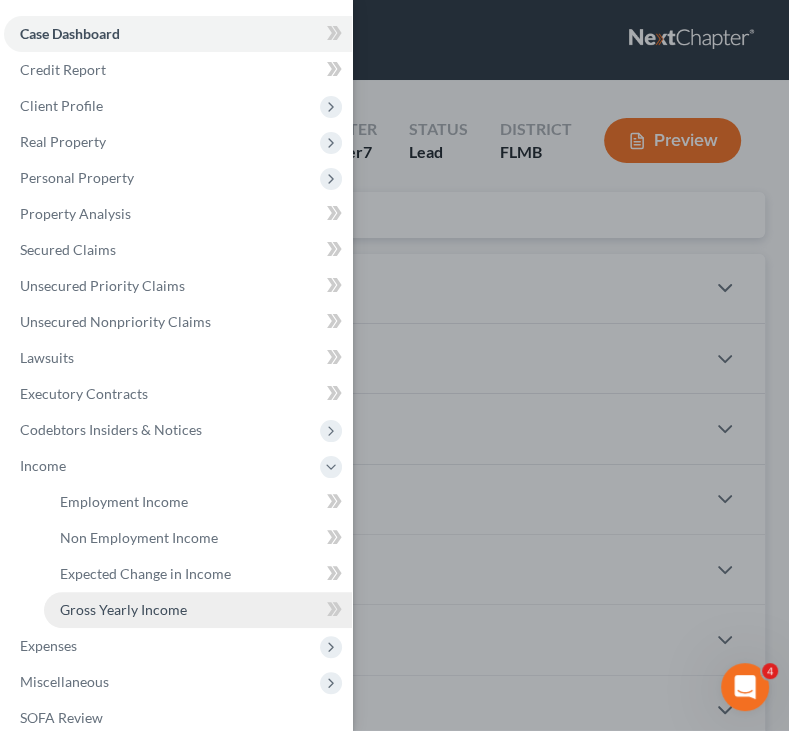 click on "Gross Yearly Income" at bounding box center (123, 609) 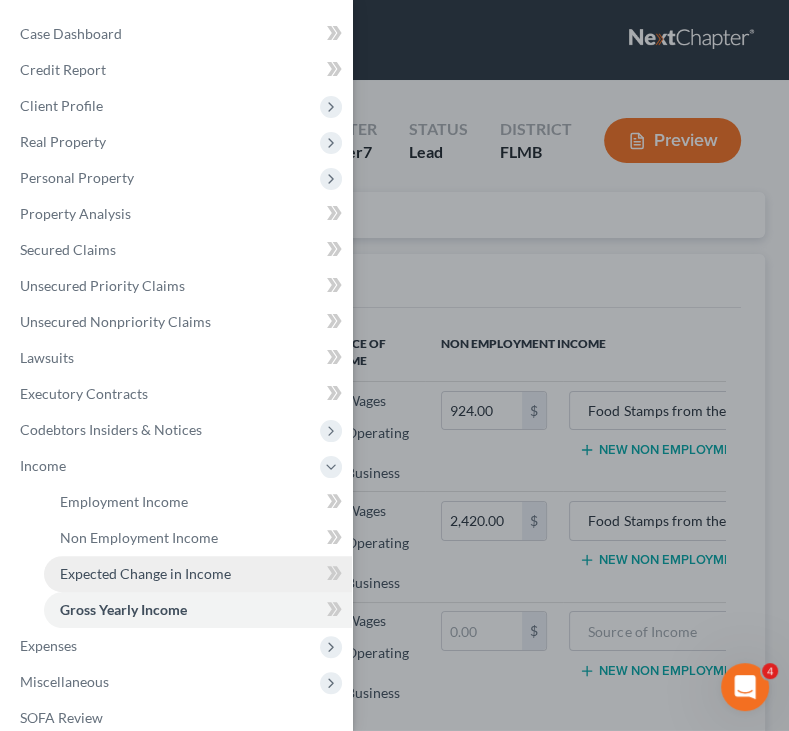 click on "Expected Change in Income" at bounding box center (145, 573) 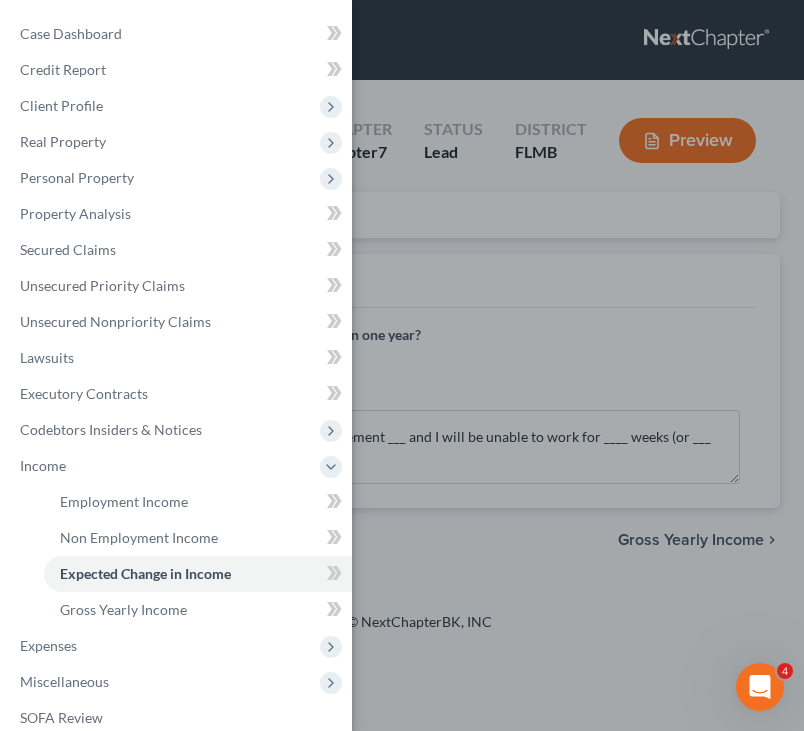 click on "Case Dashboard
Payments
Invoices
Payments
Payments
Credit Report
Client Profile" at bounding box center (402, 365) 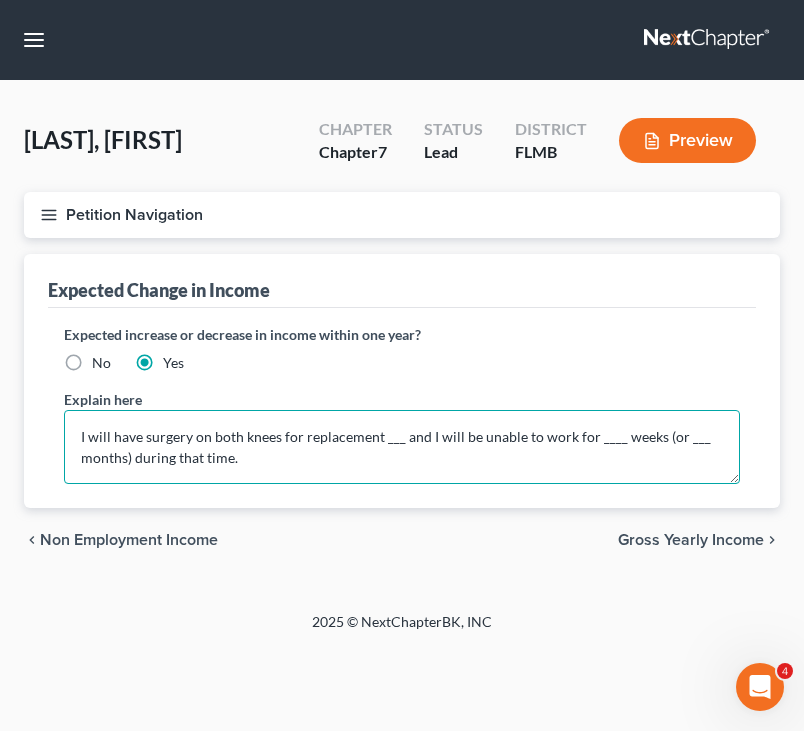 click on "I will have surgery on both knees for replacement ___ and I will be unable to work for ____ weeks (or ___ months) during that time." at bounding box center (402, 447) 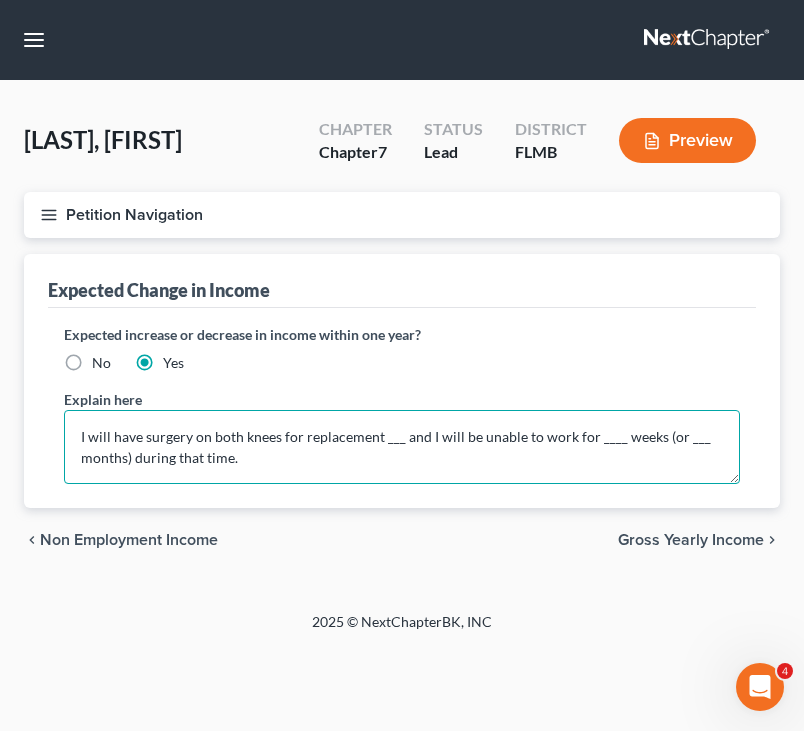 click on "I will have surgery on both knees for replacement ___ and I will be unable to work for ____ weeks (or ___ months) during that time." at bounding box center (402, 447) 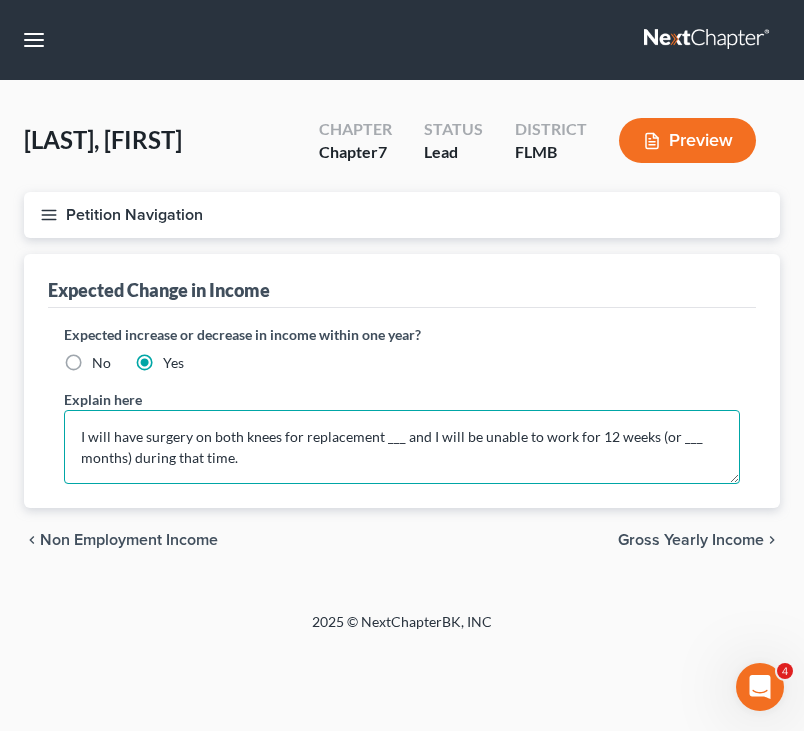click on "I will have surgery on both knees for replacement ___ and I will be unable to work for 12 weeks (or ___ months) during that time." at bounding box center (402, 447) 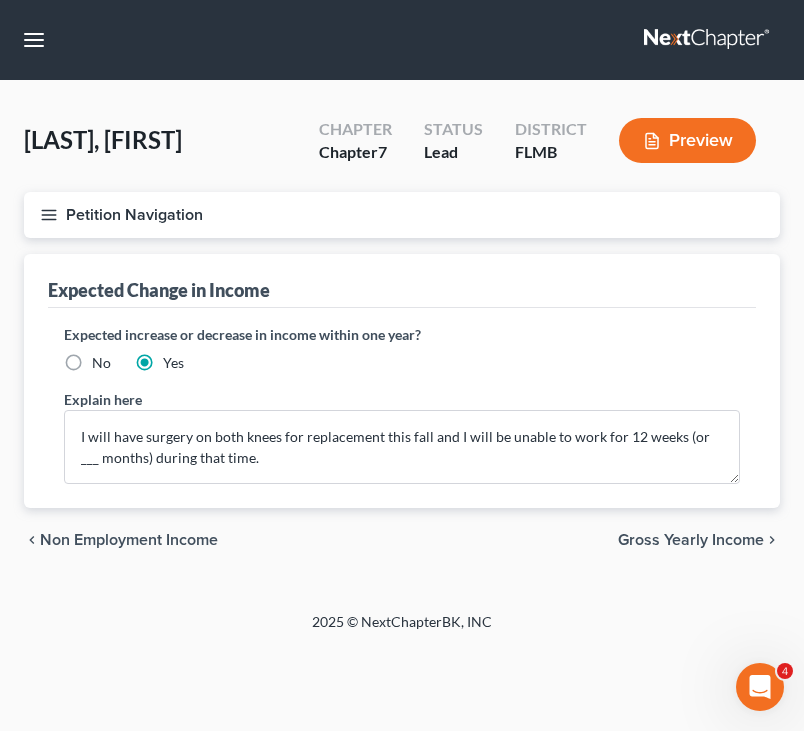 click on "Explain here I will have surgery on both knees for replacement this fall and I will be unable to work for 12 weeks (or ___ months) during that time." at bounding box center (402, 436) 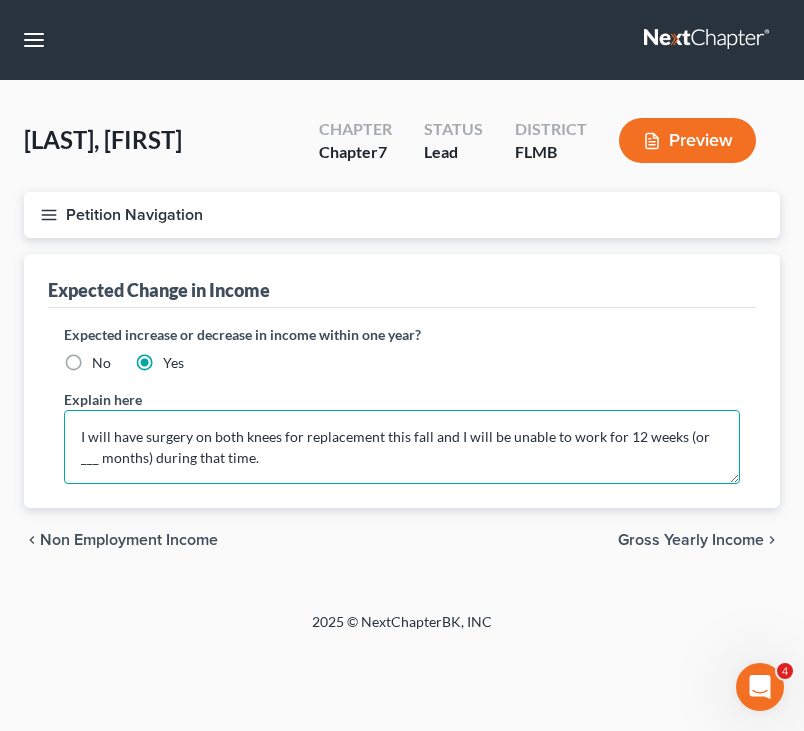 click on "I will have surgery on both knees for replacement this fall and I will be unable to work for 12 weeks (or ___ months) during that time." at bounding box center (402, 447) 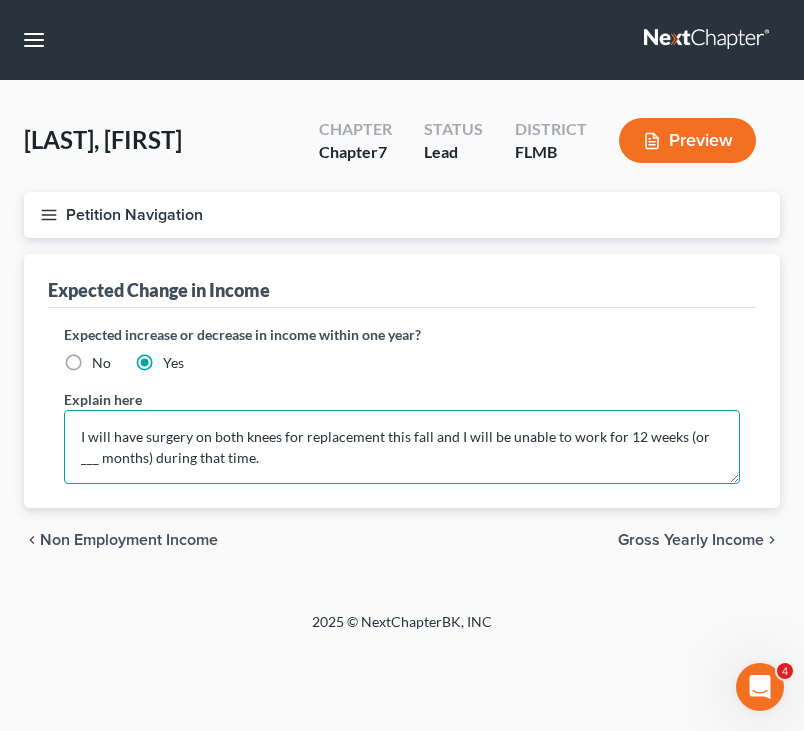 click on "I will have surgery on both knees for replacement this fall and I will be unable to work for 12 weeks (or ___ months) during that time." at bounding box center [402, 447] 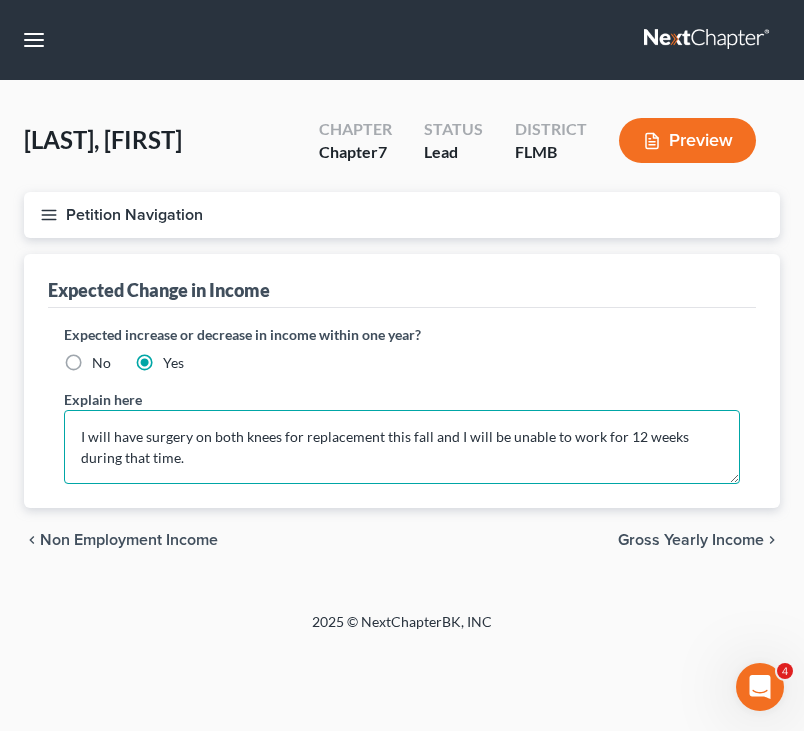 type on "I will have surgery on both knees for replacement this fall and I will be unable to work for 12 weeks during that time." 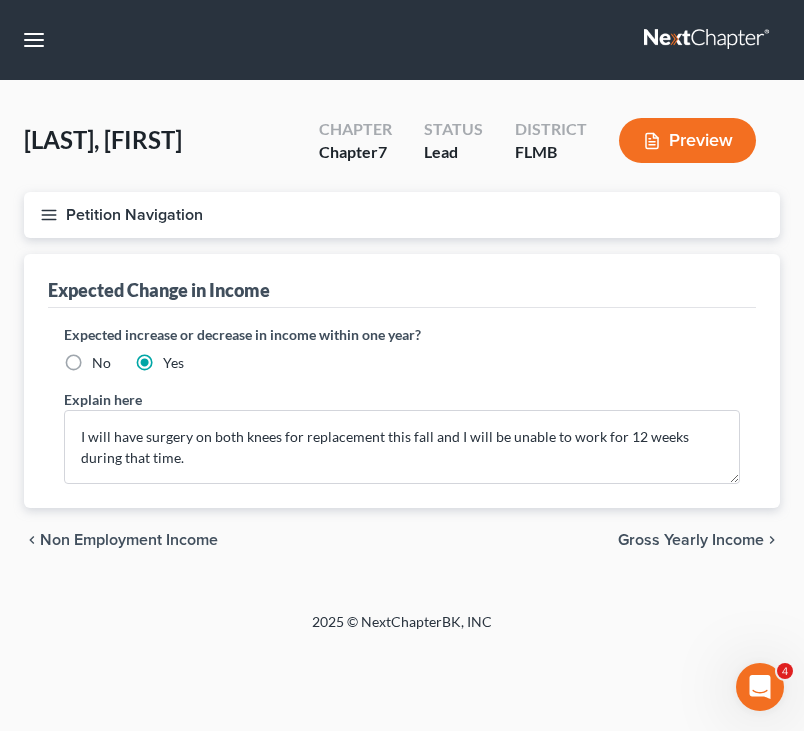 click 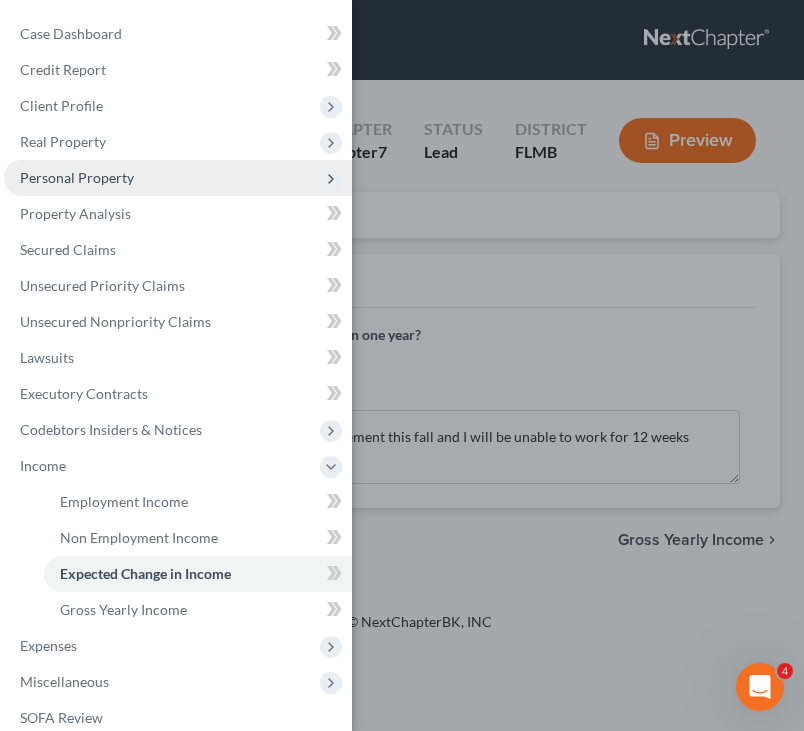 click on "Personal Property" at bounding box center (77, 177) 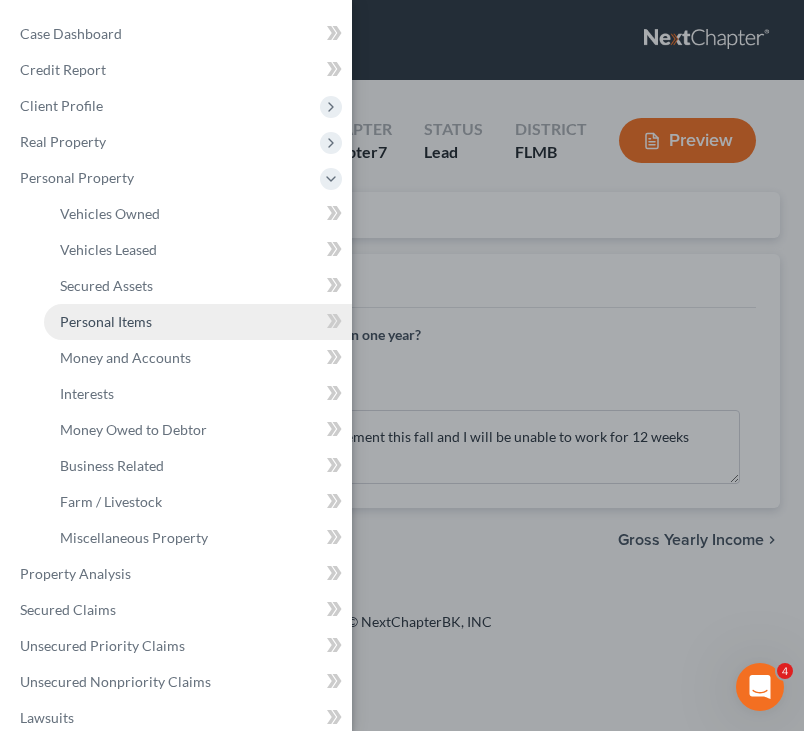click on "Personal Items" at bounding box center [198, 322] 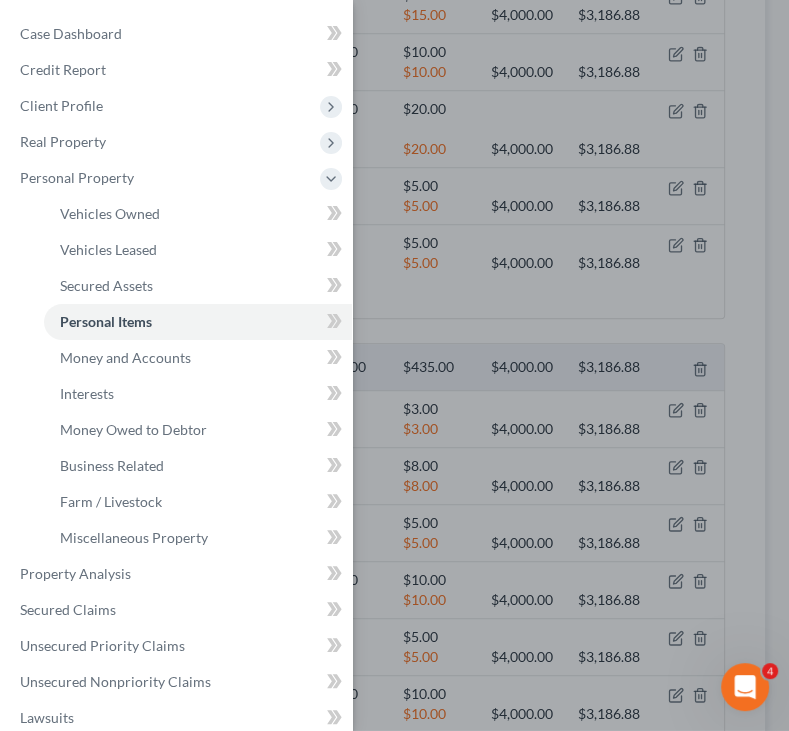 scroll, scrollTop: 1278, scrollLeft: 0, axis: vertical 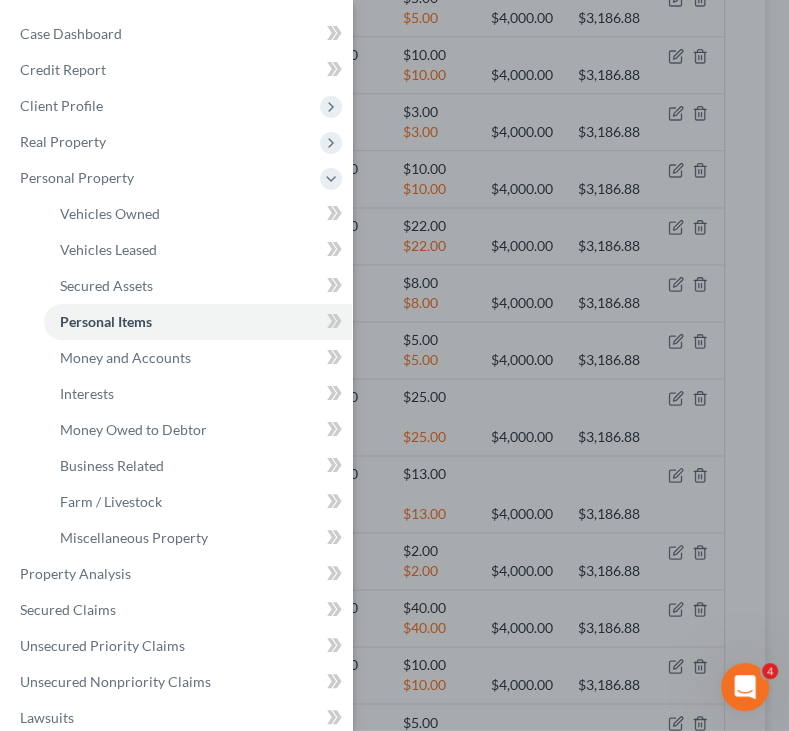 click on "Case Dashboard
Payments
Invoices
Payments
Payments
Credit Report
Client Profile" at bounding box center (394, 365) 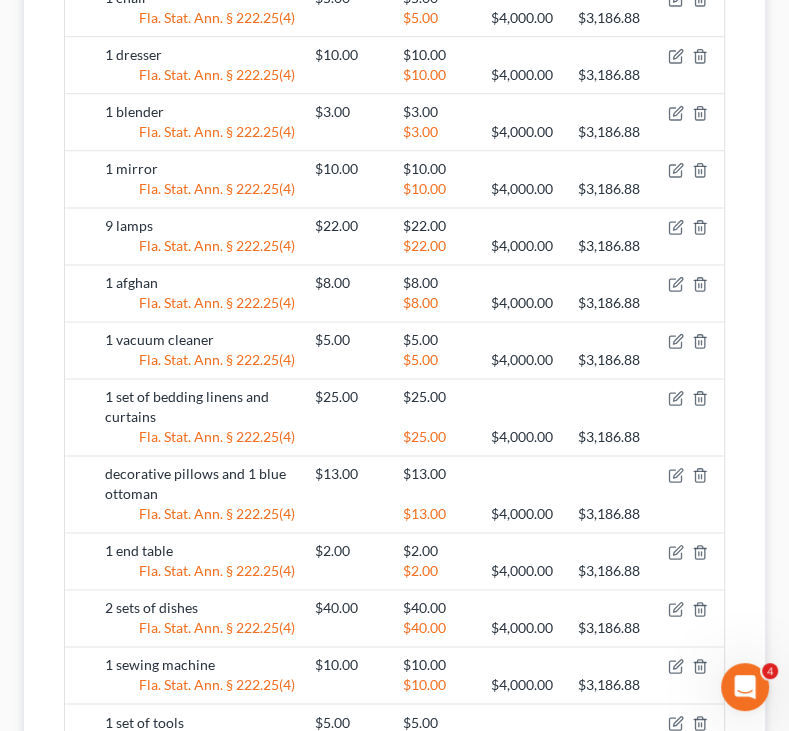 scroll, scrollTop: 0, scrollLeft: 0, axis: both 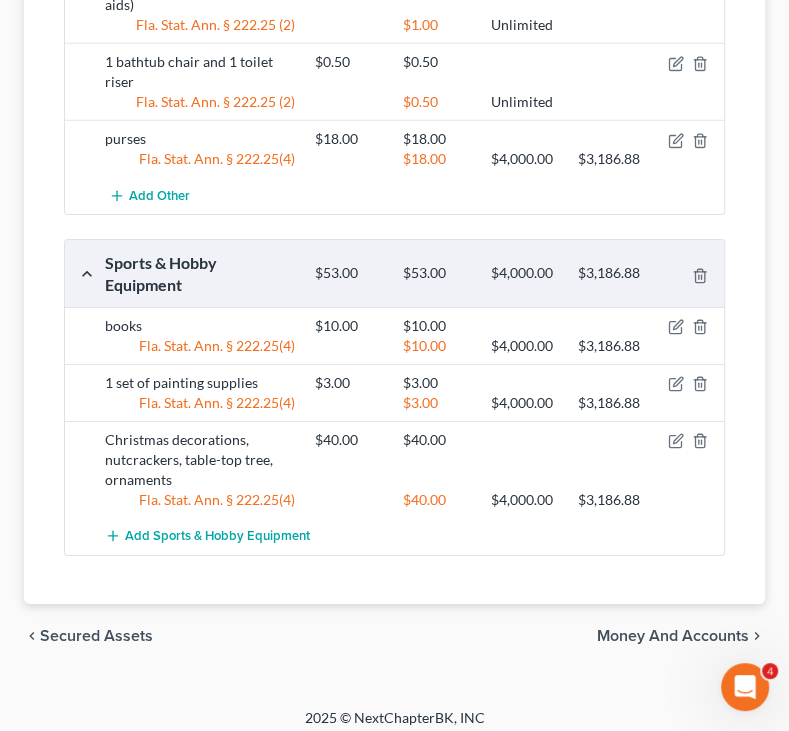 click on "Personal Items Select Item Type Clothing Collectibles Of Value Electronics Firearms Household Goods Jewelry Other Pet(s) Sports & Hobby Equipment
Total Value Exempted Limit Remaining
Clothing $50.00 $50.00 $4,000.00 $3,186.88
everyday clothes, office clothes, raincoat, winter coat $50.00 $50.00 Fla. Stat. Ann. § 222.25(4) $50.00 $4,000.00 $3,186.88 Add Clothing
Electronics $55.00 $55.00 $4,000.00 $3,186.88
1 television $15.00 $15.00 Fla. Stat. Ann. § 222.25(4) $15.00 $4,000.00 $3,186.88 1 vcr/dvd $10.00 $10.00 Fla. Stat. Ann. § 222.25(4) $10.00 $4,000.00 $3,186.88 1 laptop 7+ years old, and 1 additional laptop monitor $20.00 $20.00 Fla. Stat. Ann. § 222.25(4) $20.00 $4,000.00 $3,186.88 1 printer - 2 years old $5.00 $5.00 Fla. Stat. Ann. § 222.25(4) $5.00 $4,000.00 $3,186.88 1 cellphone $5.00 $5.00 Fla. Stat. Ann. § 222.25(4) $5.00 $4,000.00 $3,186.88 Add Electronics
Household Goods $435.00 $435.00 $4,000.00 $3,186.88" at bounding box center (394, -1193) 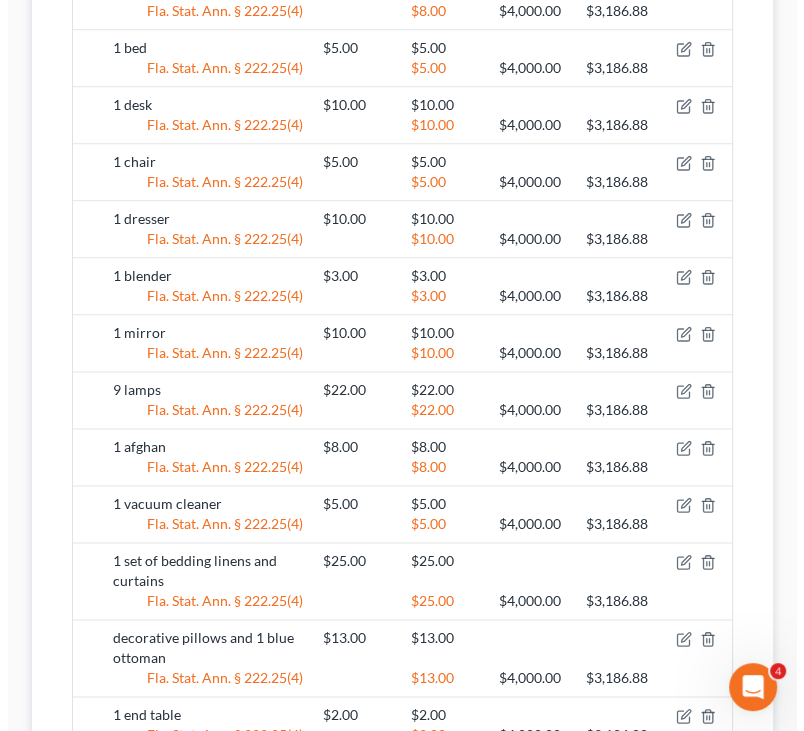 scroll, scrollTop: 40, scrollLeft: 0, axis: vertical 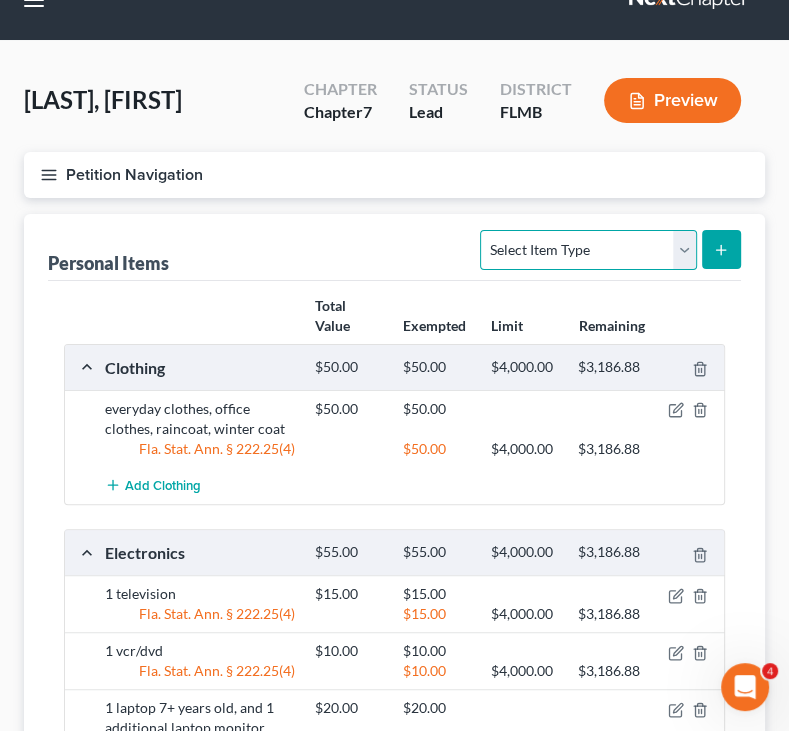 click on "Select Item Type Clothing Collectibles Of Value Electronics Firearms Household Goods Jewelry Other Pet(s) Sports & Hobby Equipment" at bounding box center (588, 250) 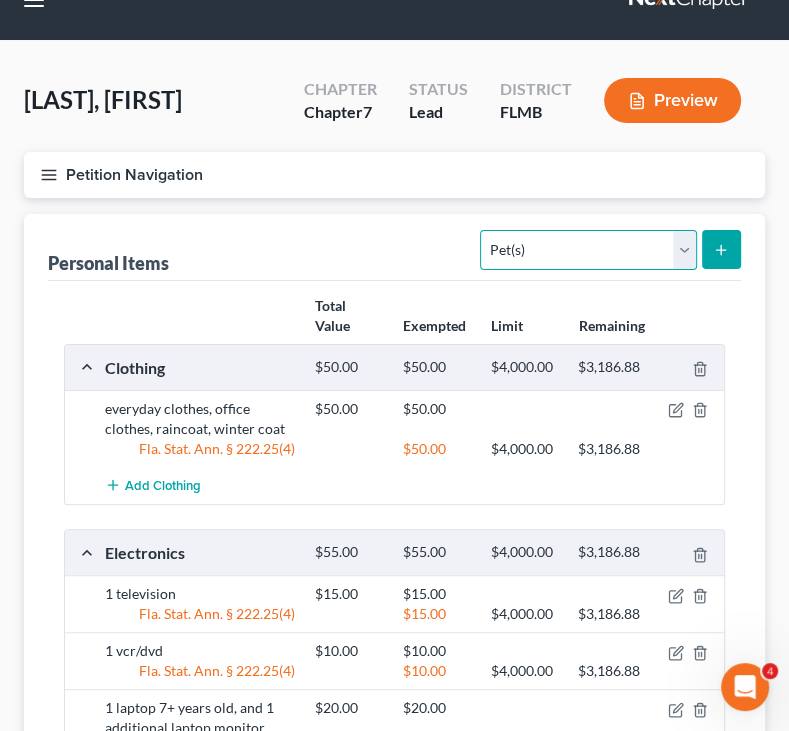 click on "Select Item Type Clothing Collectibles Of Value Electronics Firearms Household Goods Jewelry Other Pet(s) Sports & Hobby Equipment" at bounding box center (588, 250) 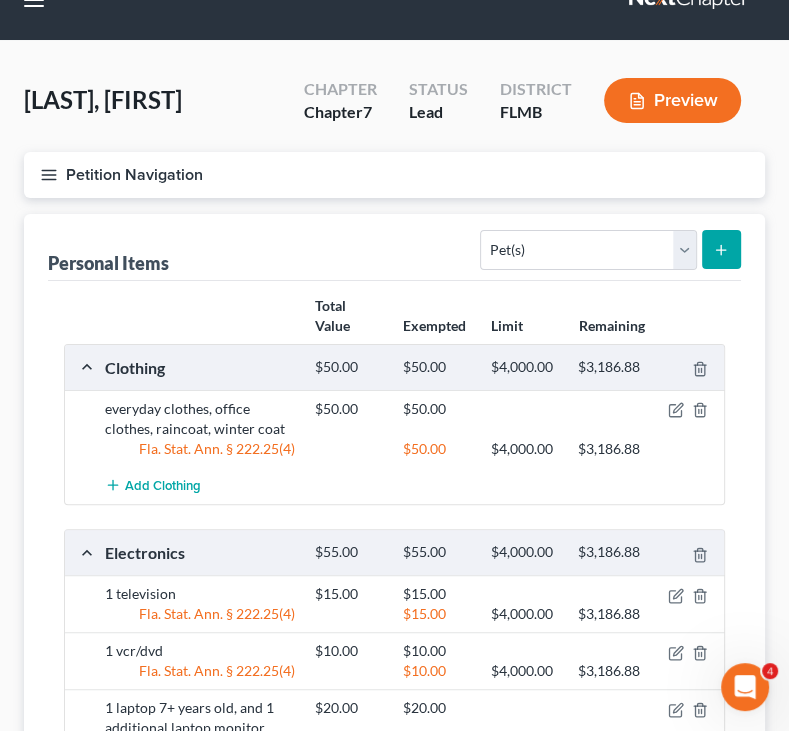click at bounding box center (721, 249) 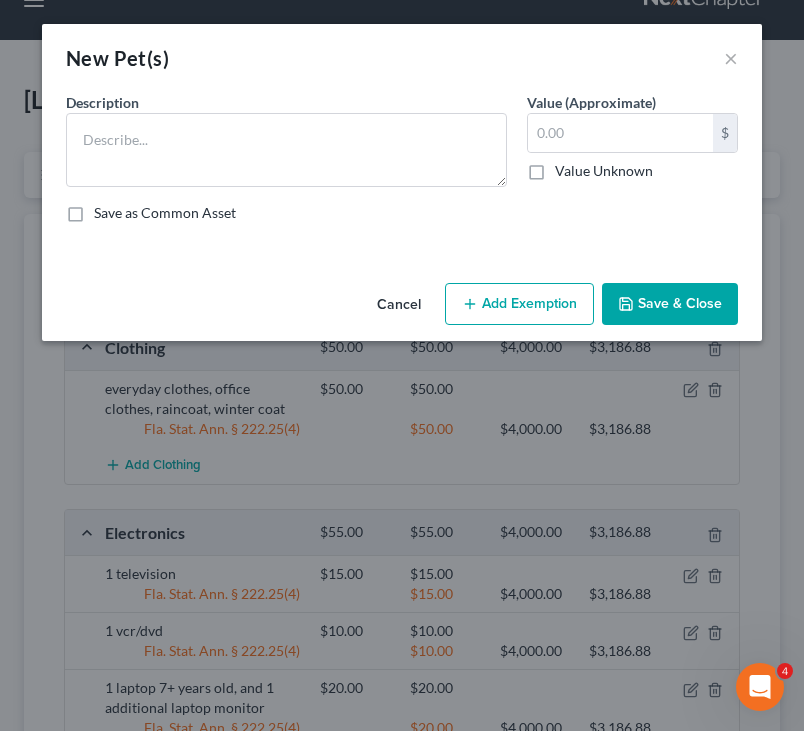click on "Description
*" at bounding box center (286, 139) 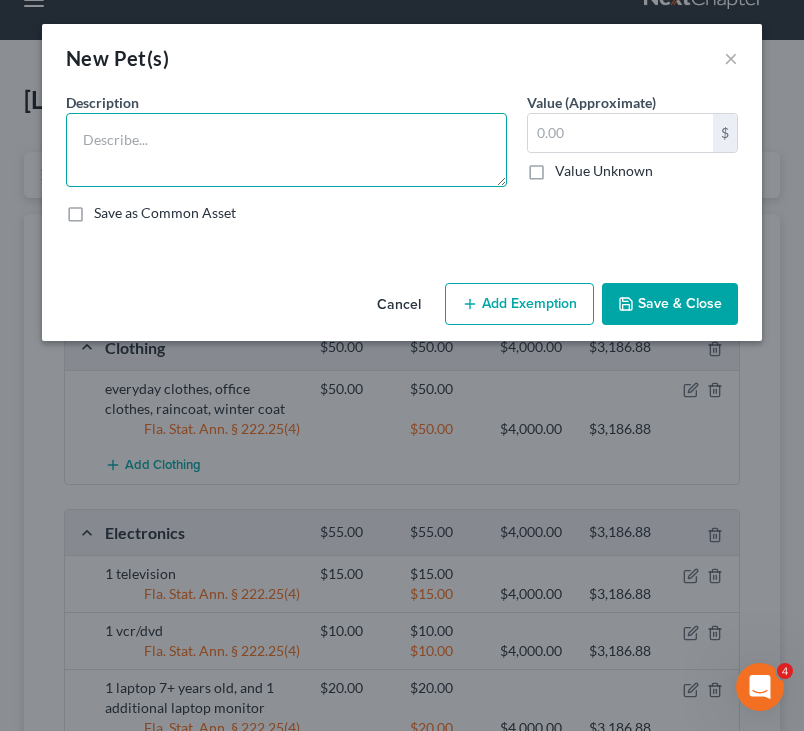 click at bounding box center [286, 150] 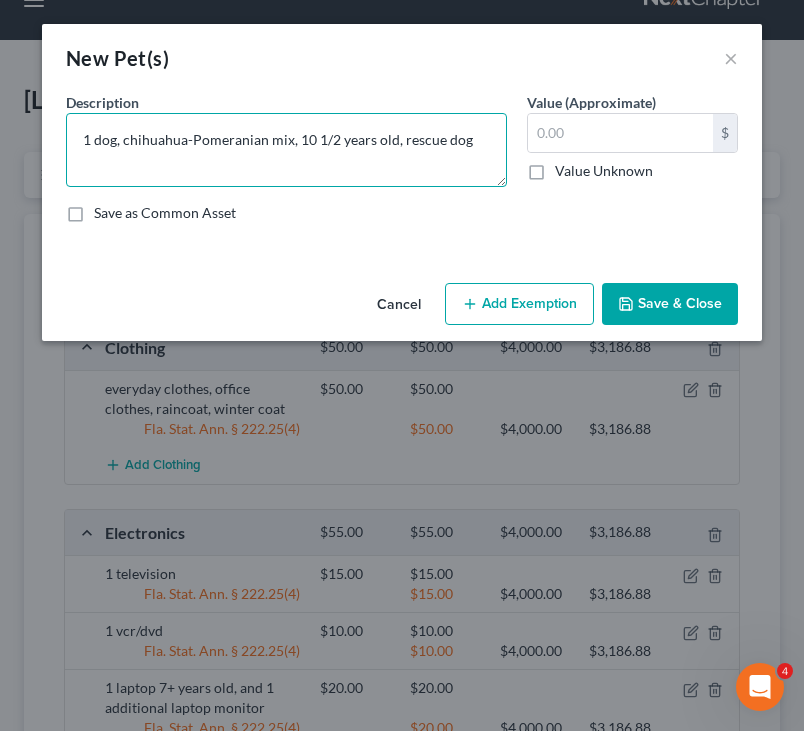 type on "1 dog, chihuahua-Pomeranian mix, 10 1/2 years old, rescue dog" 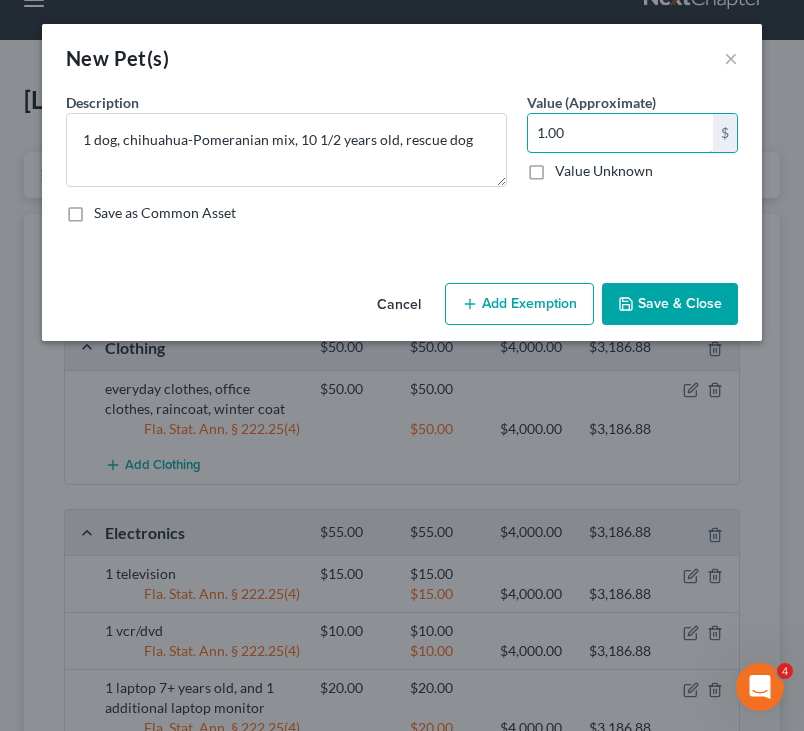 type on "1.00" 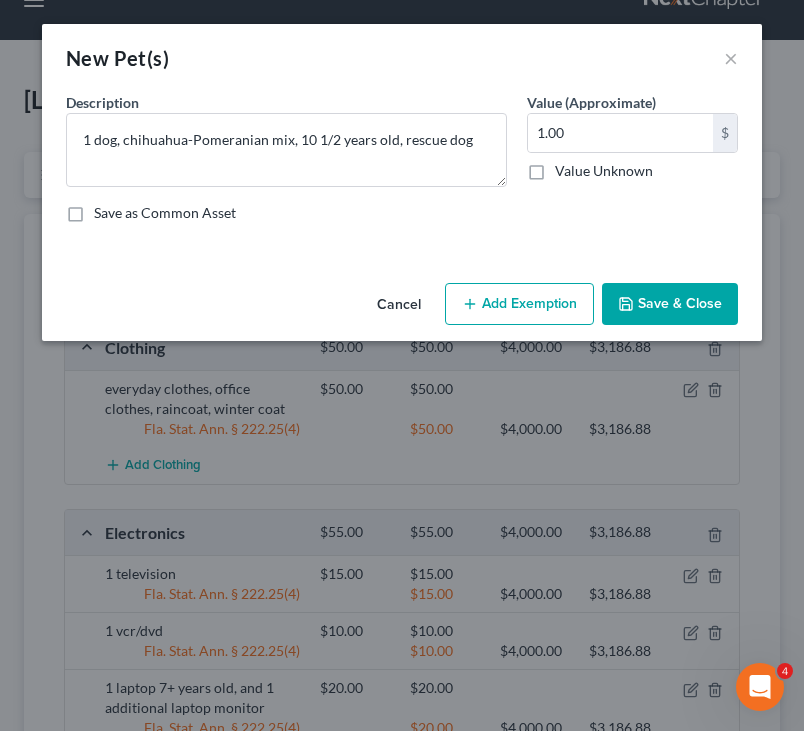 click on "Add Exemption" at bounding box center [519, 304] 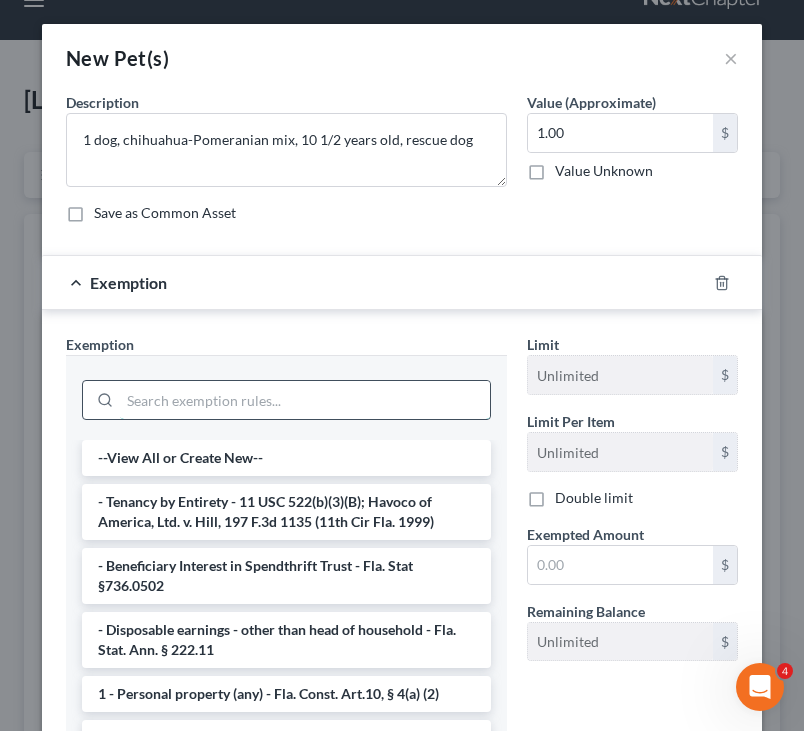 click at bounding box center [305, 400] 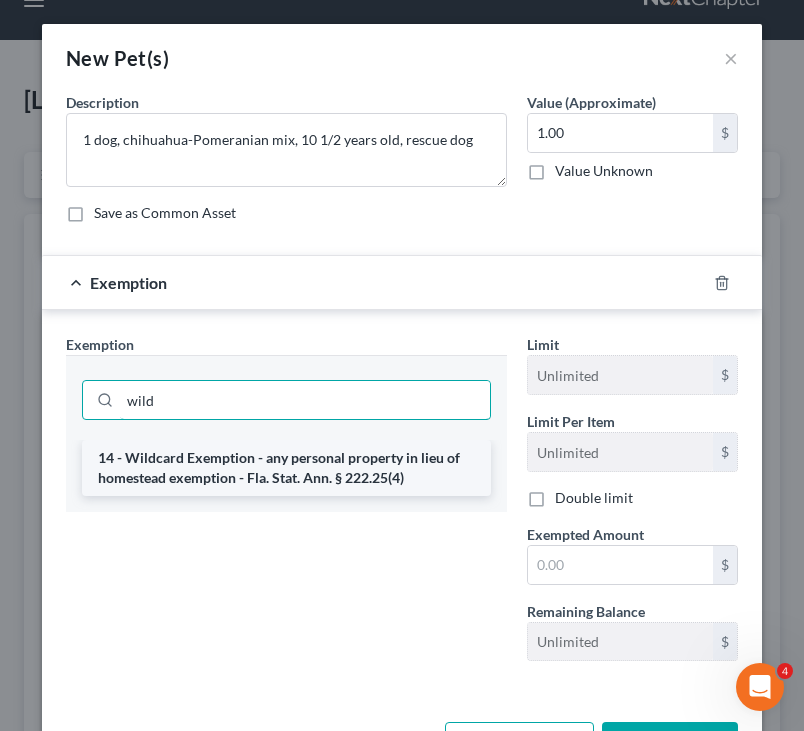 type on "wild" 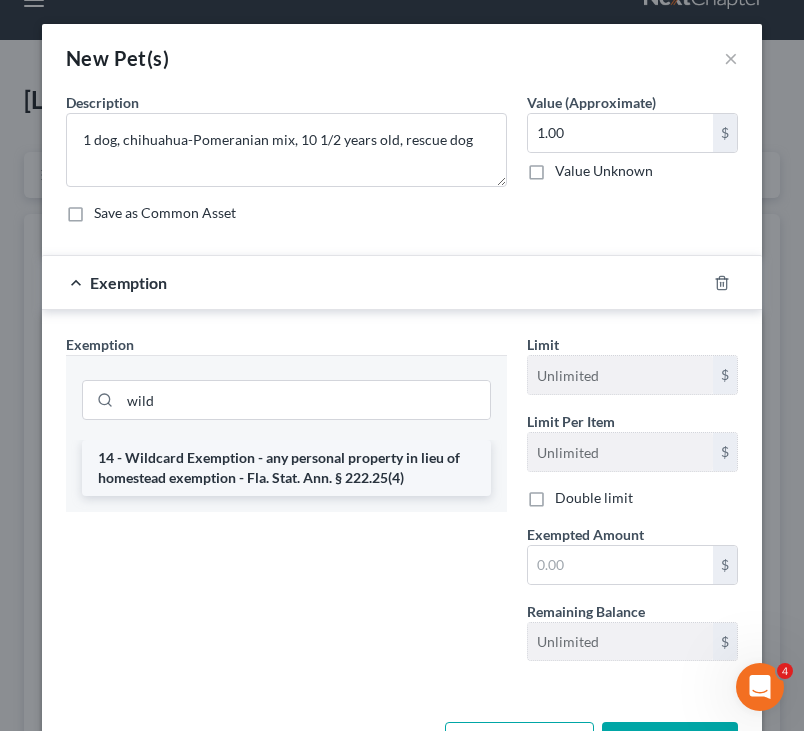 click on "14 - Wildcard Exemption - any personal property in lieu of homestead exemption - Fla. Stat. Ann. § 222.25(4)" at bounding box center [286, 468] 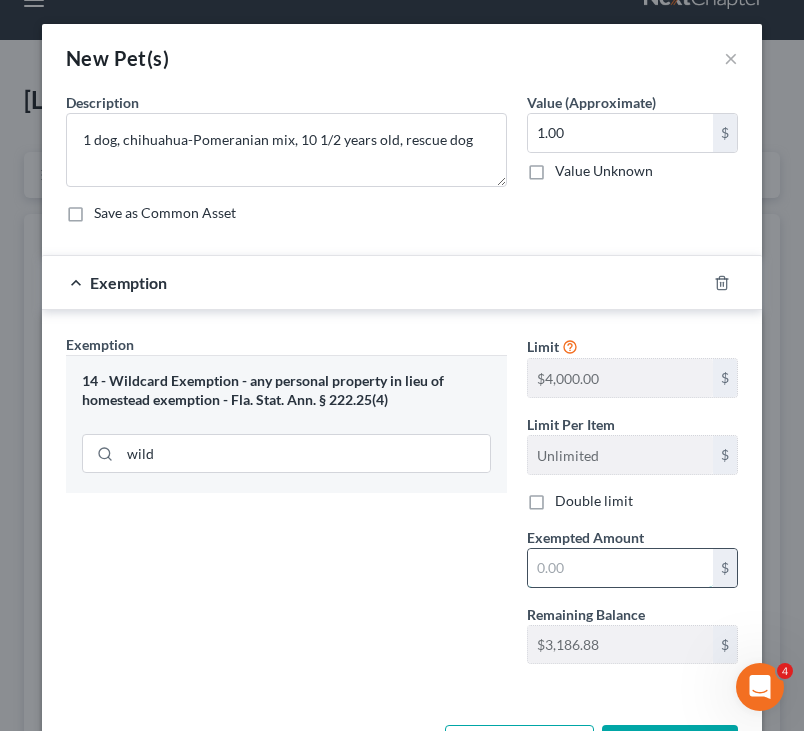 click at bounding box center [620, 568] 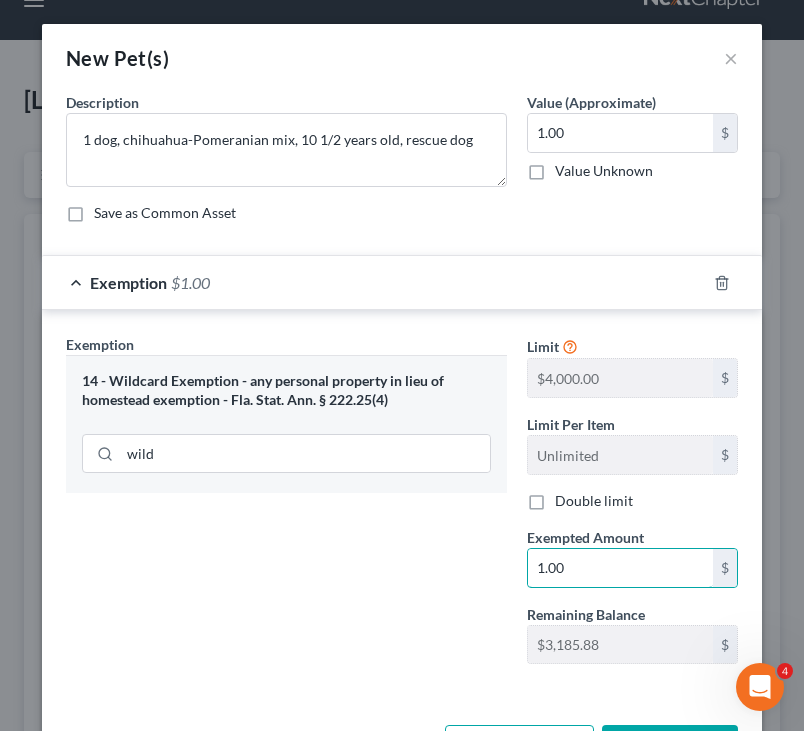type on "1.00" 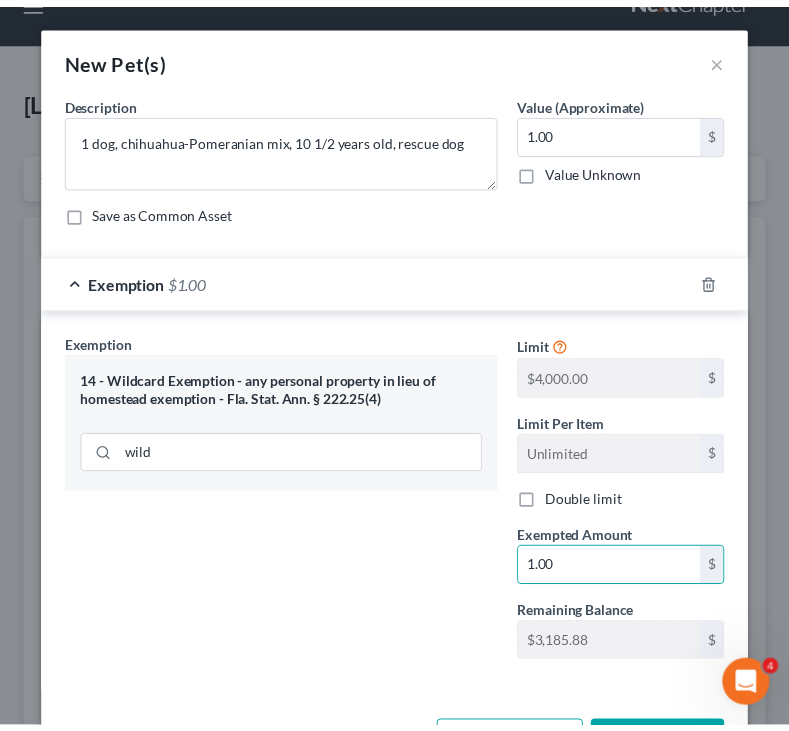 scroll, scrollTop: 73, scrollLeft: 0, axis: vertical 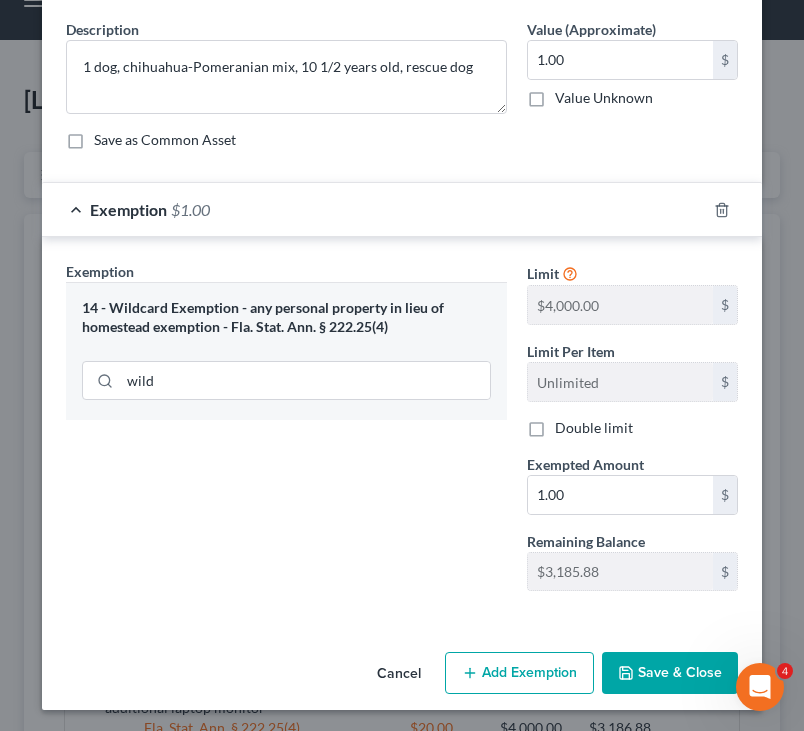 click on "Save & Close" at bounding box center [670, 673] 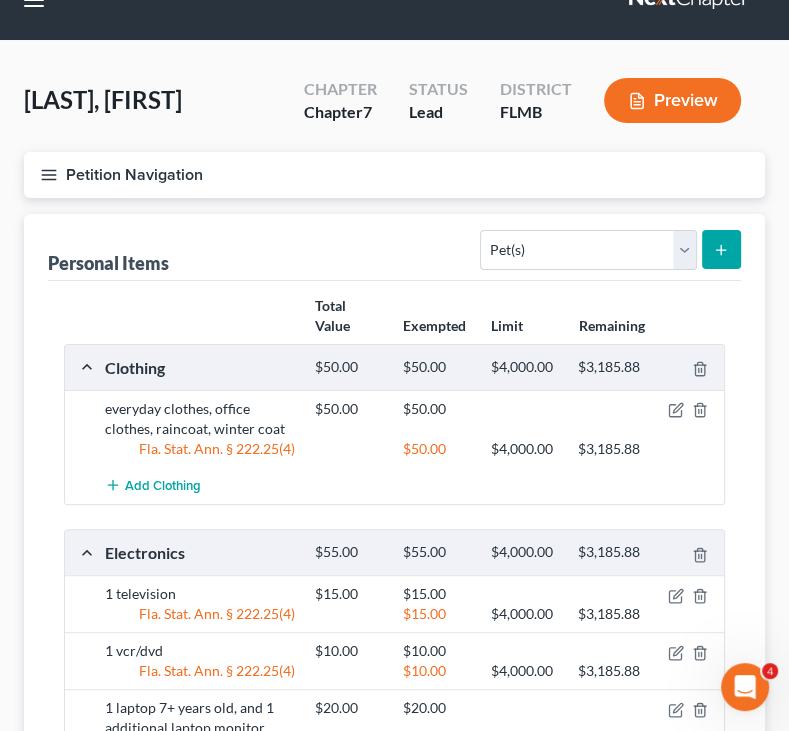 click on "Petition Navigation" at bounding box center (394, 175) 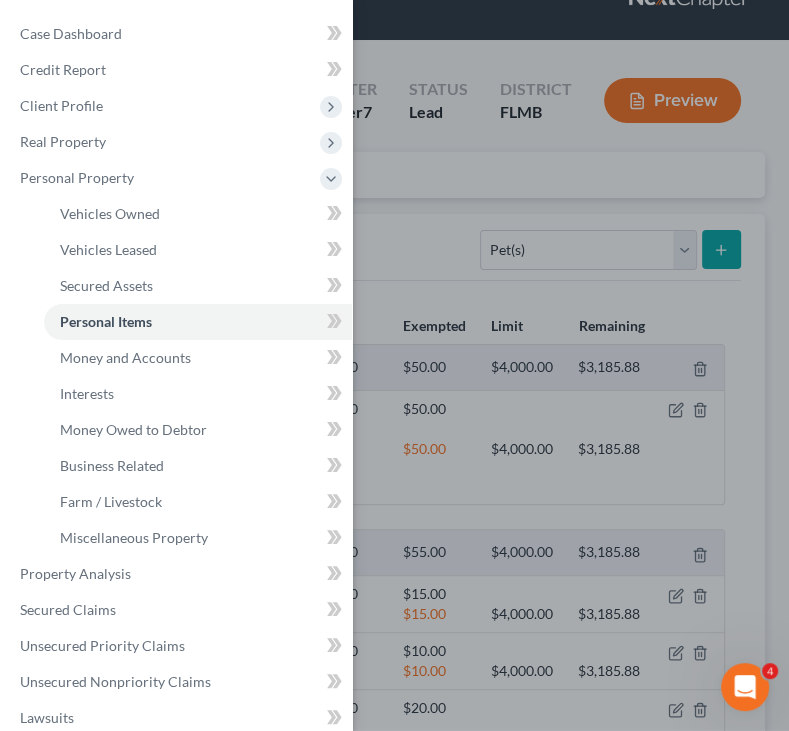 scroll, scrollTop: 380, scrollLeft: 0, axis: vertical 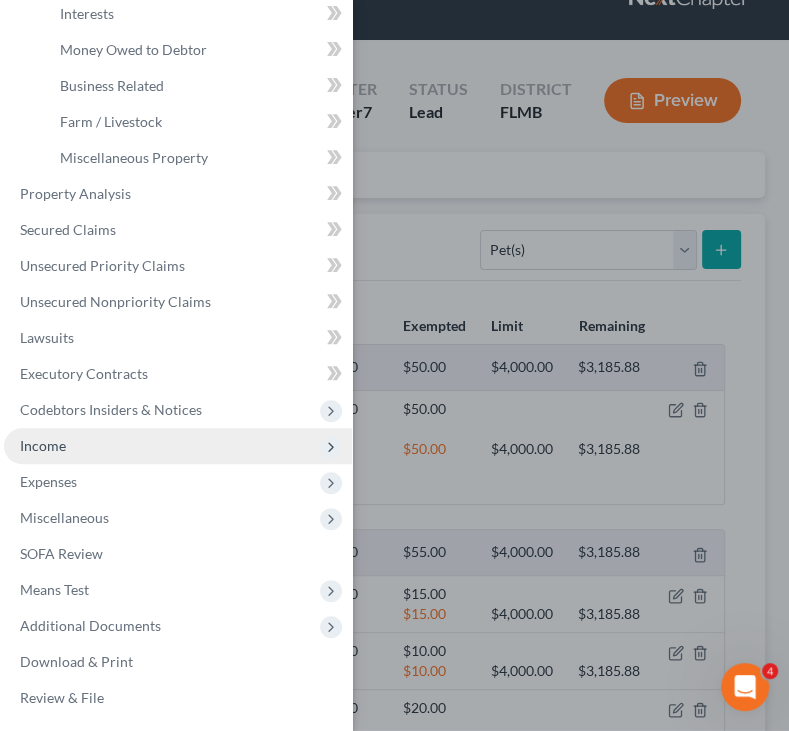 click on "Income" at bounding box center [178, 446] 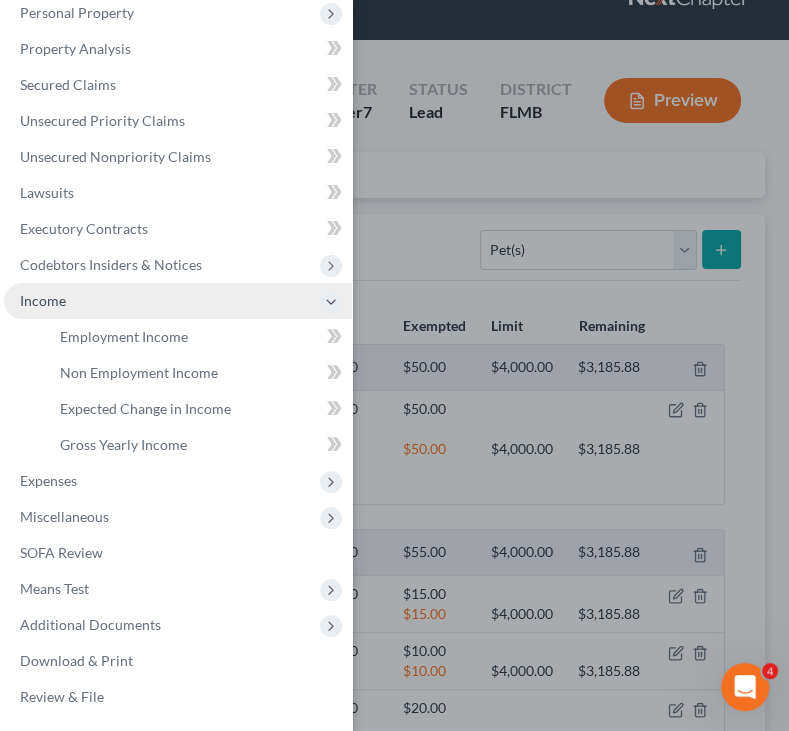 scroll, scrollTop: 164, scrollLeft: 0, axis: vertical 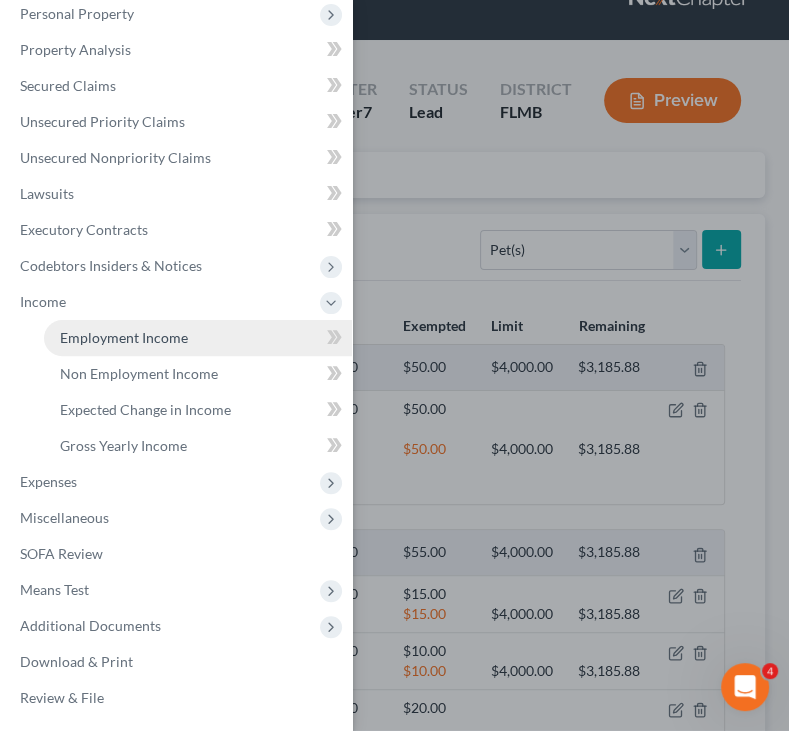 click on "Employment Income" at bounding box center (124, 337) 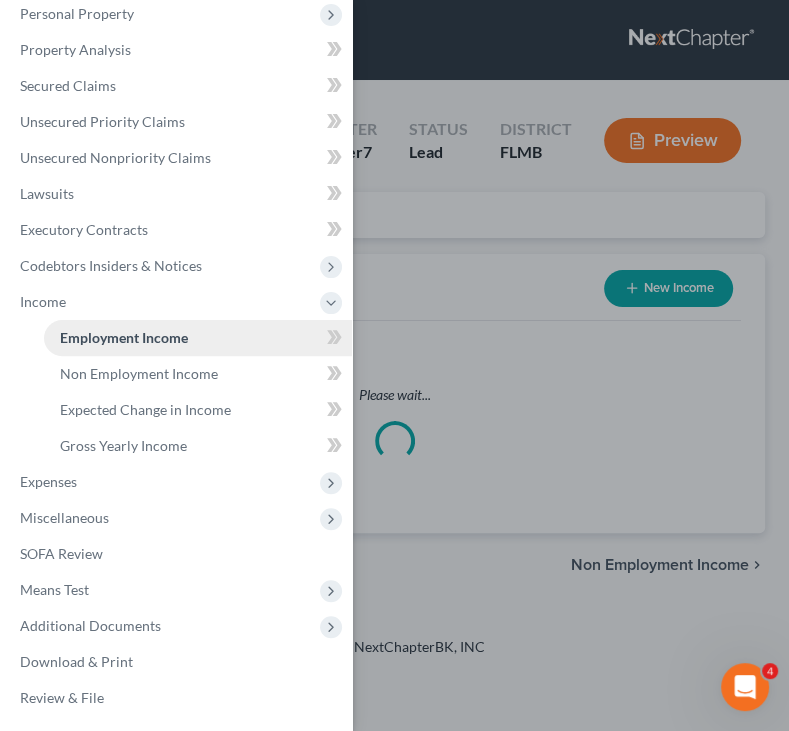 scroll, scrollTop: 0, scrollLeft: 0, axis: both 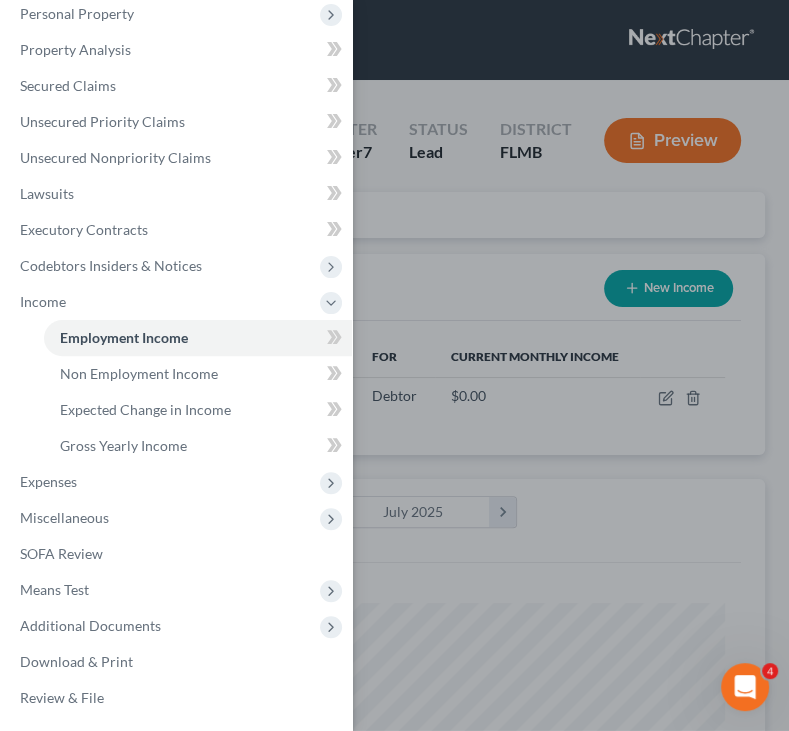 click on "Case Dashboard
Payments
Invoices
Payments
Payments
Credit Report
Client Profile" at bounding box center (394, 365) 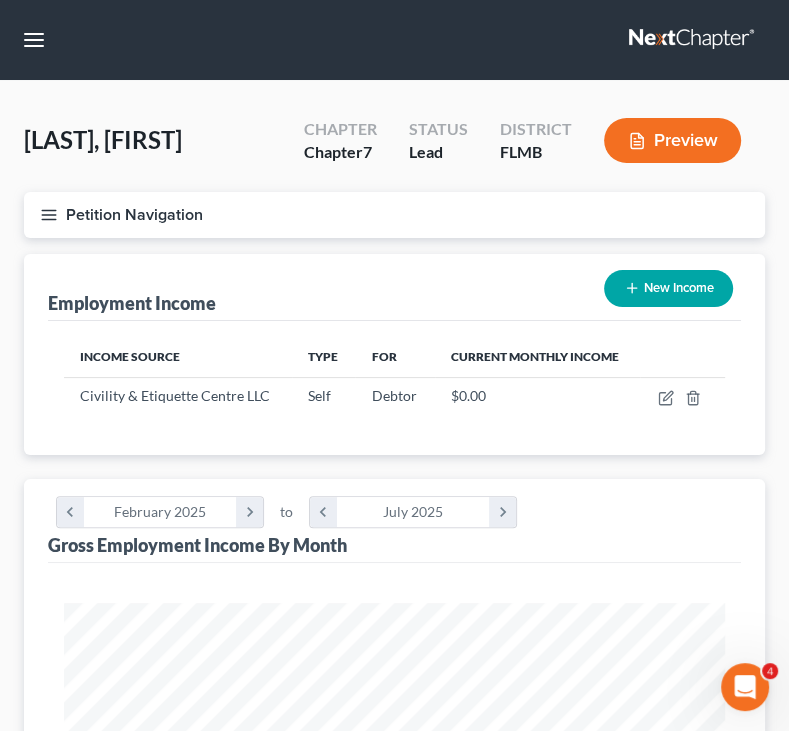 click 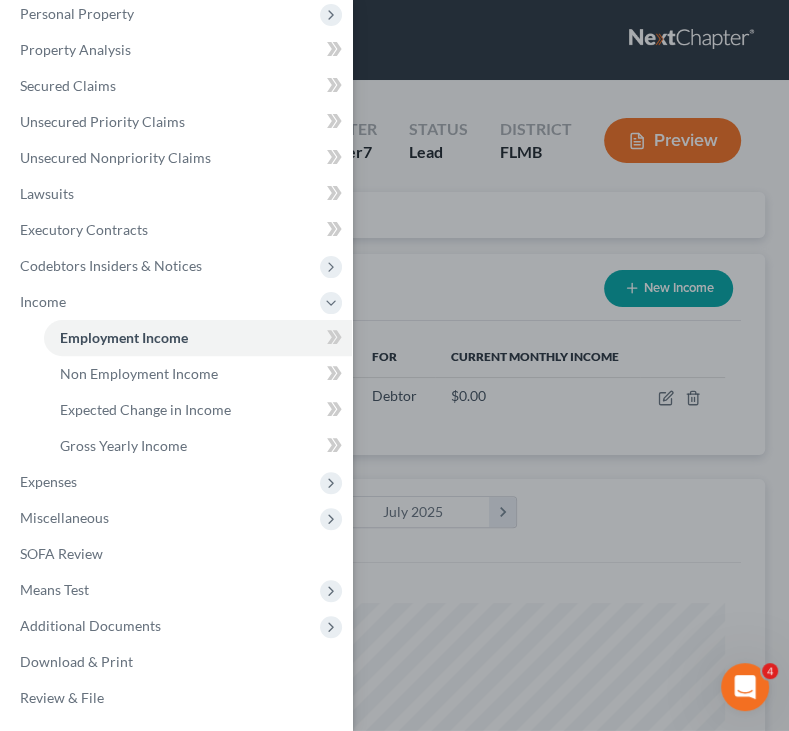 click on "Case Dashboard
Payments
Invoices
Payments
Payments
Credit Report
Client Profile" at bounding box center (394, 365) 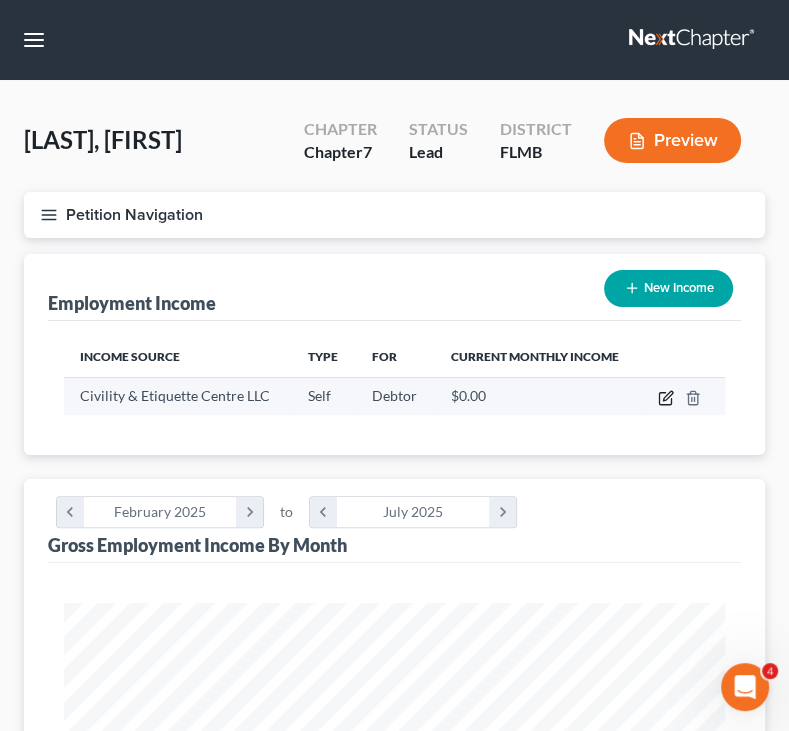 click 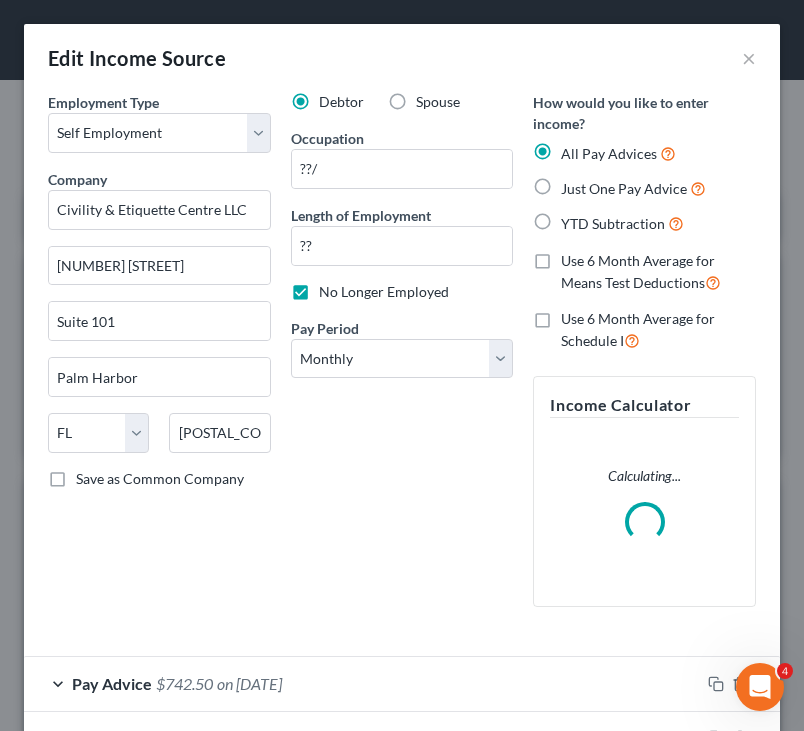 scroll, scrollTop: 999661, scrollLeft: 999284, axis: both 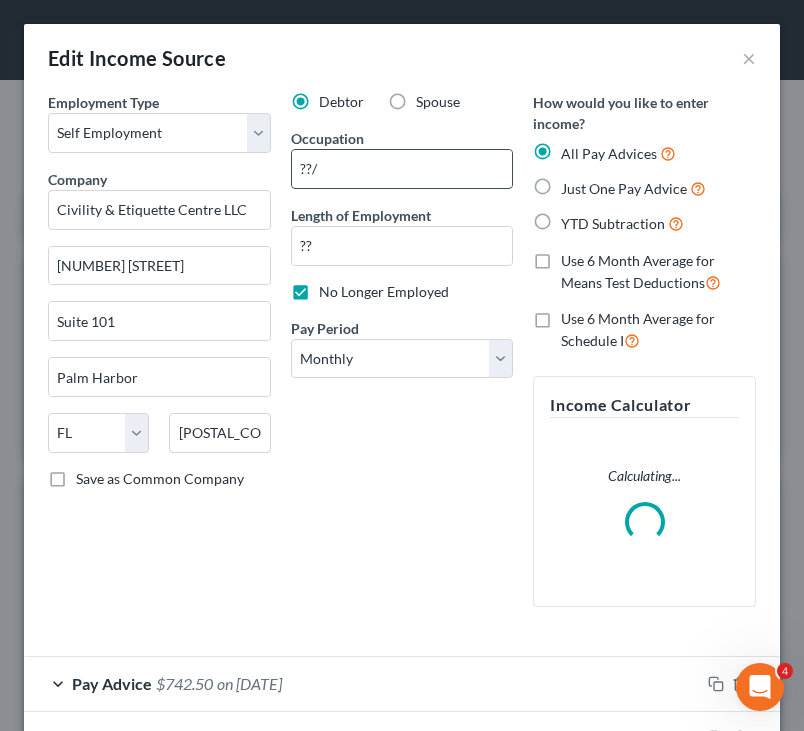 click on "??/" at bounding box center (402, 169) 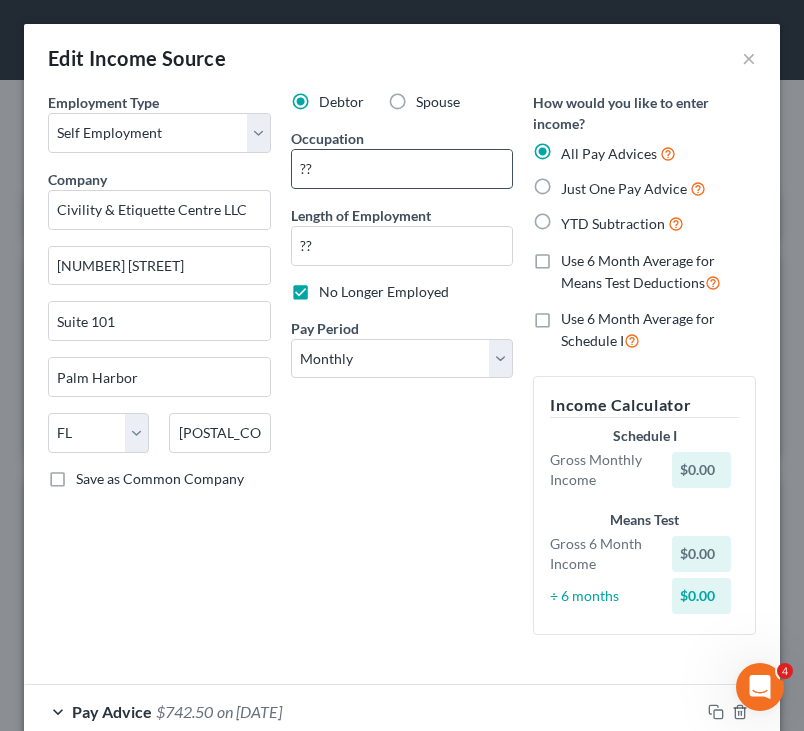 type on "?" 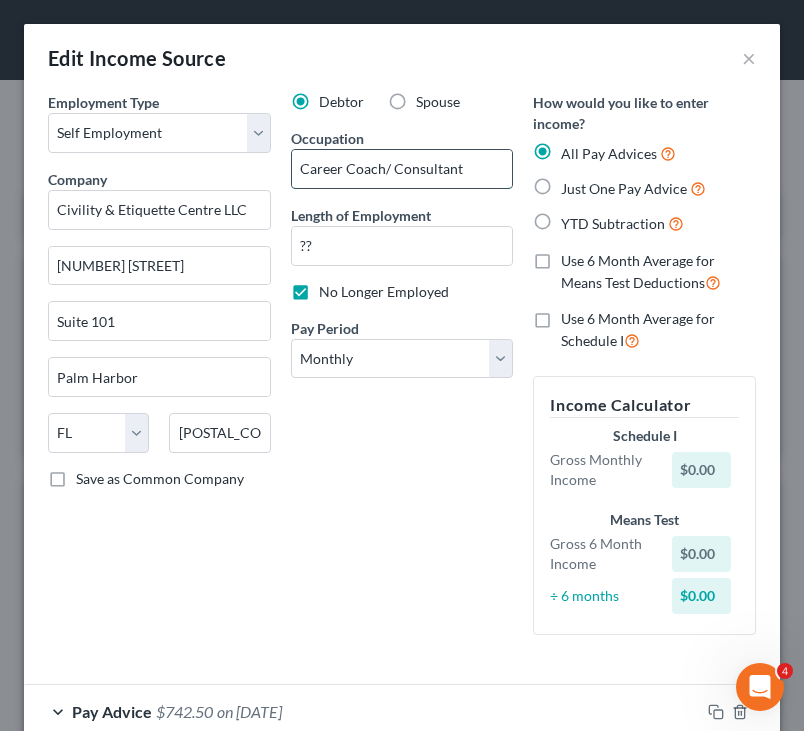 type on "Career Coach/ Consultant" 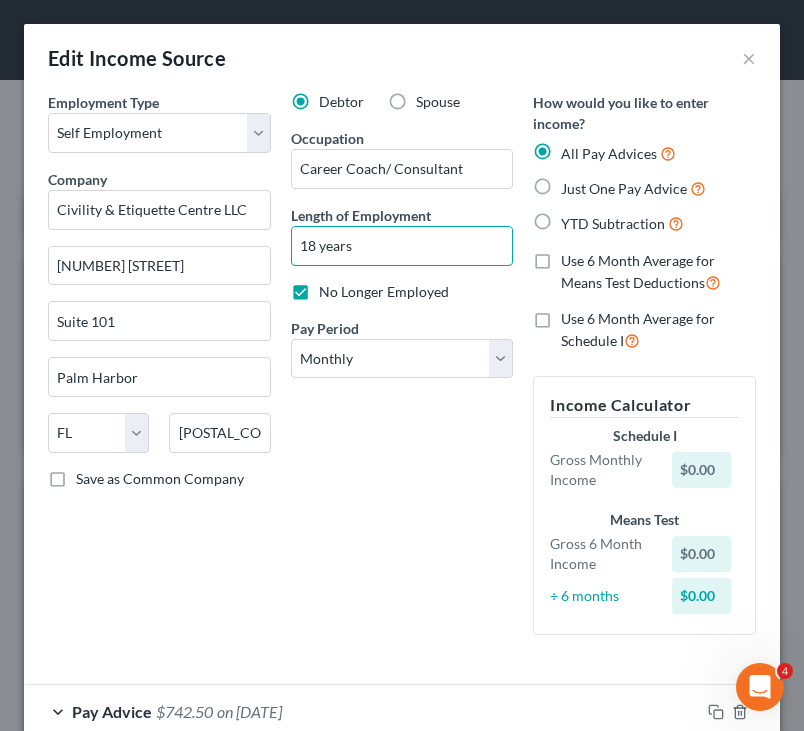 type on "18 years" 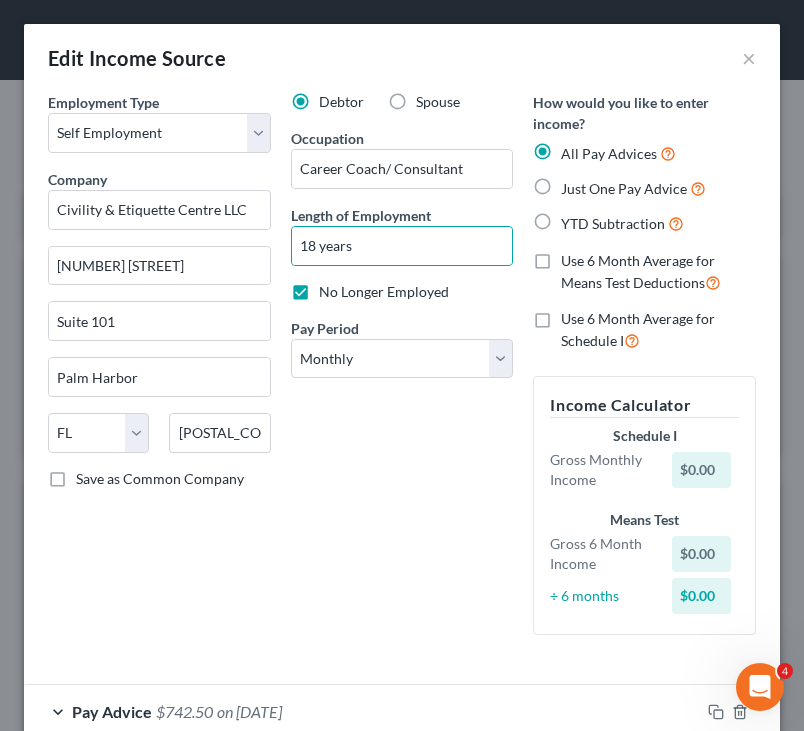 click on "No Longer Employed" at bounding box center (384, 292) 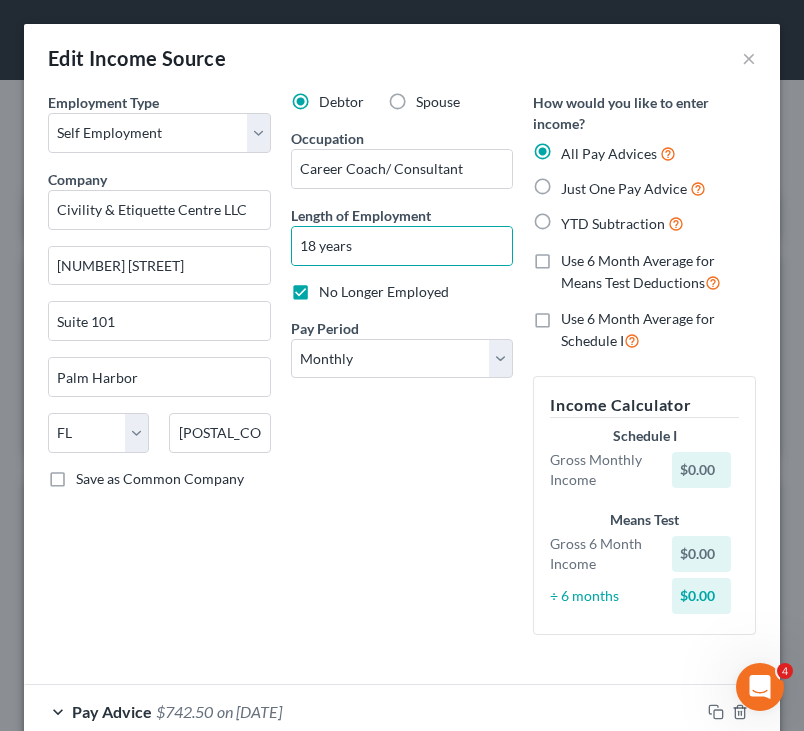 click on "No Longer Employed" at bounding box center [333, 288] 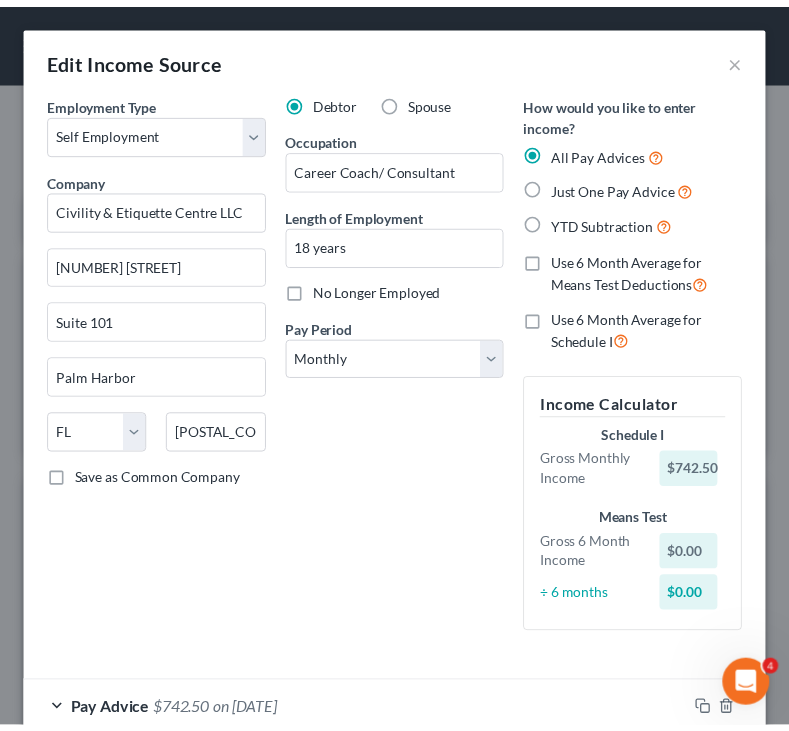 scroll, scrollTop: 496, scrollLeft: 0, axis: vertical 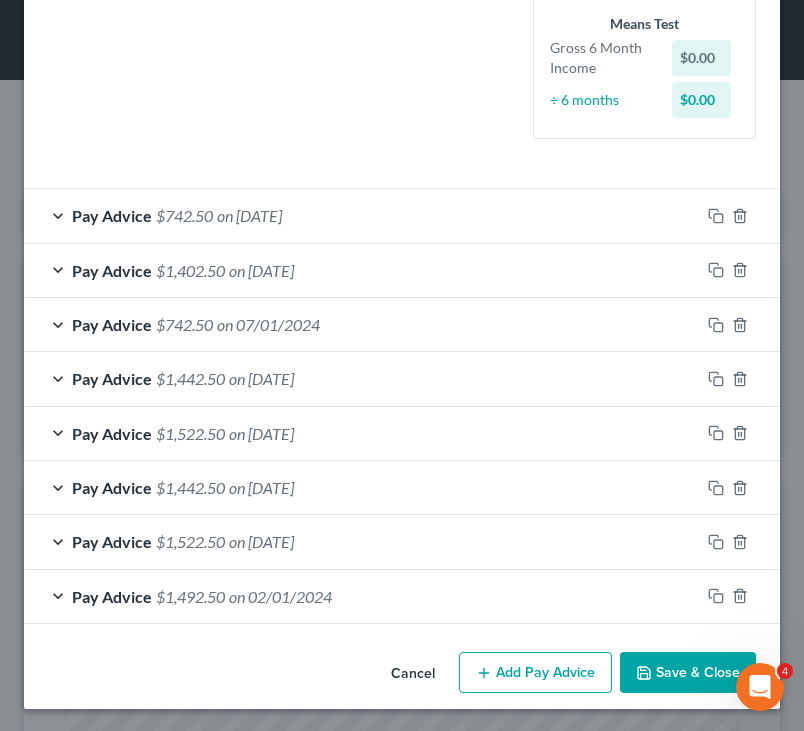 click on "Save & Close" at bounding box center [688, 673] 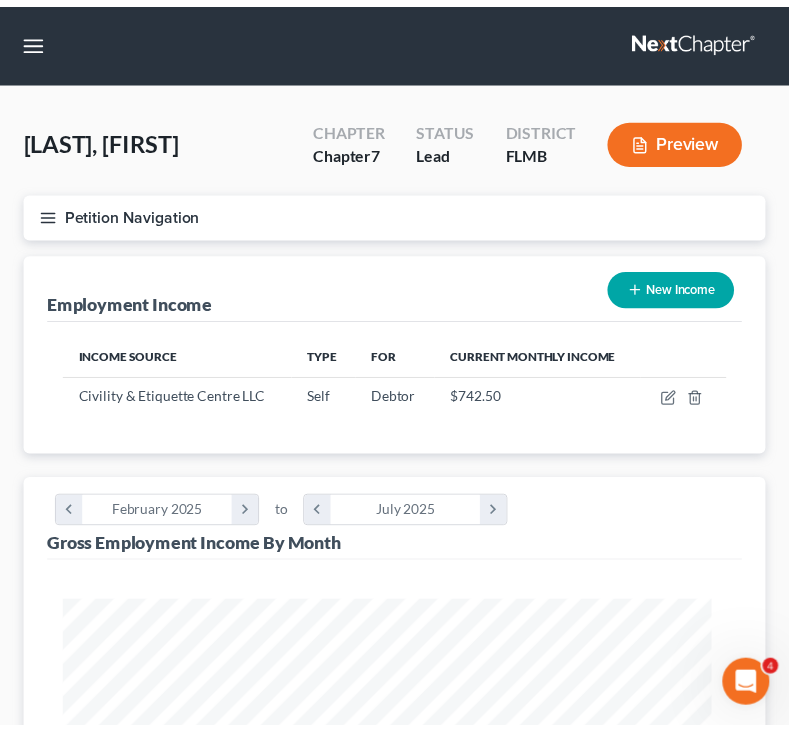 scroll, scrollTop: 329, scrollLeft: 700, axis: both 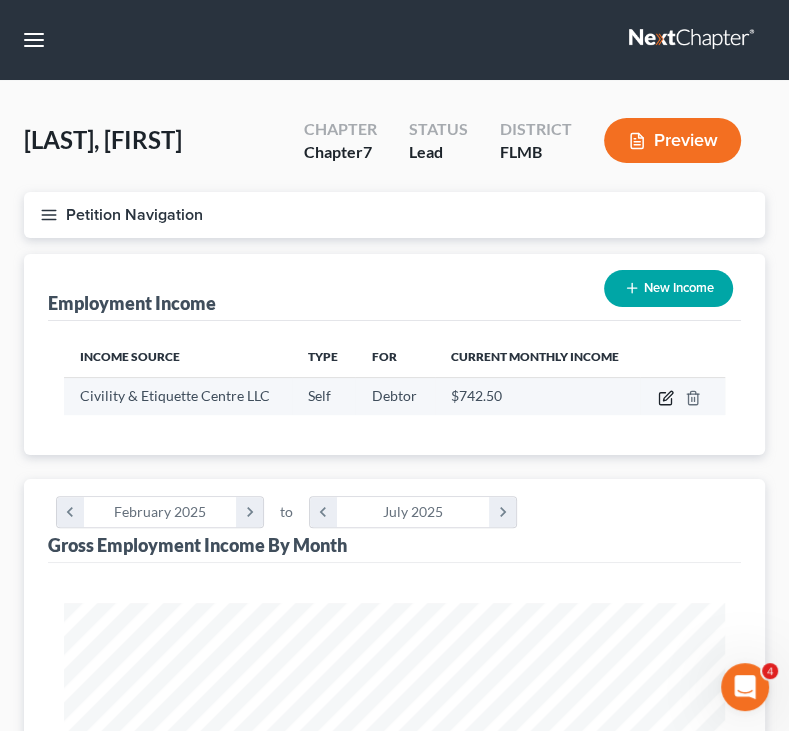 click 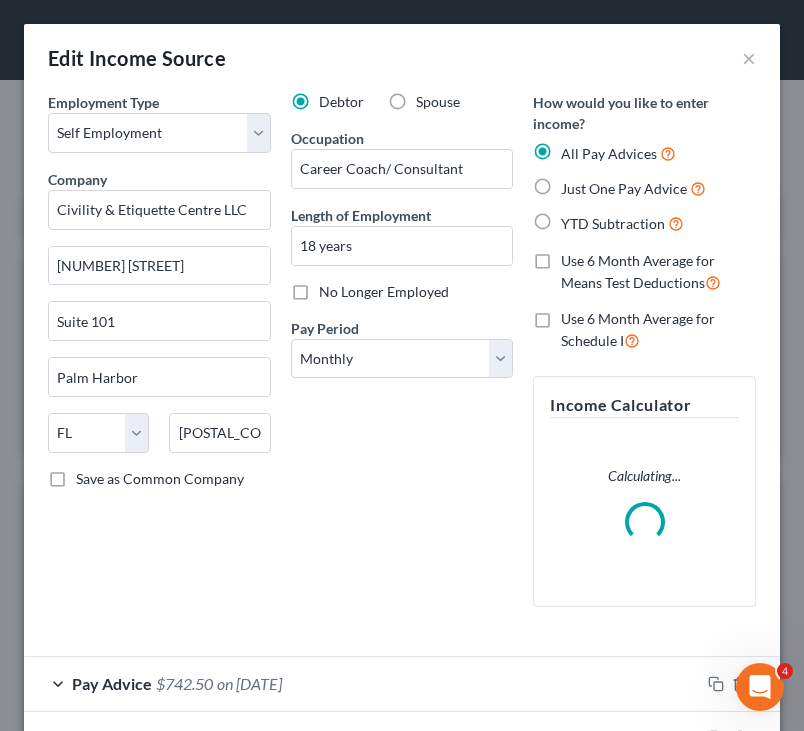 scroll, scrollTop: 999661, scrollLeft: 999284, axis: both 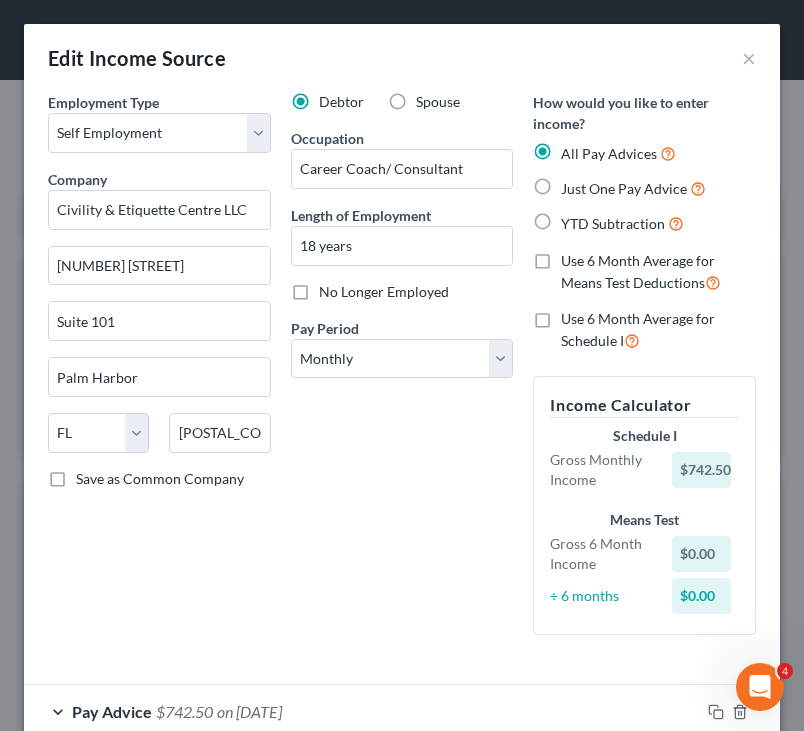 click on "Use 6 Month Average for Schedule I" at bounding box center [658, 330] 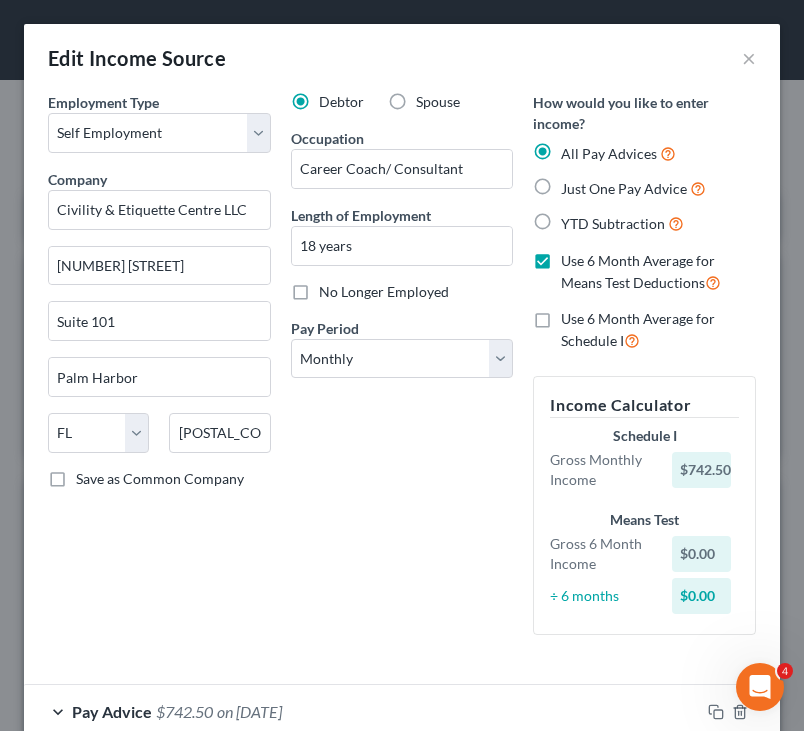checkbox on "true" 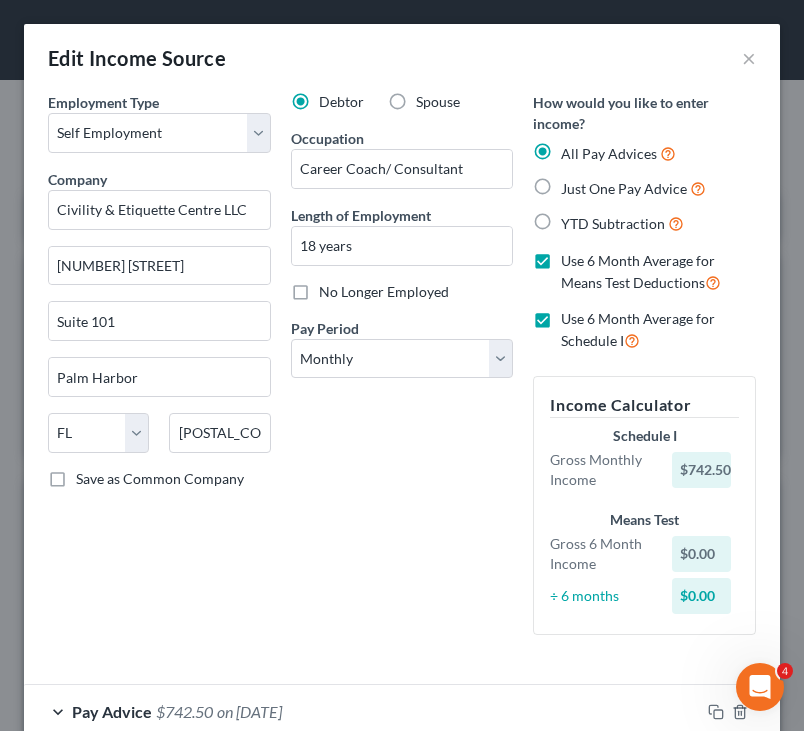 checkbox on "true" 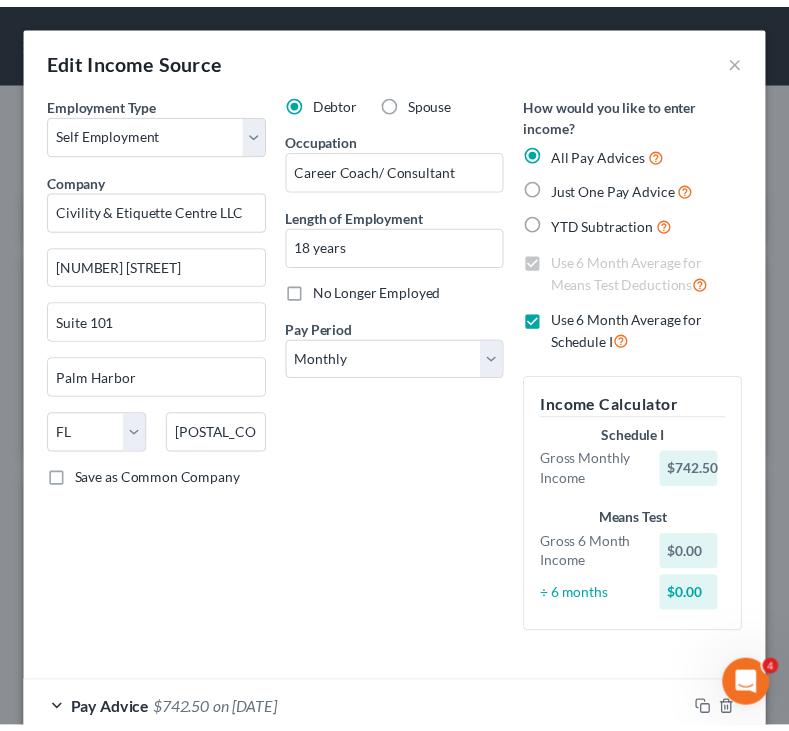 scroll, scrollTop: 496, scrollLeft: 0, axis: vertical 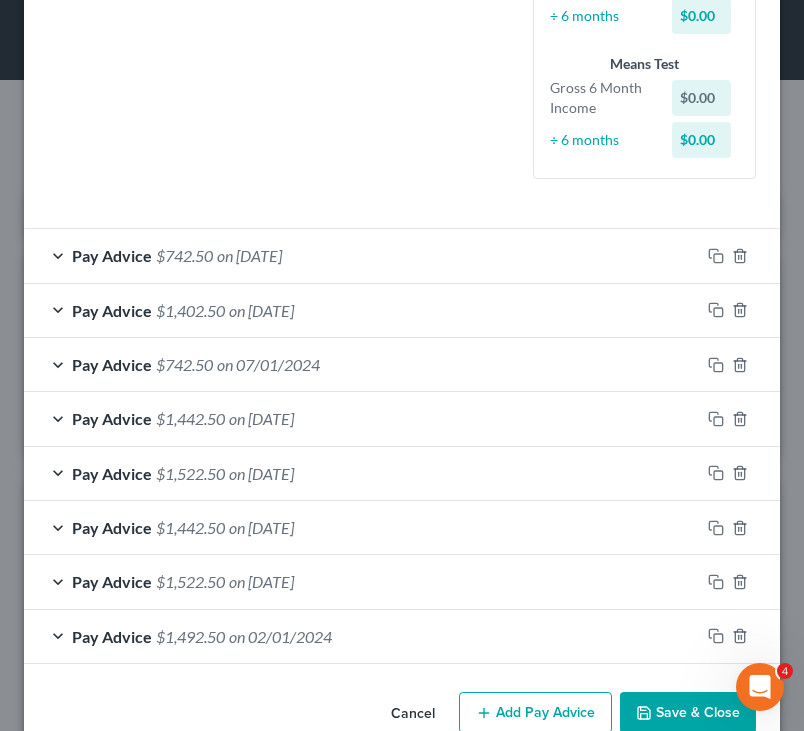 click on "Employment Type
*
Select Full or Part Time Employment Self Employment
Company
*
Civility & Etiquette Centre LLC                      [NUMBER] [STREET] Suite 101 Palm Harbor State AL AK AR AZ CA CO CT DE DC FL GA GU HI ID IL IN IA KS KY LA ME MD MA MI MN MS MO MT NC ND NE NV NH NJ NM NY OH OK OR PA PR RI SC SD TN TX UT VI VA VT WA WV WI WY [POSTAL_CODE] Save as Common Company Debtor Spouse Occupation Career Coach/ Consultant Length of Employment 18 years No Longer Employed
Pay Period
*
Select Monthly Twice Monthly Every Other Week Weekly How would you like to enter income?
All Pay Advices
Just One Pay Advice
YTD Subtraction
Use 6 Month Average for Means Test Deductions  Use 6 Month Average for Schedule I  Income Calculator
Schedule I Gross 6 Month Income $0.00 ÷ 6 months $0.00 Means Test Gross 6 Month Income $0.00 ÷ 6 months $0.00
Pay Advice $742.50" at bounding box center [402, 140] 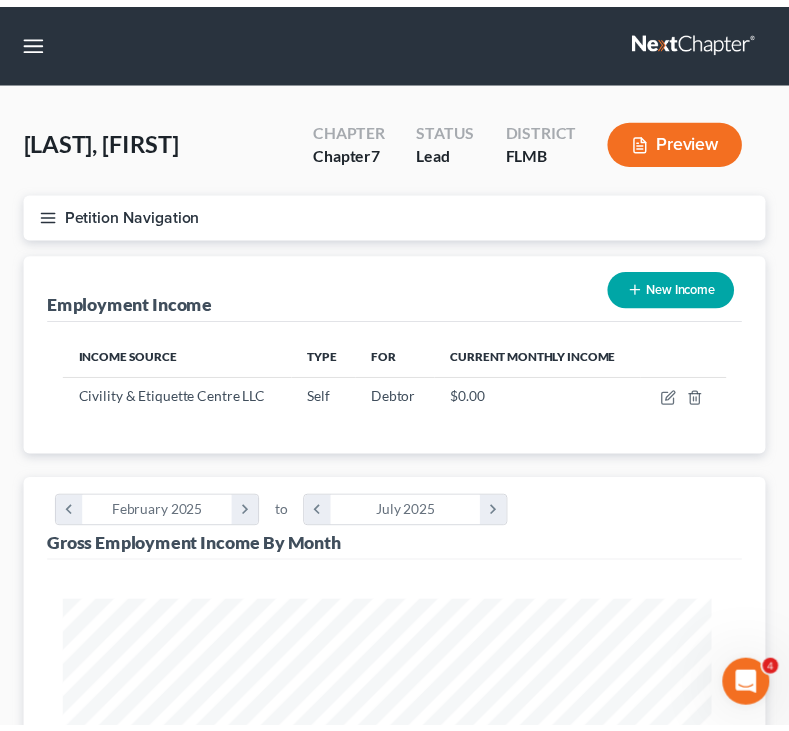 scroll, scrollTop: 329, scrollLeft: 700, axis: both 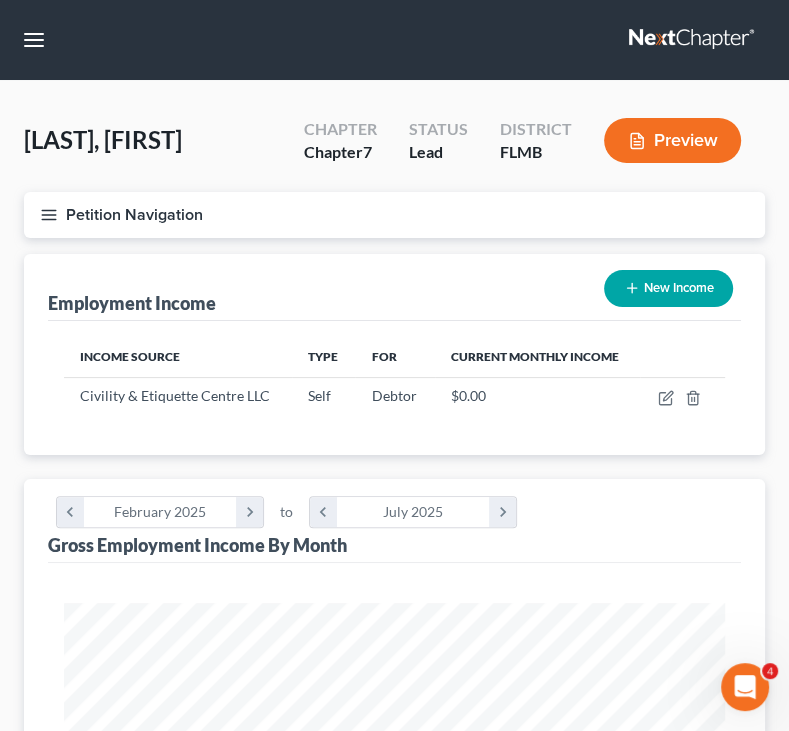 click on "Employment Income New Income" at bounding box center (394, 287) 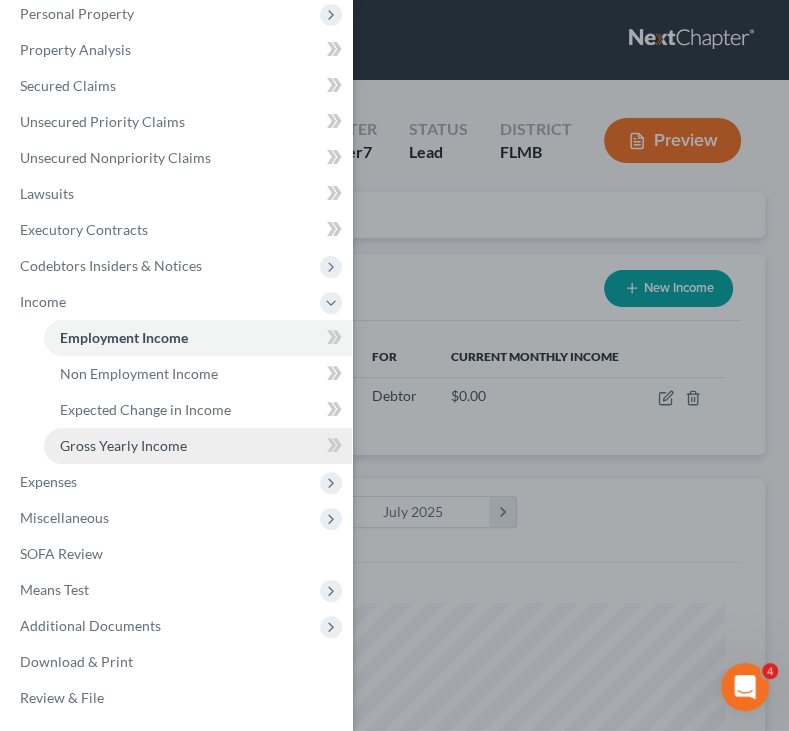 click on "Gross Yearly Income" at bounding box center [123, 445] 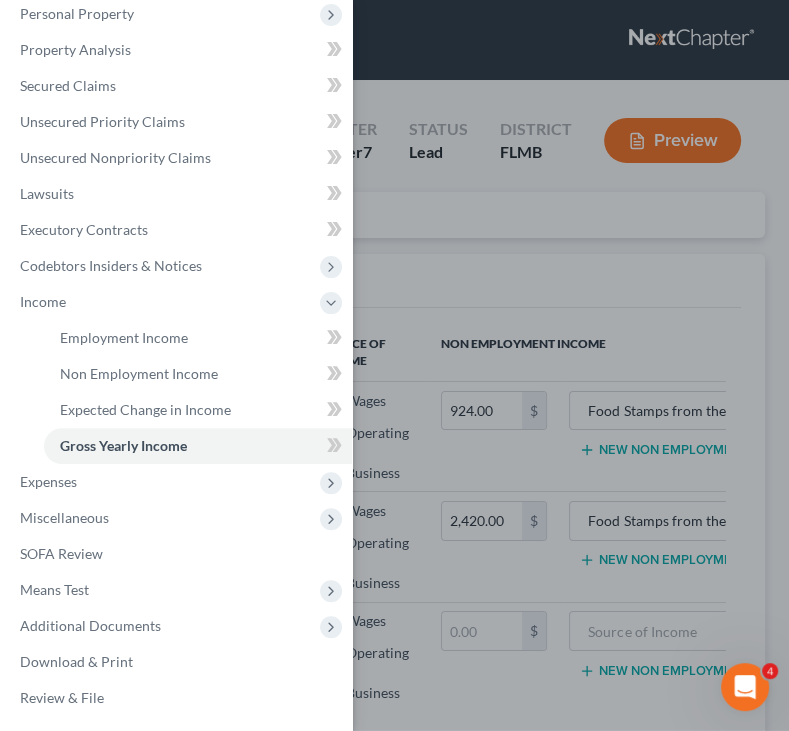 click on "Case Dashboard
Payments
Invoices
Payments
Payments
Credit Report
Client Profile" at bounding box center (394, 365) 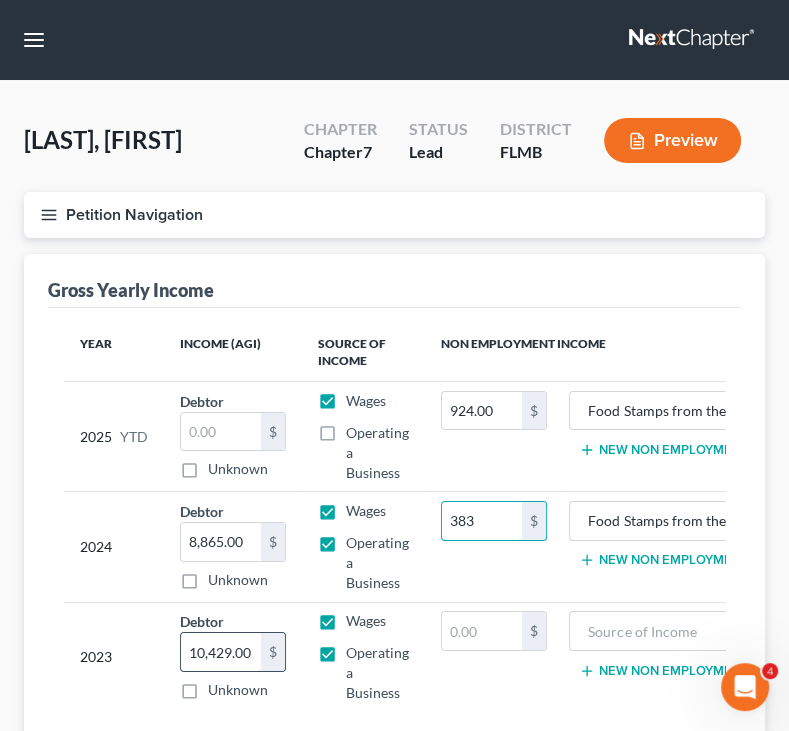 type on "383" 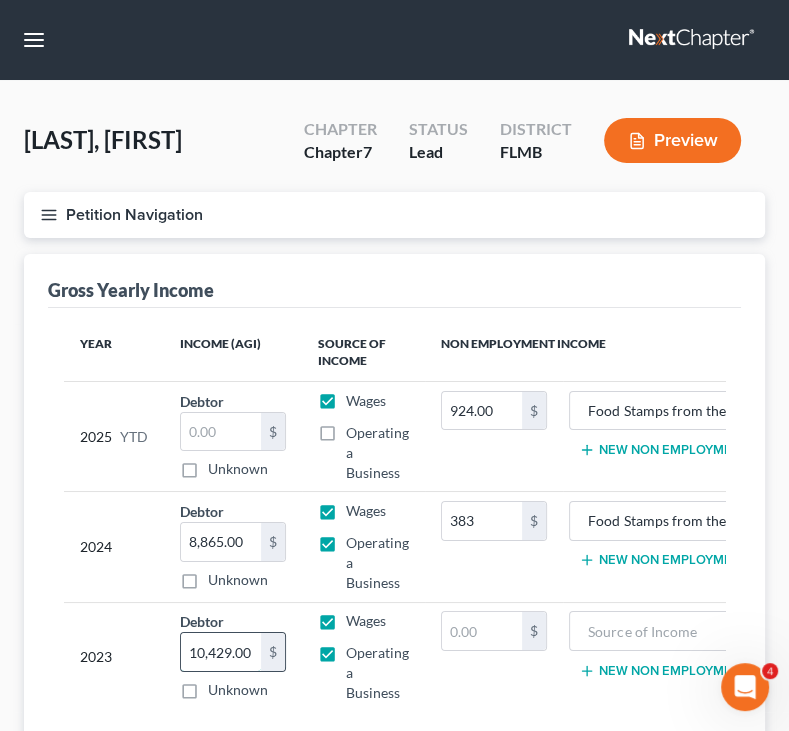 click on "10,429.00" at bounding box center (221, 652) 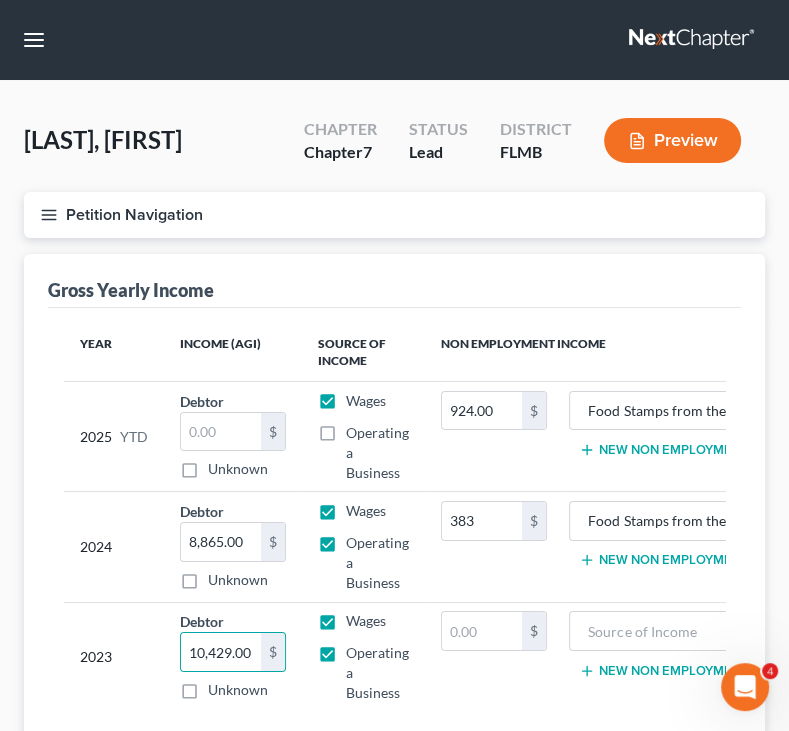 click on "Wages" at bounding box center (366, 621) 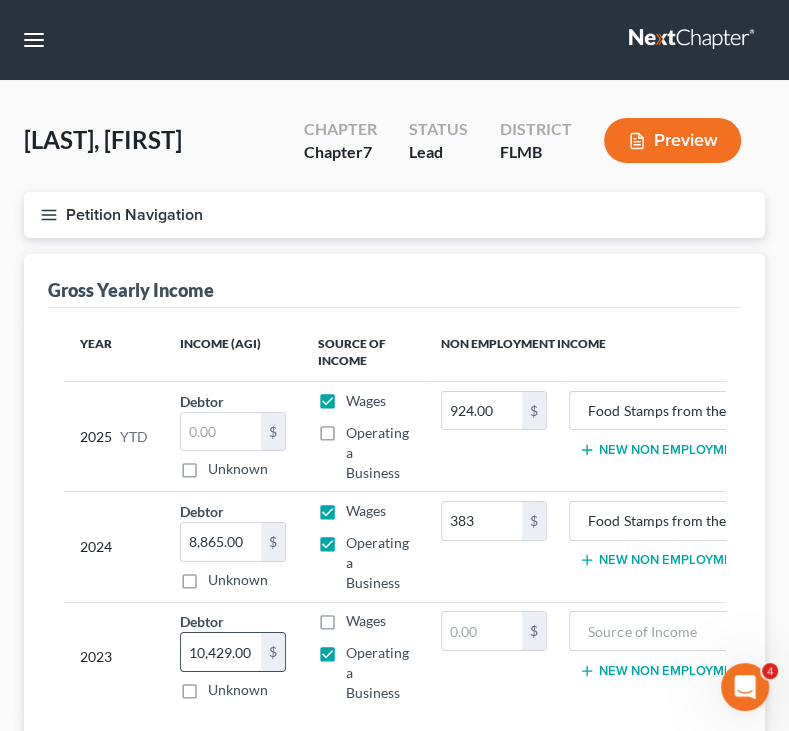 click on "10,429.00" at bounding box center (221, 652) 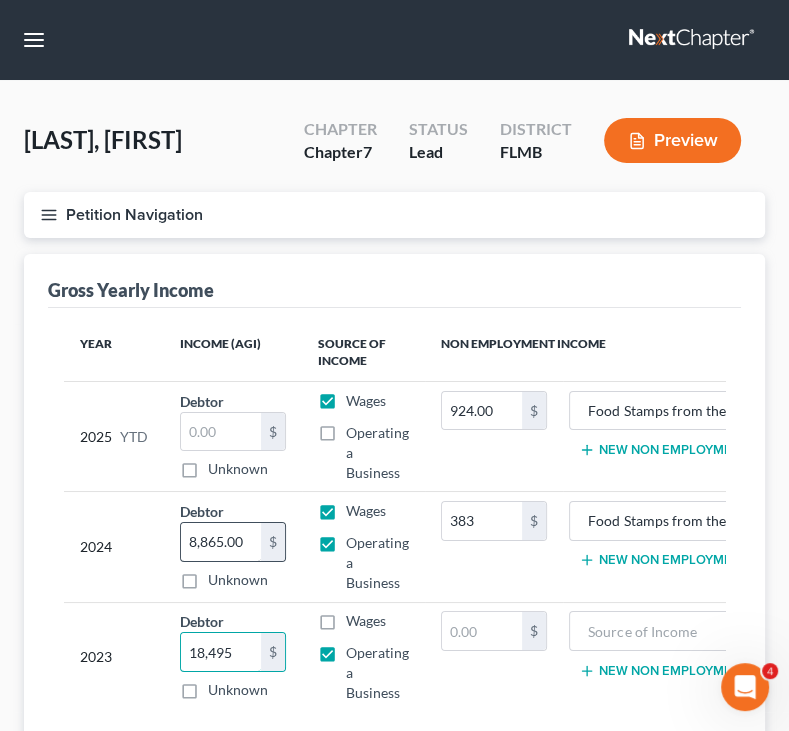 type on "18,495" 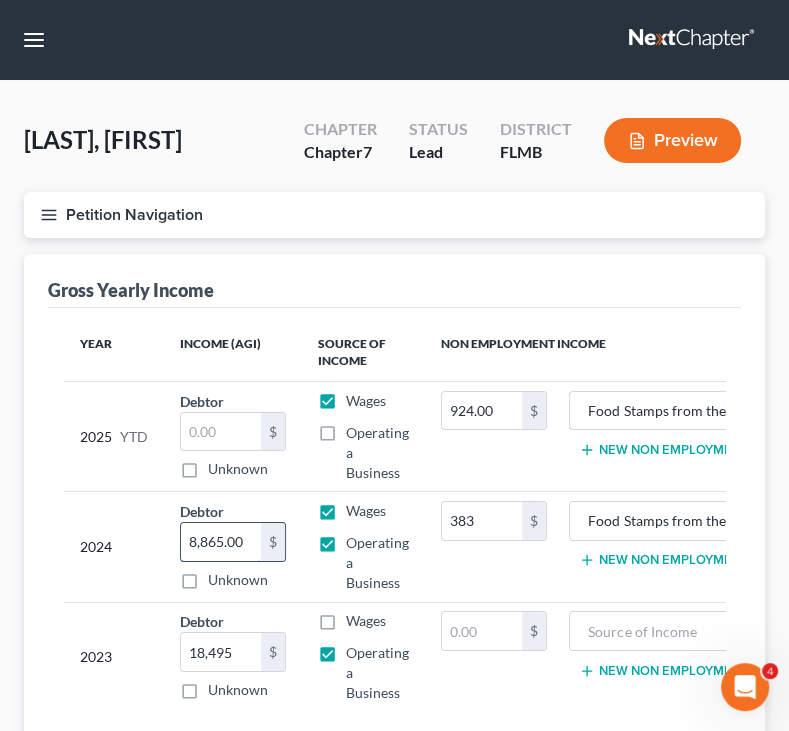 click on "8,865.00" at bounding box center [221, 542] 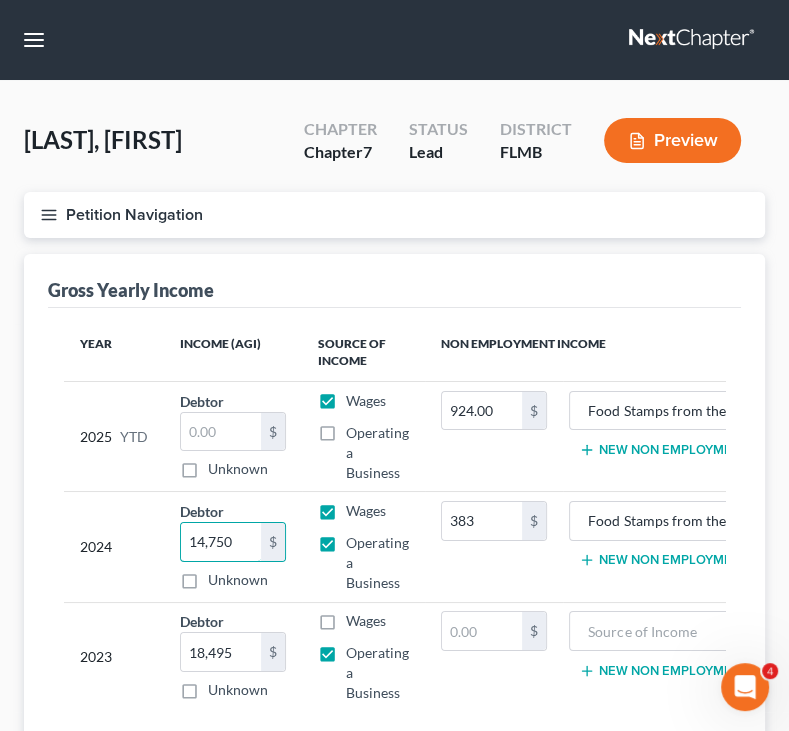 type on "14,750" 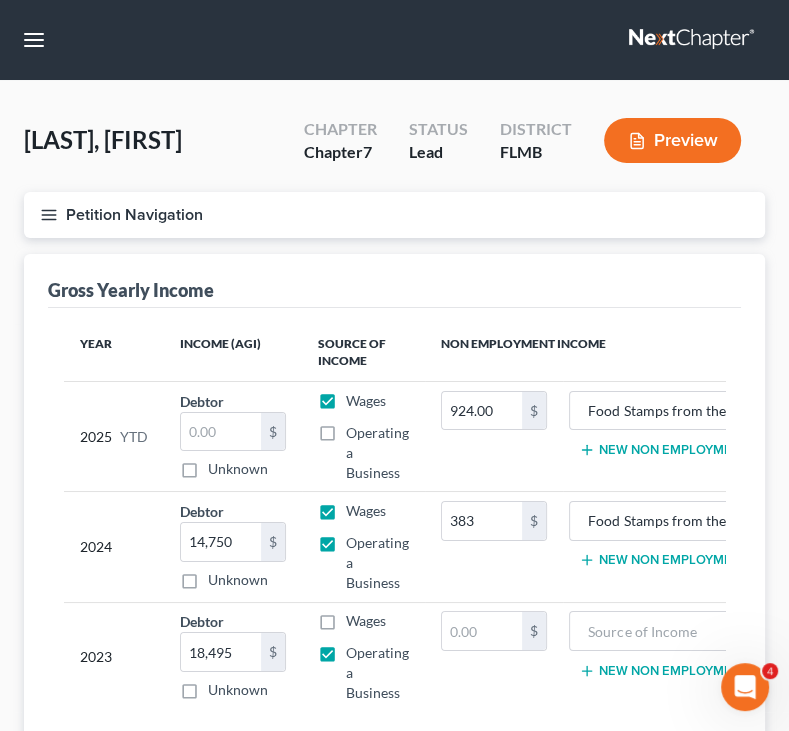 click on "Wages" at bounding box center [366, 511] 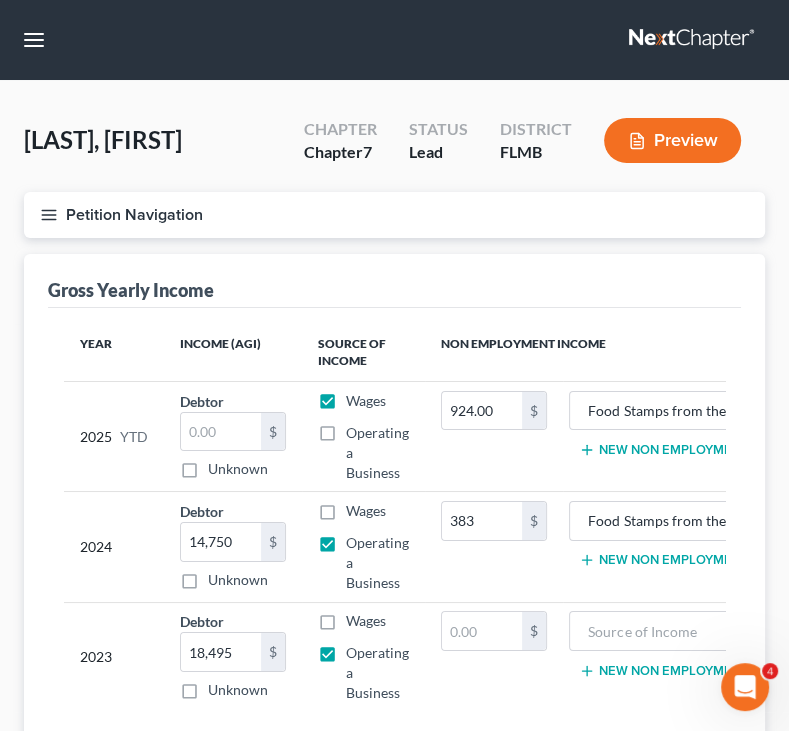 click on "Wages" at bounding box center (366, 401) 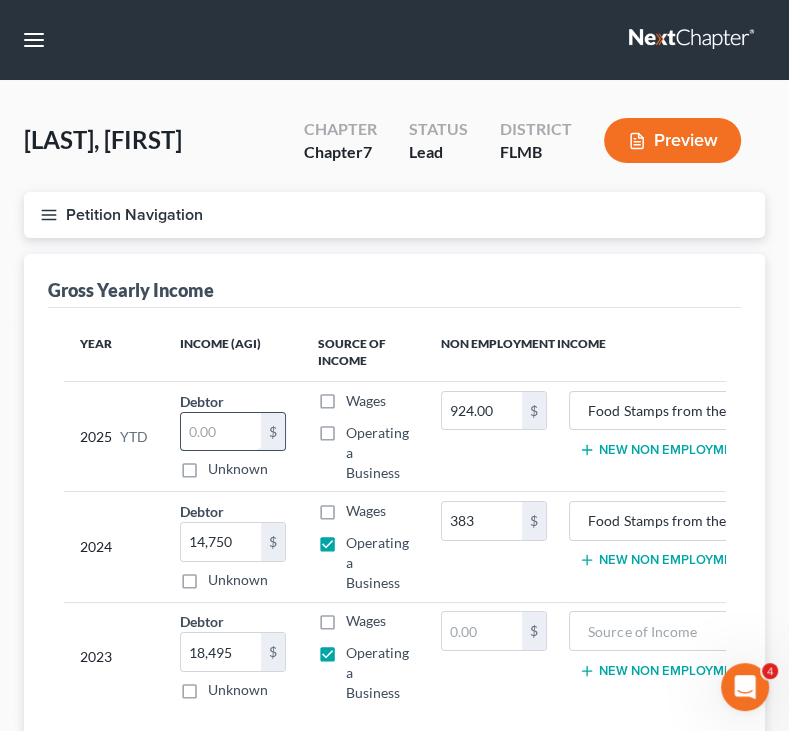 click at bounding box center (221, 432) 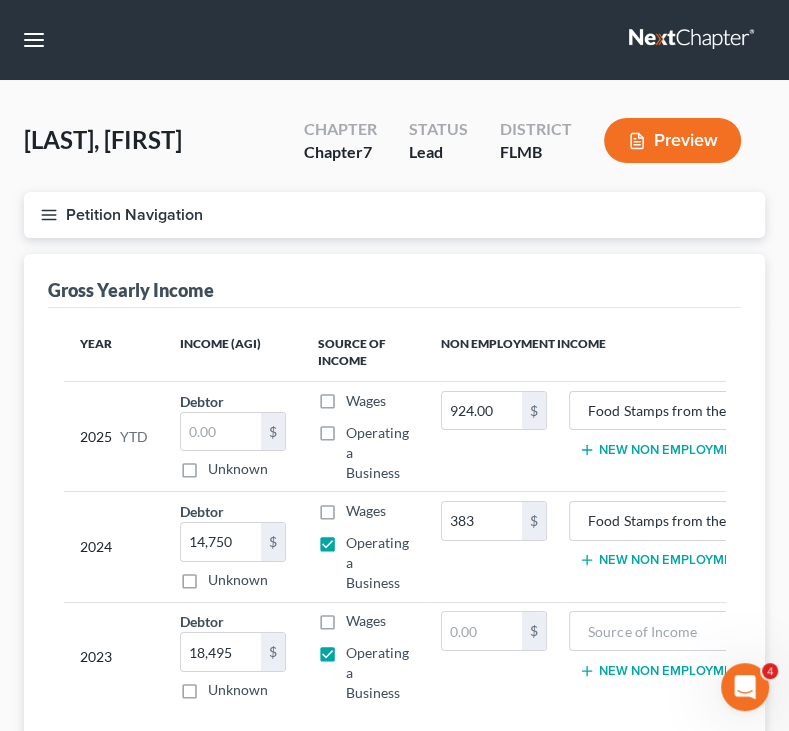 click on "Operating a Business" at bounding box center [377, 453] 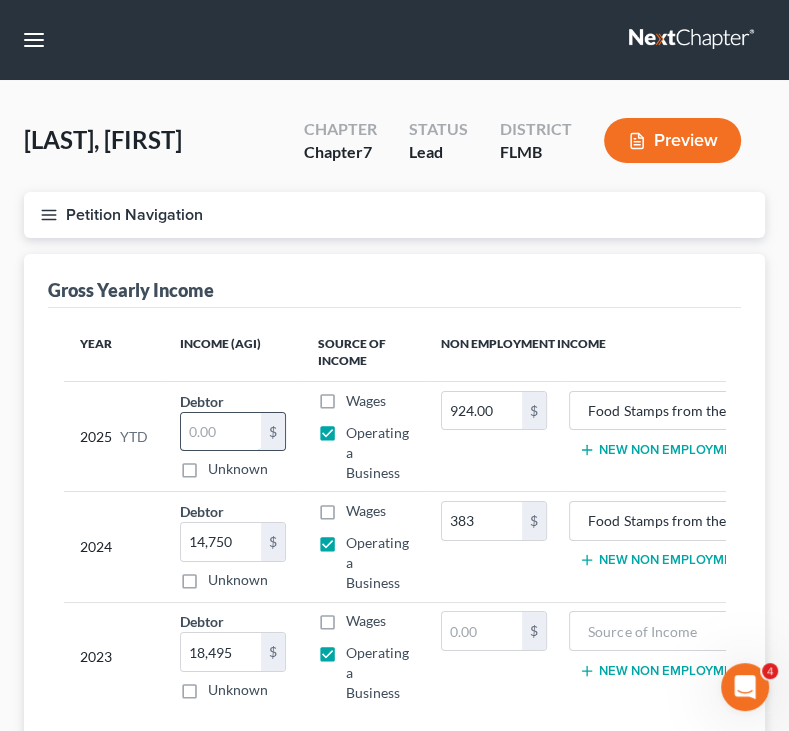 click at bounding box center [221, 432] 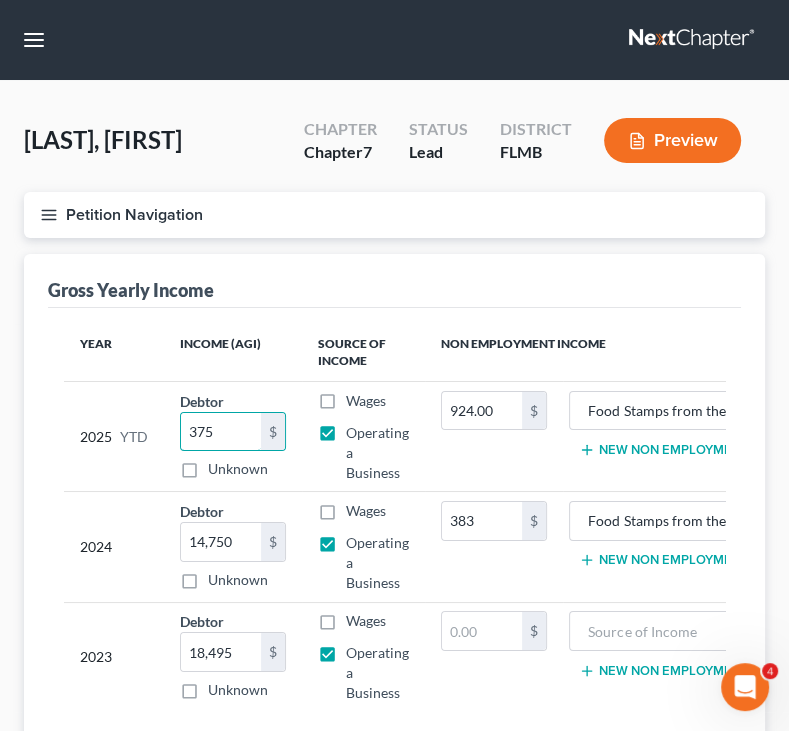 type on "375" 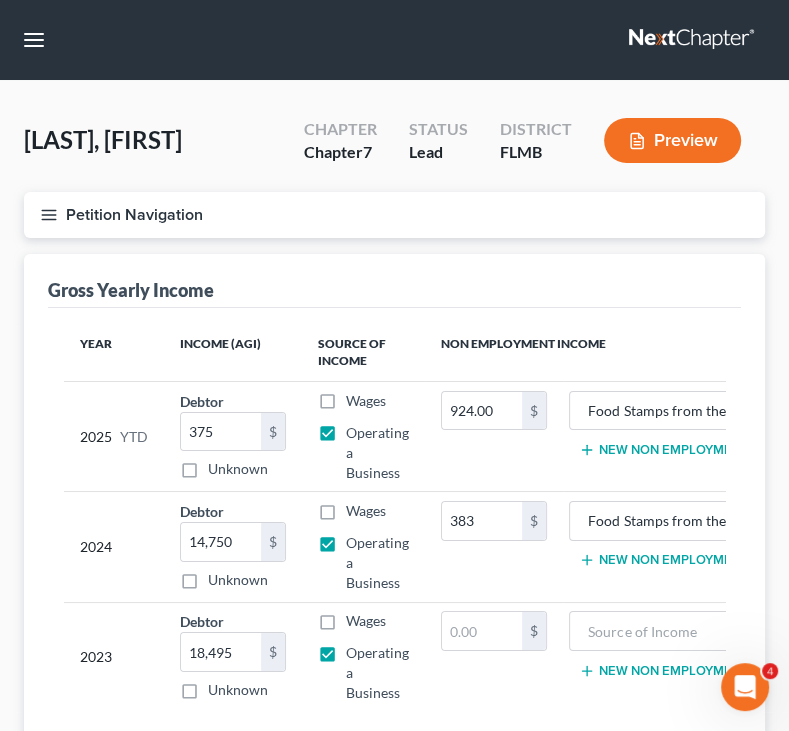 click on "Gross Yearly Income" at bounding box center (394, 281) 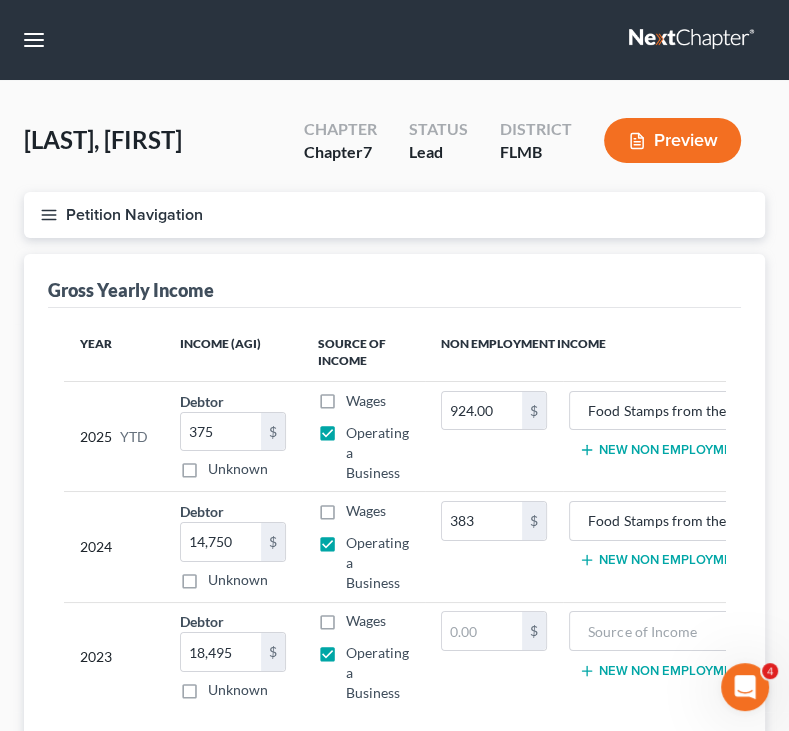 click 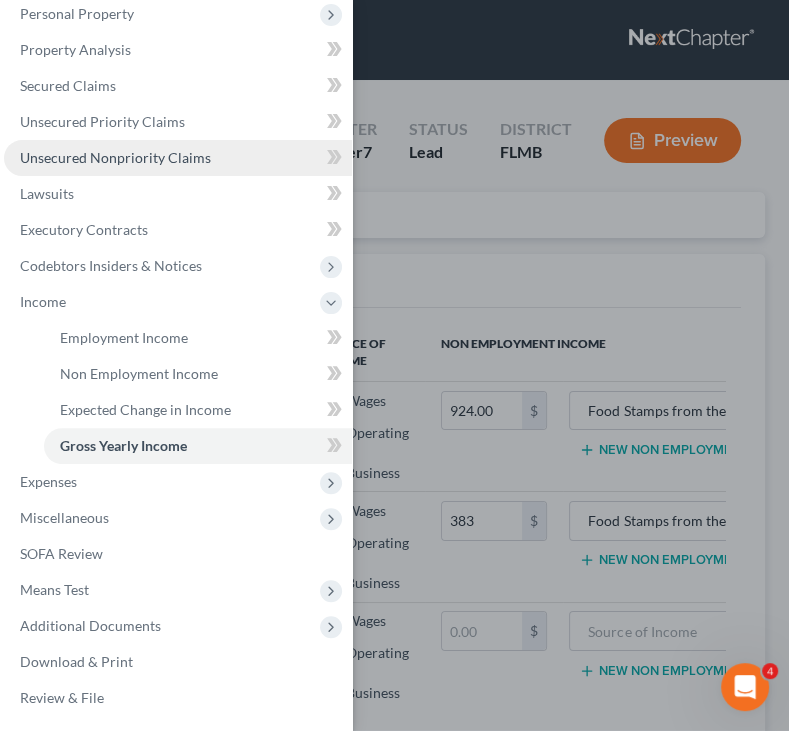 click on "Unsecured Nonpriority Claims" at bounding box center (115, 157) 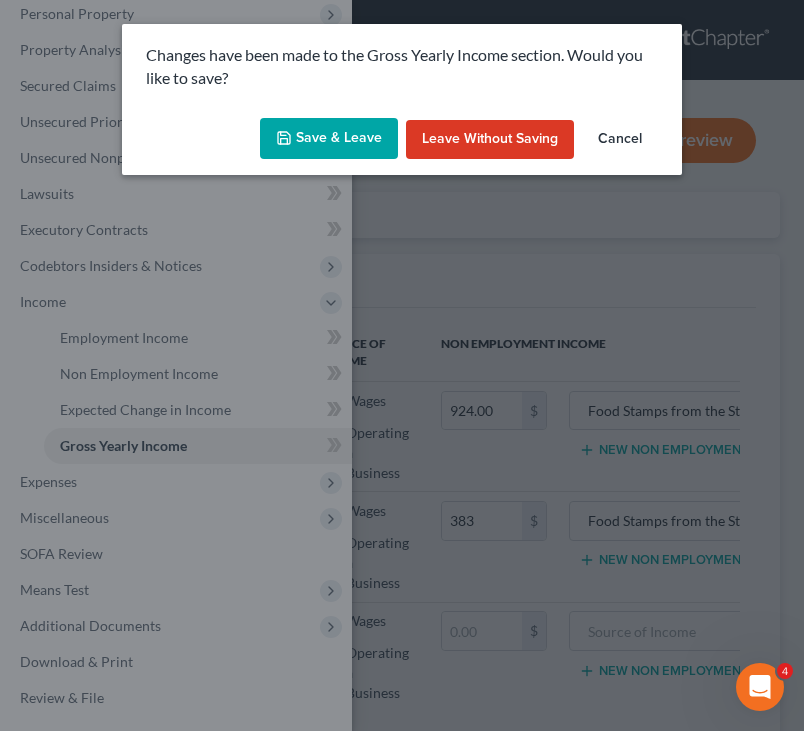 click on "Save & Leave" at bounding box center [329, 139] 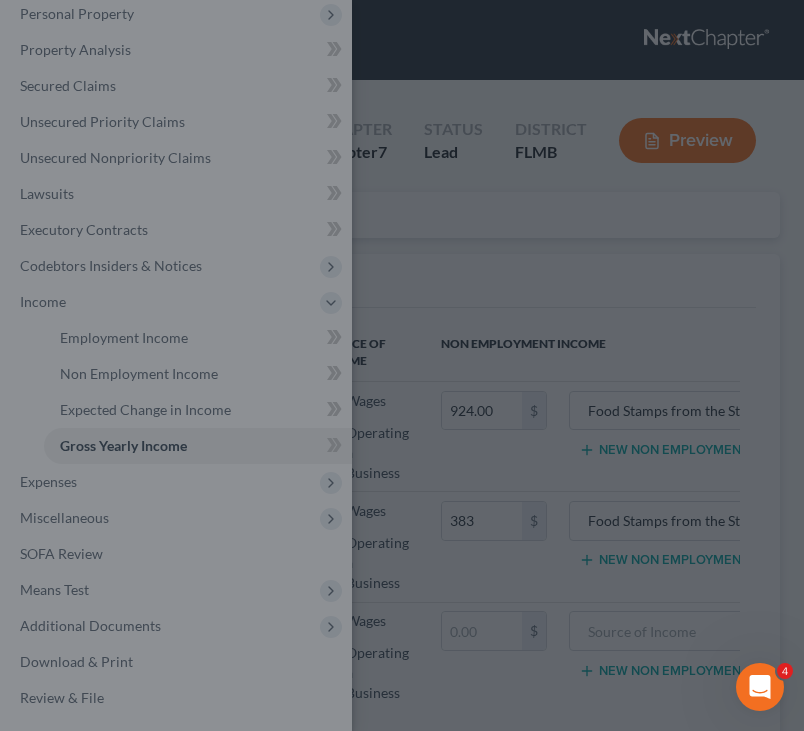 type on "383.00" 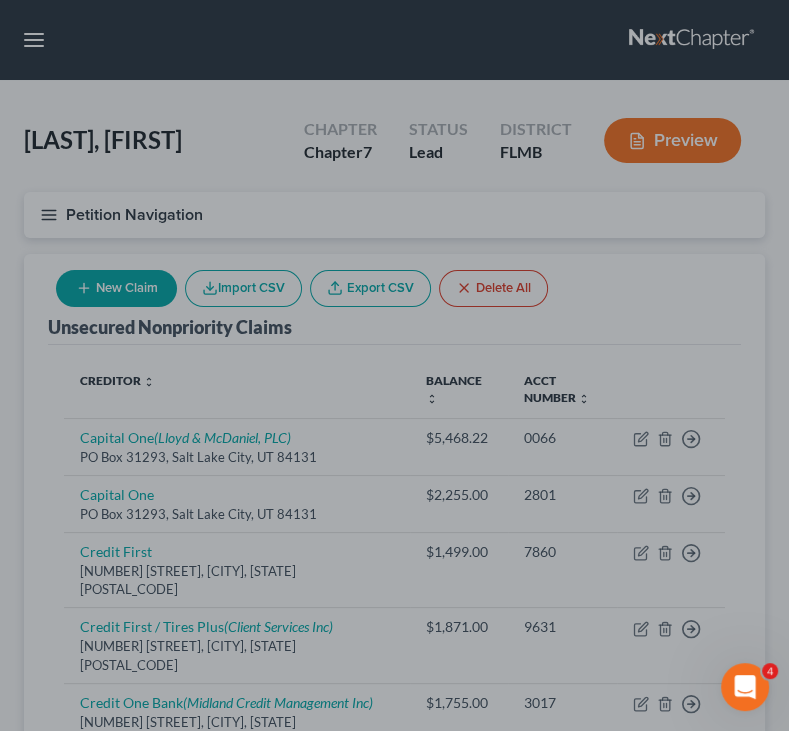 click at bounding box center [394, 365] 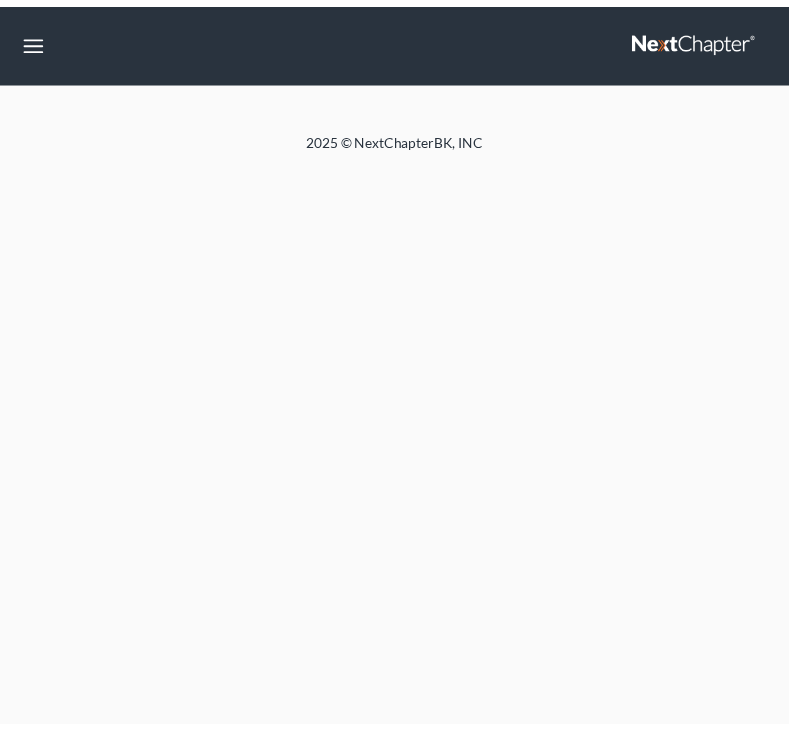 scroll, scrollTop: 0, scrollLeft: 0, axis: both 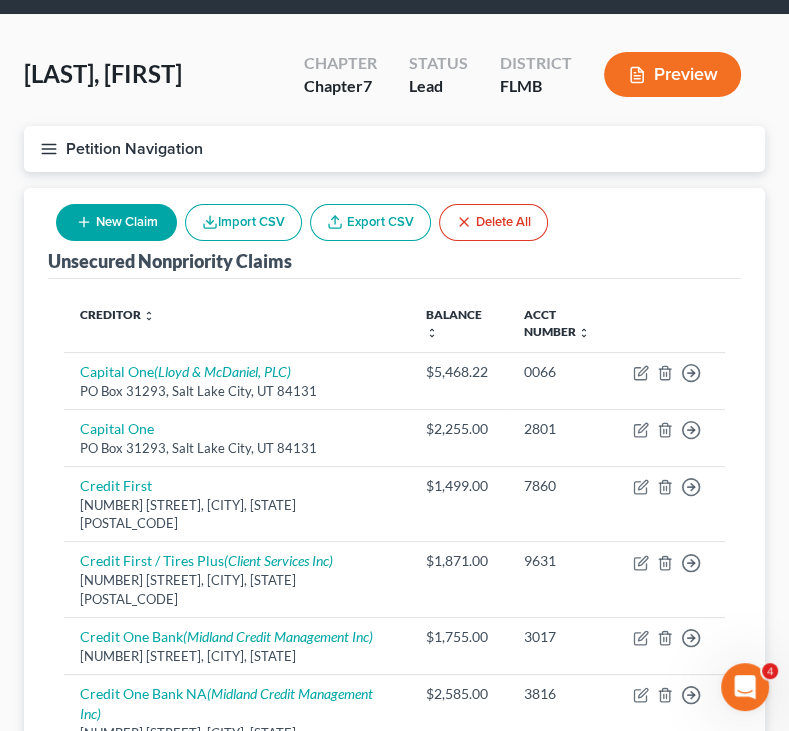 click 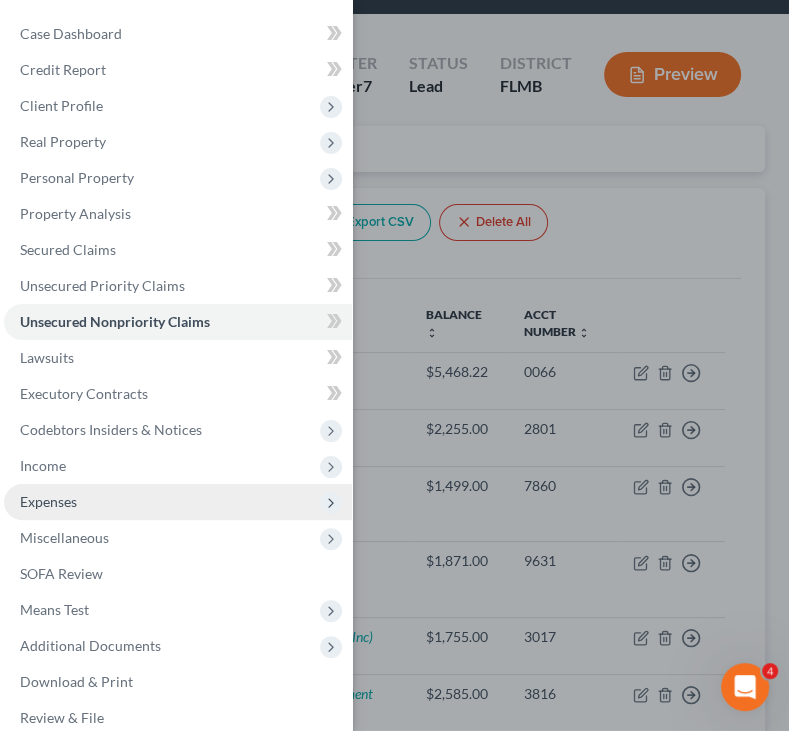 click on "Expenses" at bounding box center [178, 502] 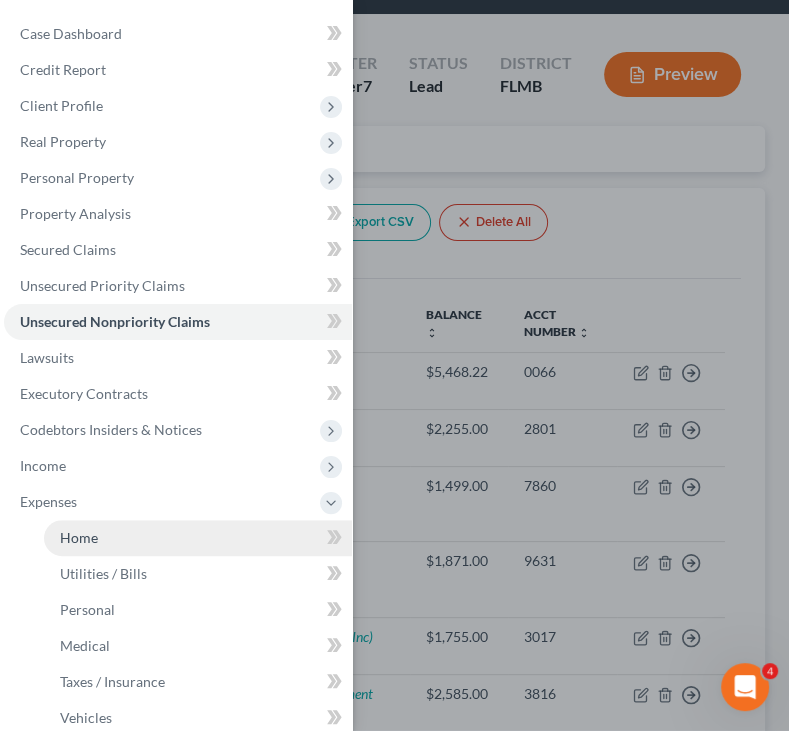 click on "Home" at bounding box center (198, 538) 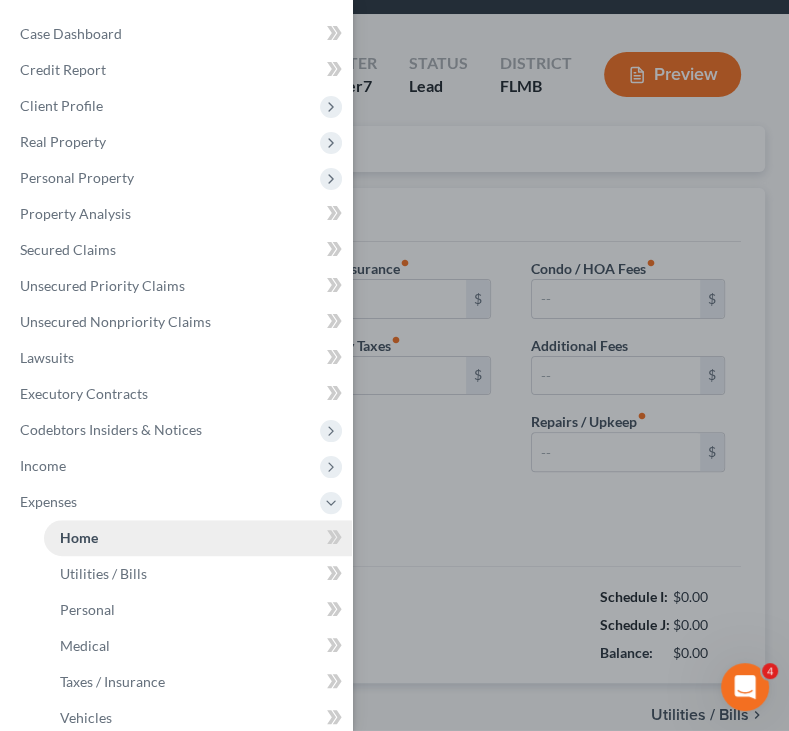 type on "1,300.00" 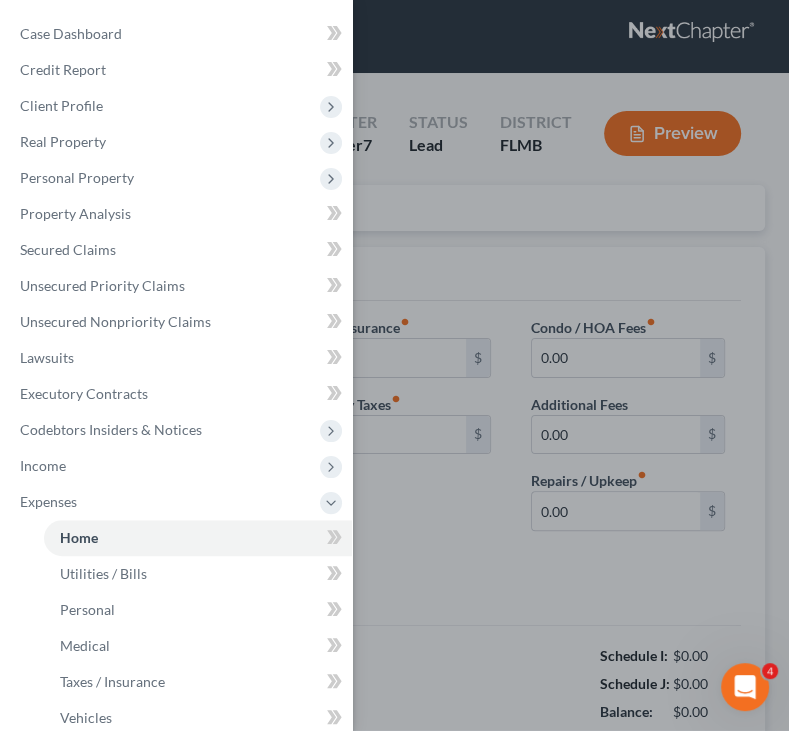 scroll, scrollTop: 0, scrollLeft: 0, axis: both 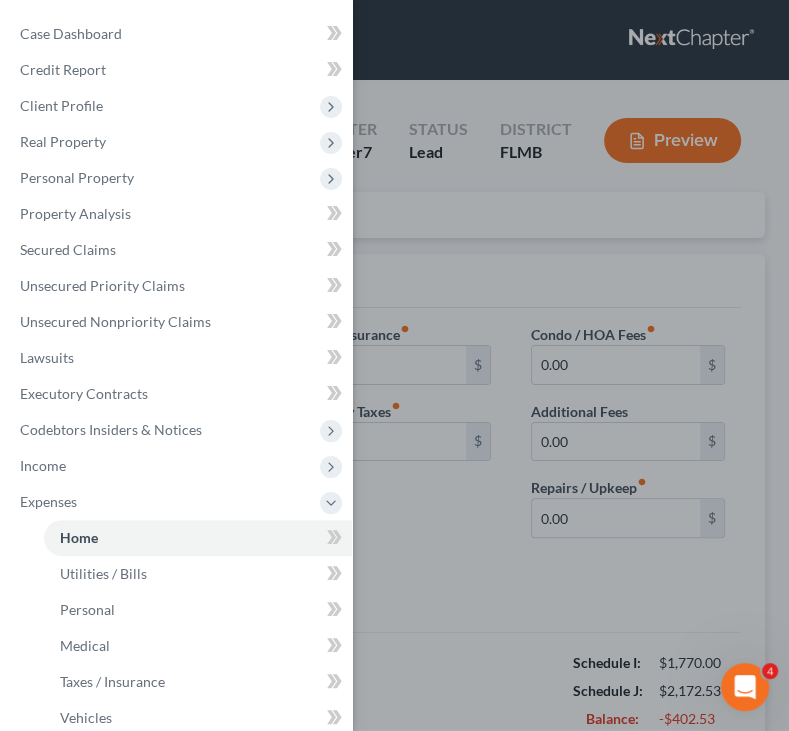 click on "Case Dashboard
Payments
Invoices
Payments
Payments
Credit Report
Client Profile" at bounding box center (394, 365) 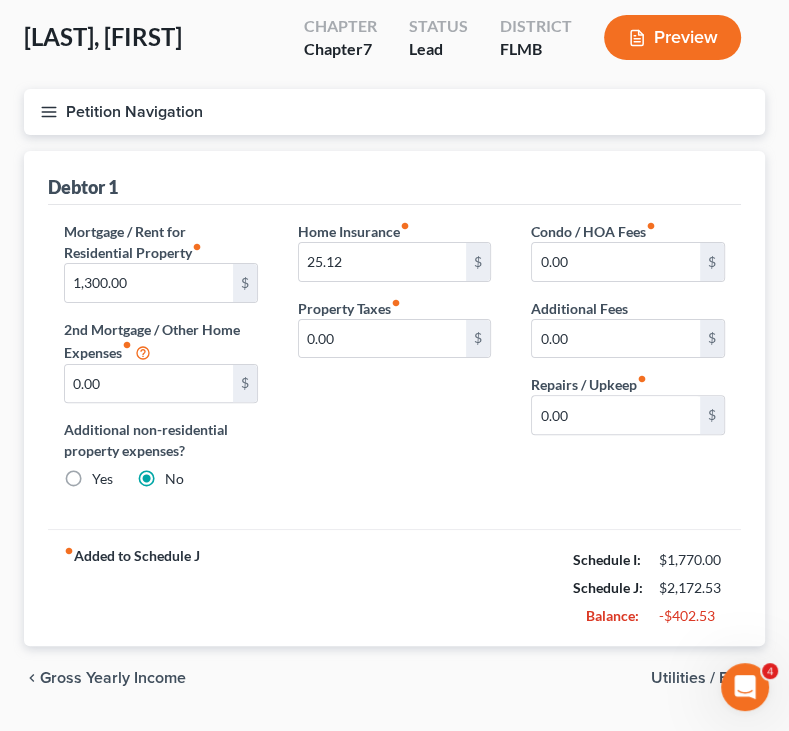 scroll, scrollTop: 156, scrollLeft: 0, axis: vertical 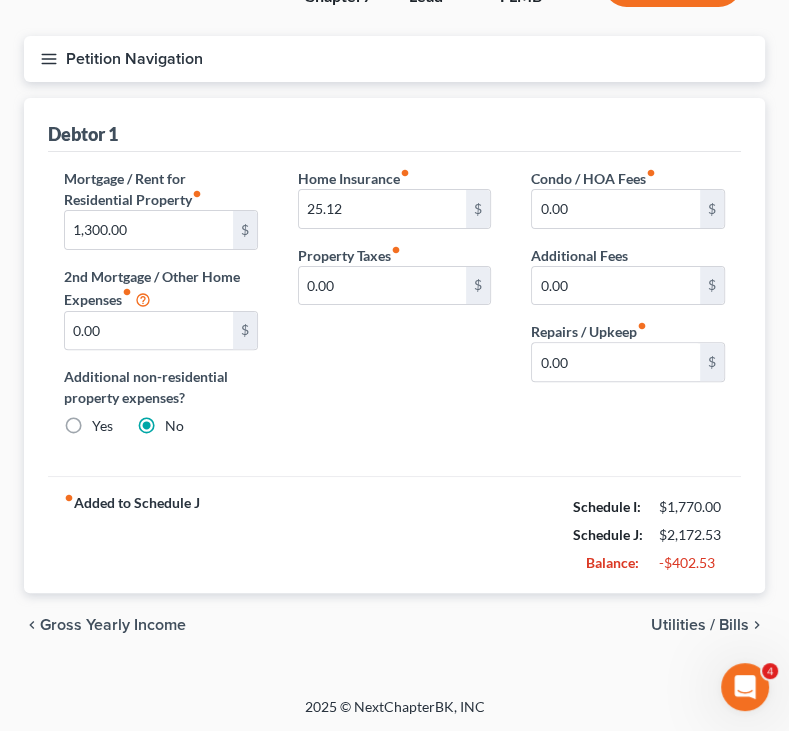 click 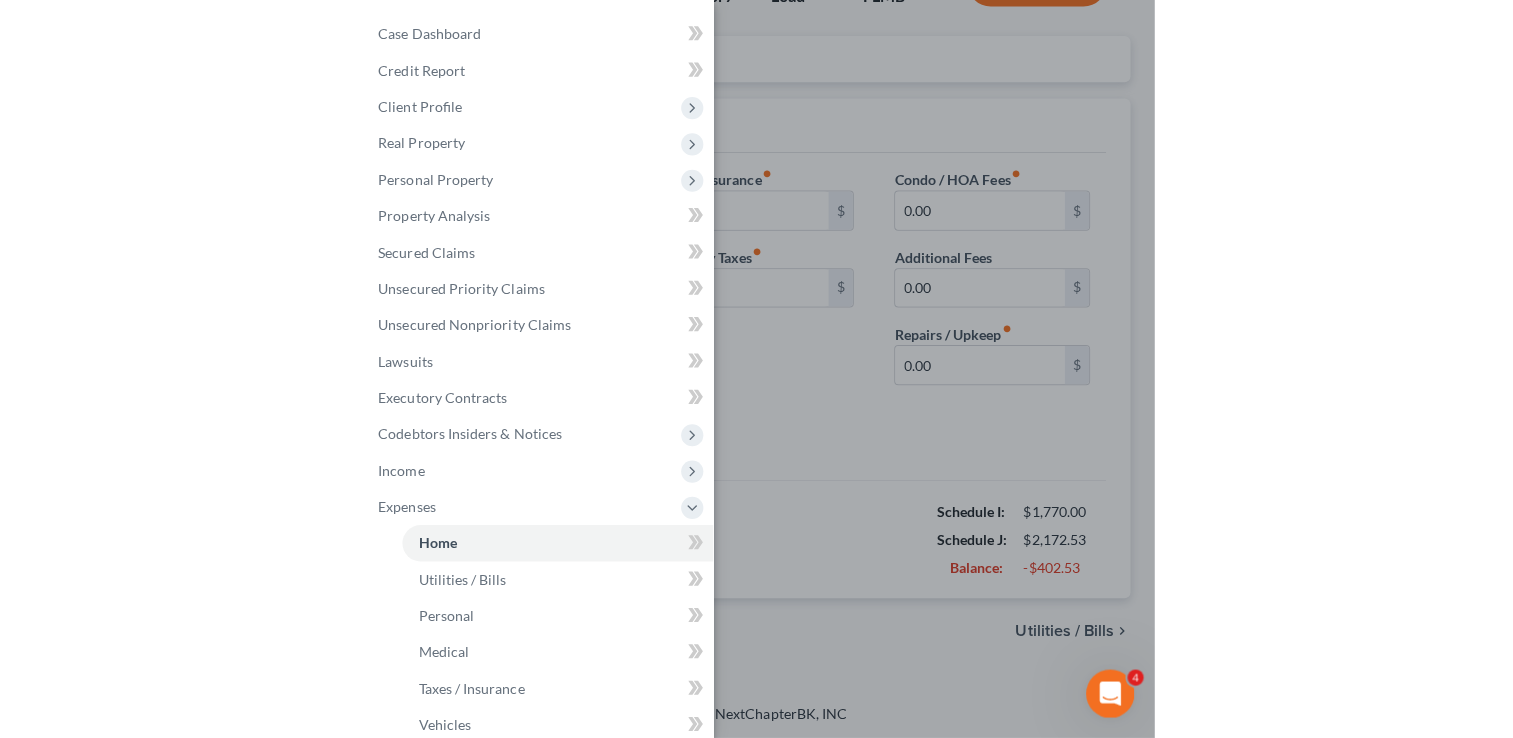 scroll, scrollTop: 272, scrollLeft: 0, axis: vertical 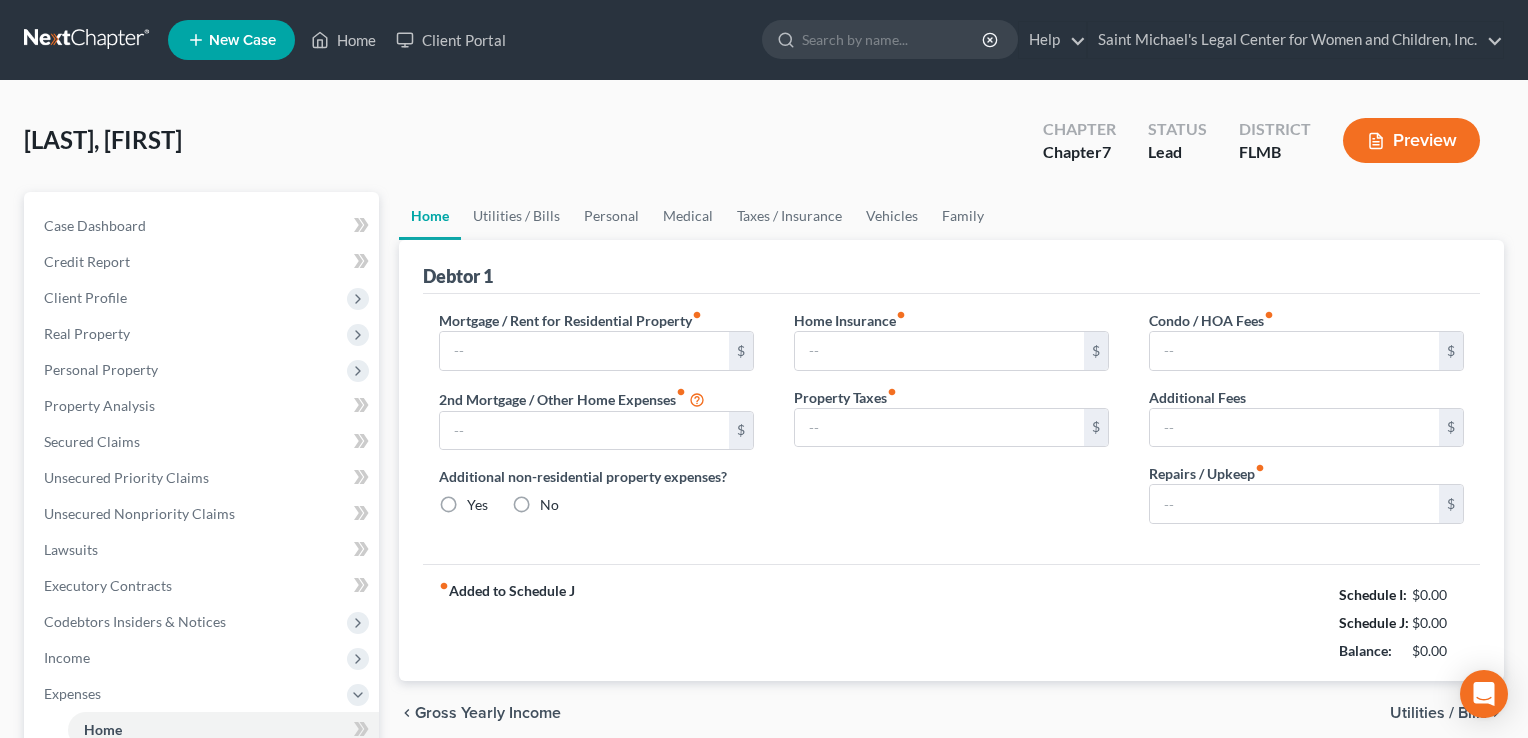 type on "1,300.00" 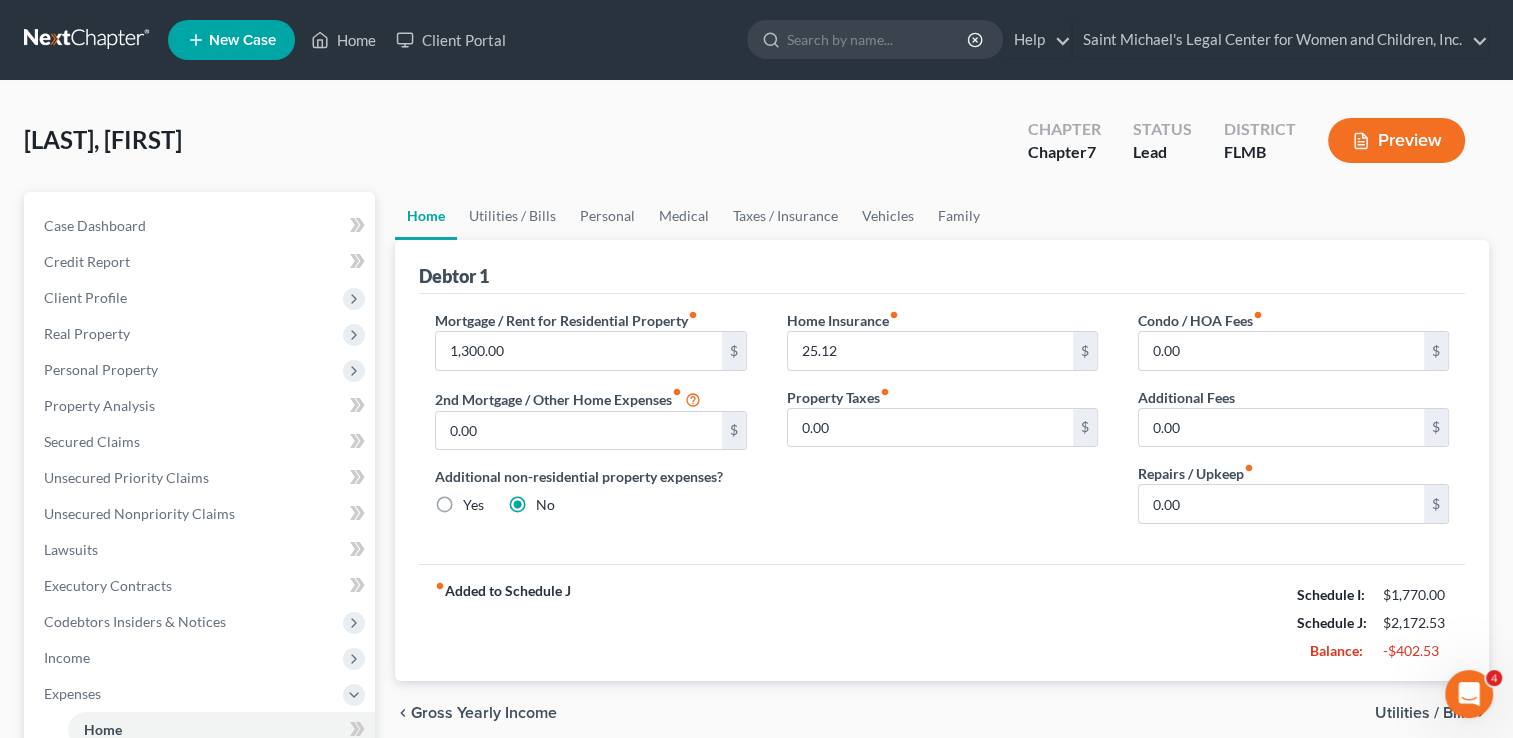 scroll, scrollTop: 0, scrollLeft: 0, axis: both 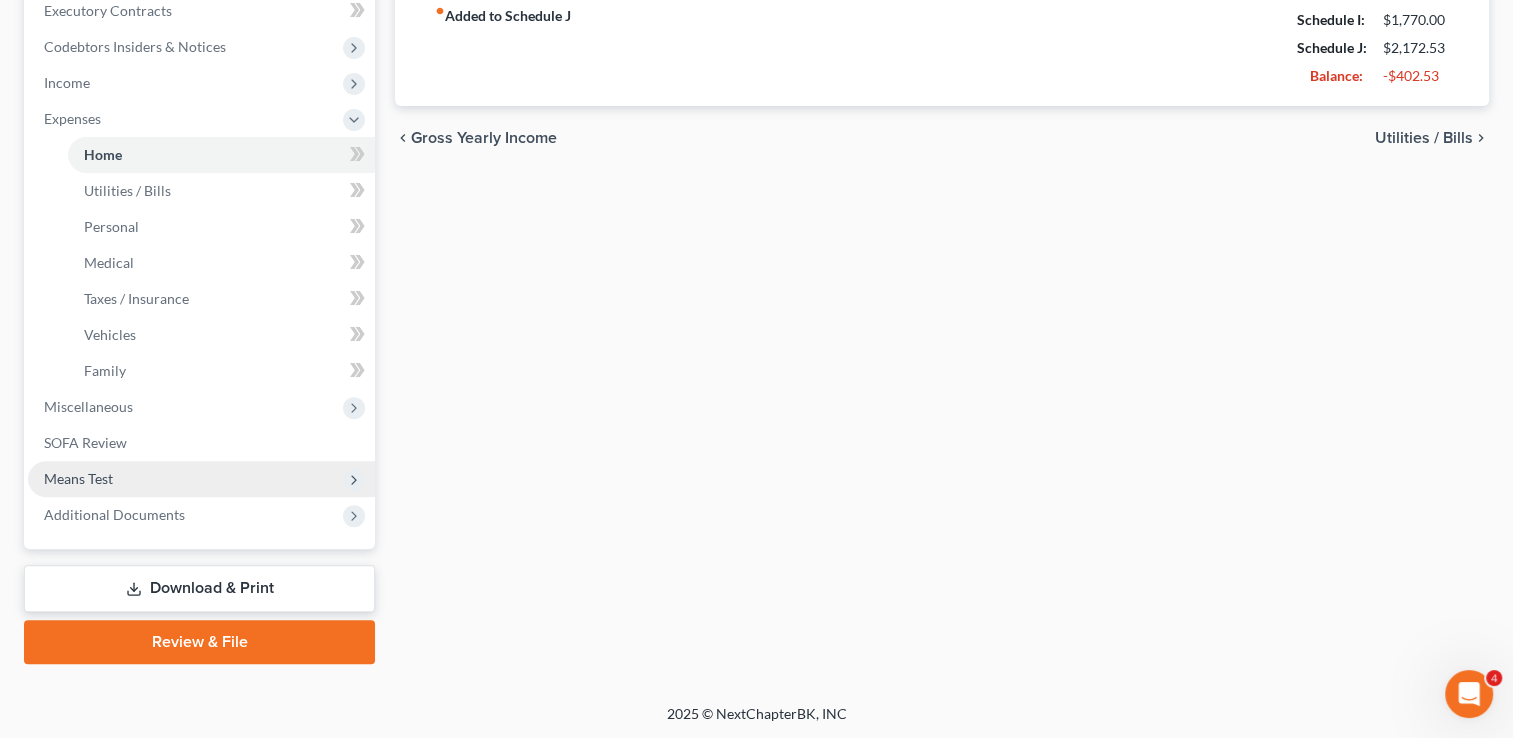 click on "Means Test" at bounding box center [201, 479] 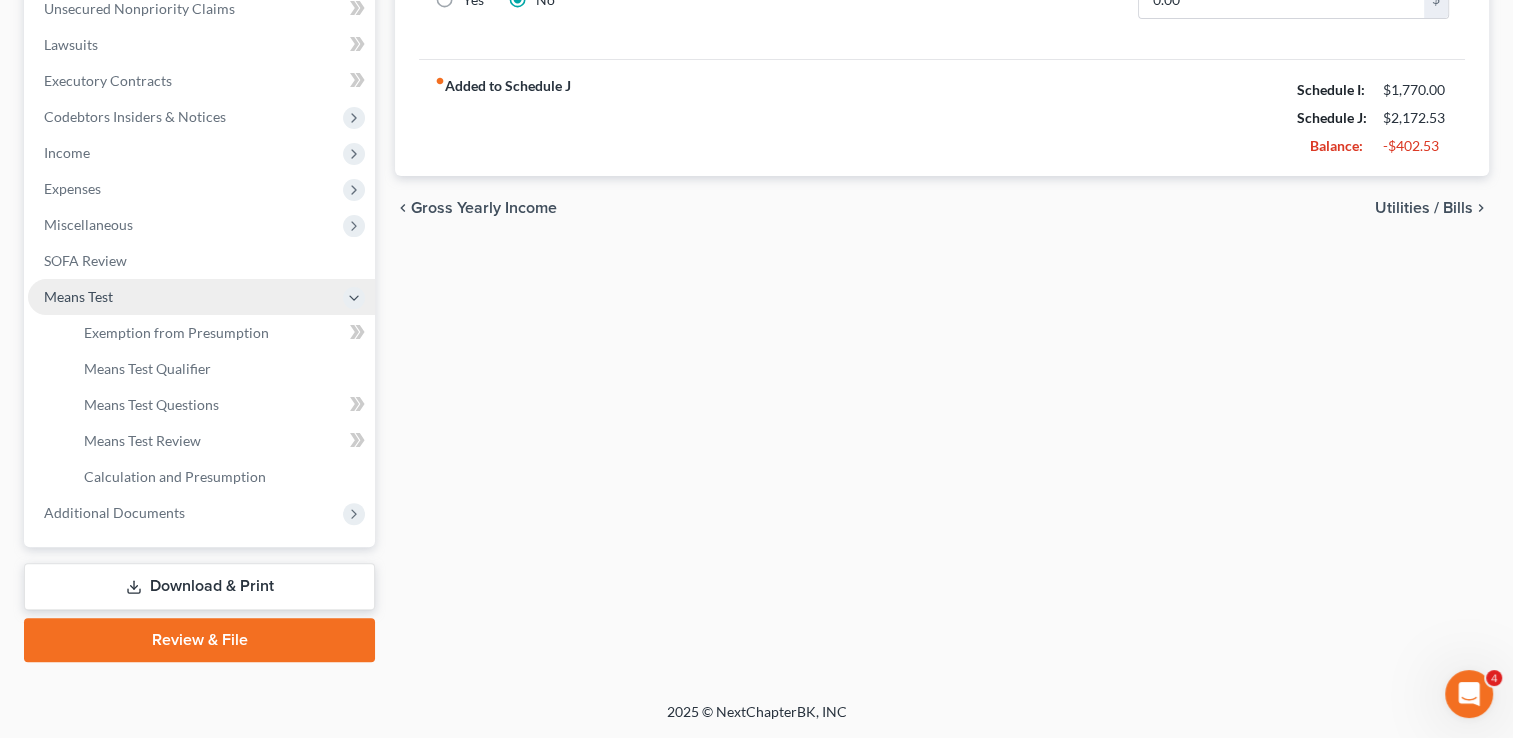 scroll, scrollTop: 503, scrollLeft: 0, axis: vertical 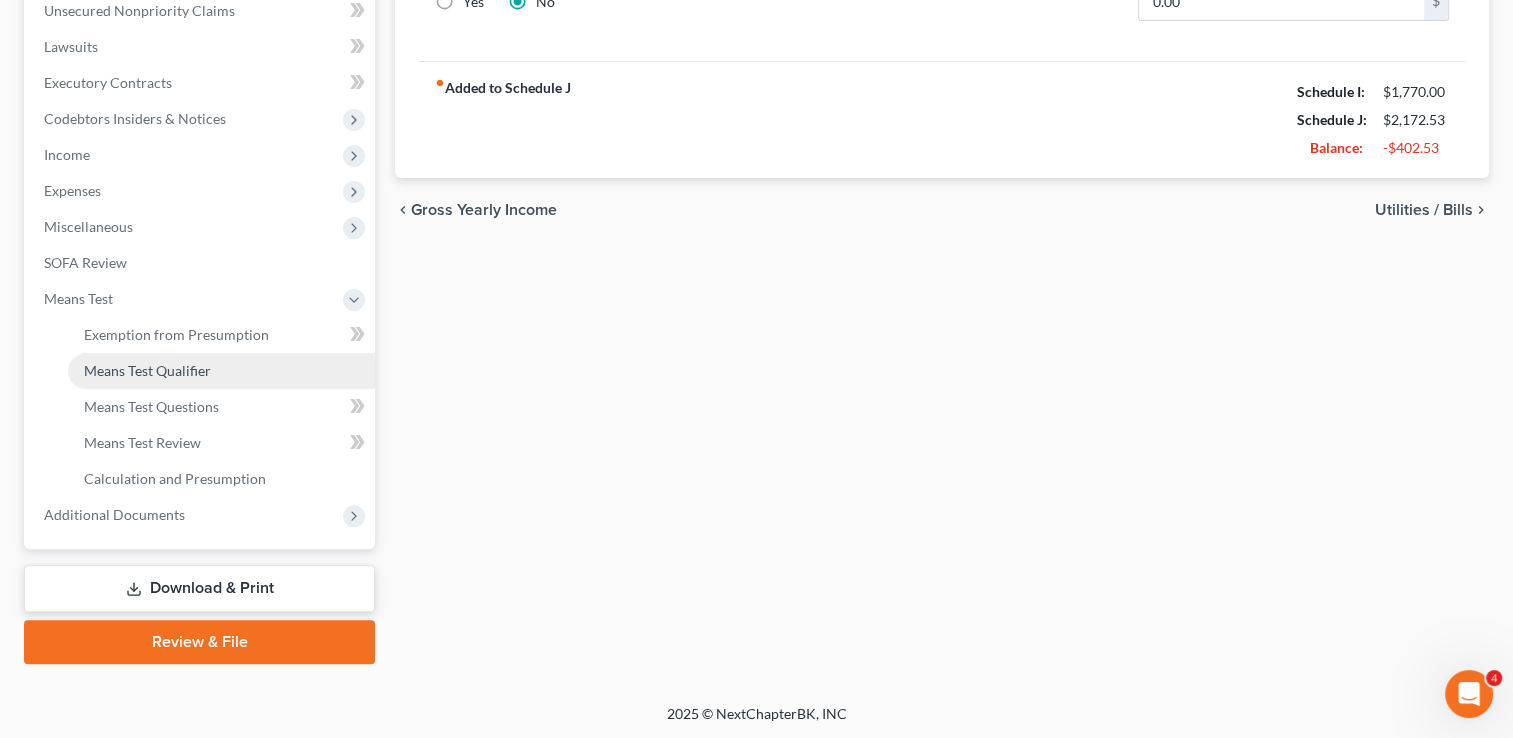click on "Means Test Qualifier" at bounding box center (221, 371) 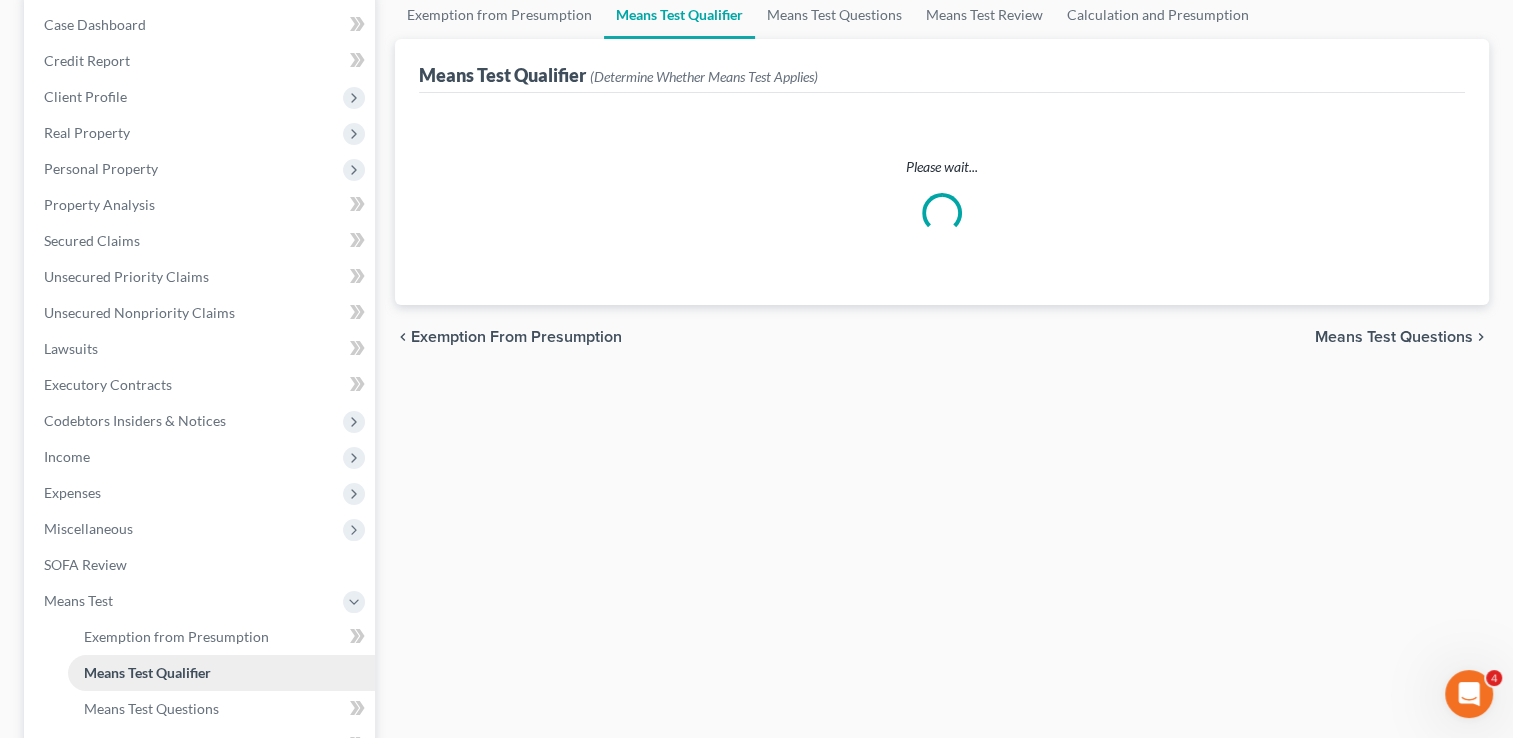 scroll, scrollTop: 0, scrollLeft: 0, axis: both 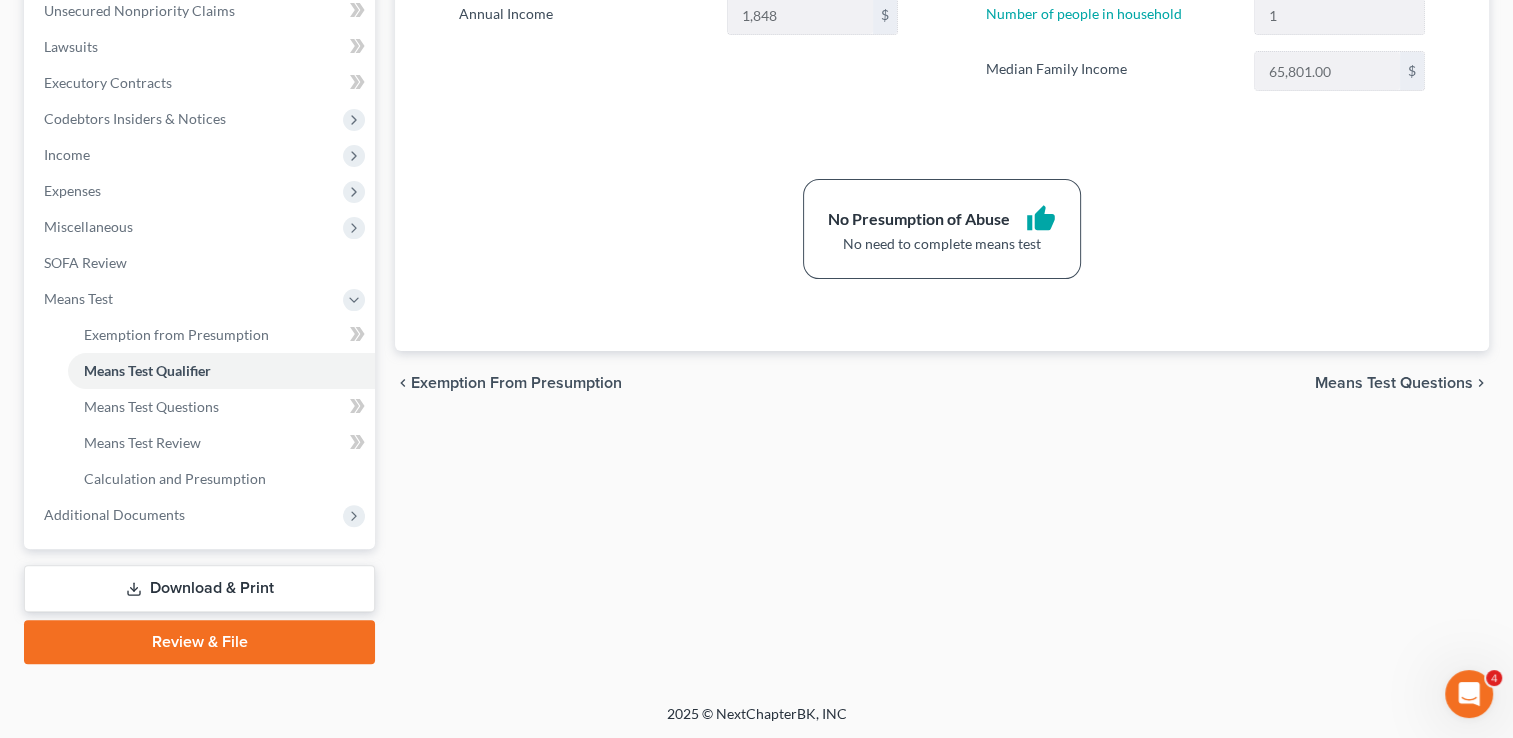 click on "Download & Print" at bounding box center (199, 588) 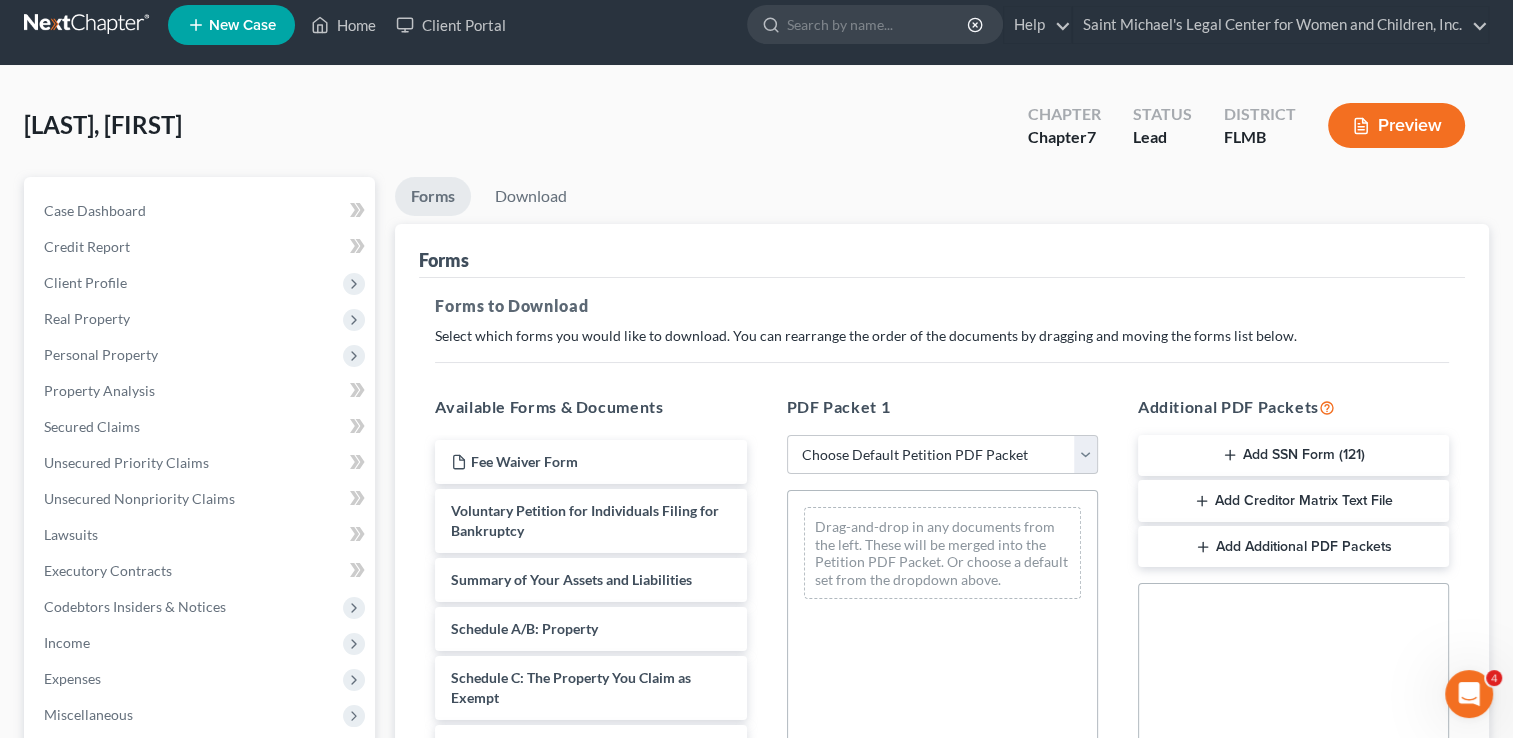 scroll, scrollTop: 0, scrollLeft: 0, axis: both 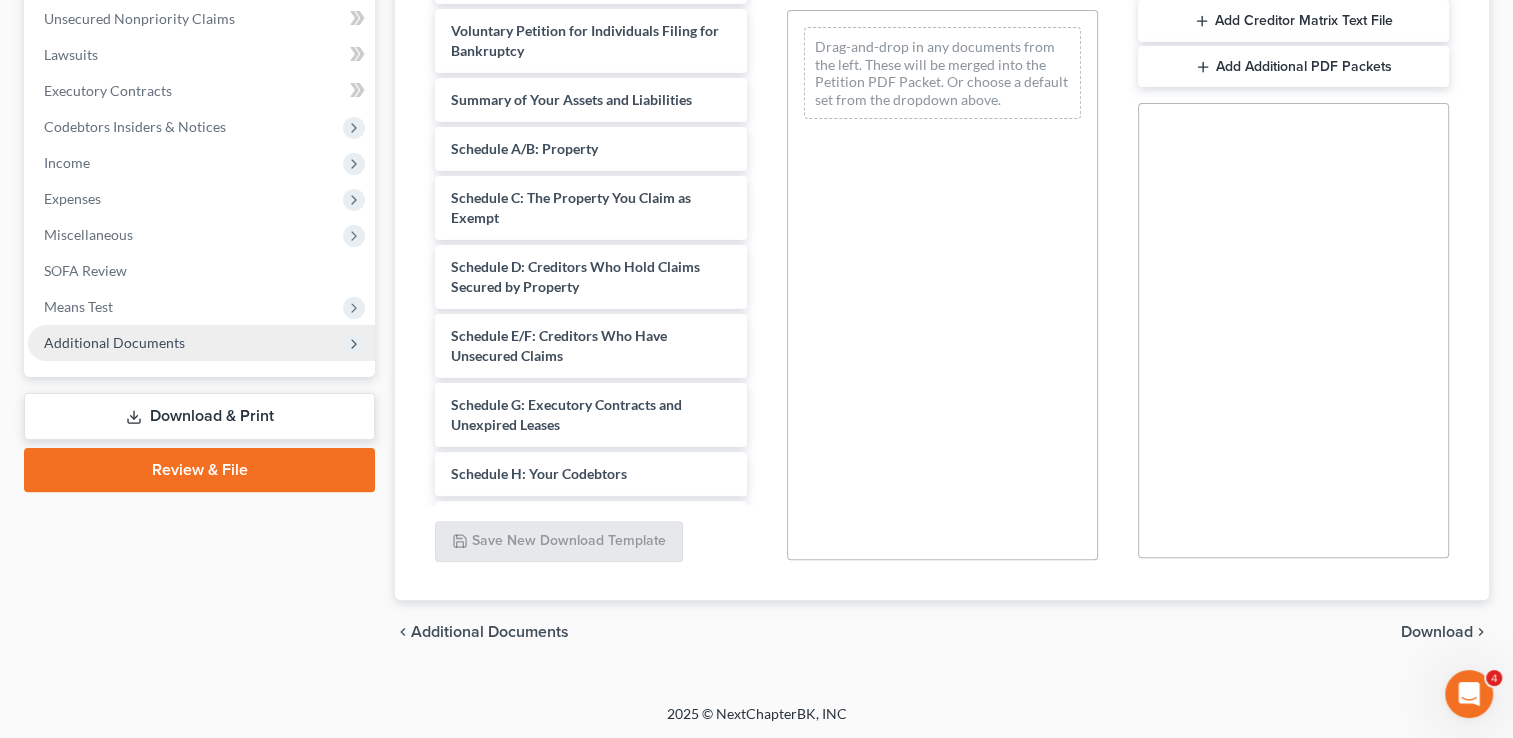 click on "Additional Documents" at bounding box center [114, 342] 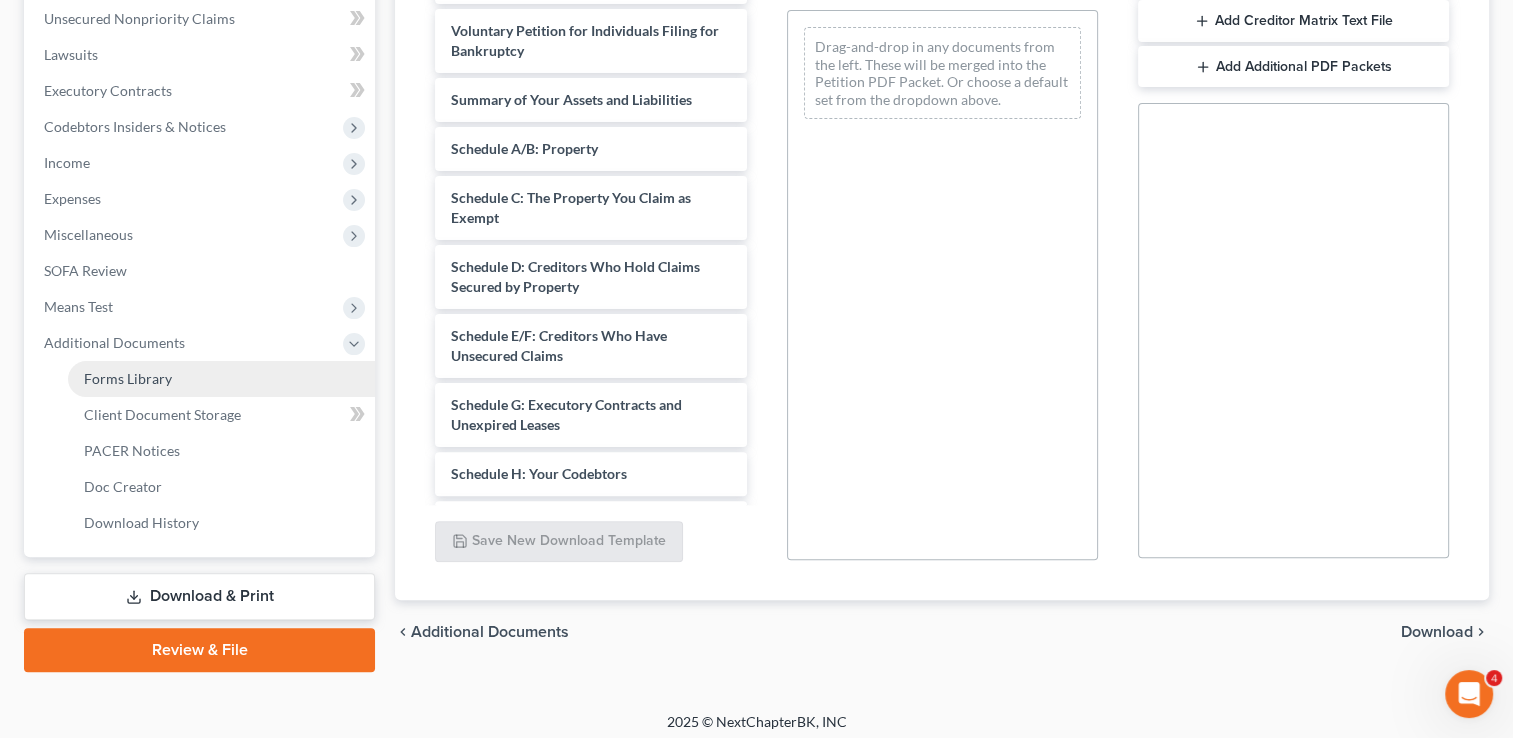 click on "Forms Library" at bounding box center (221, 379) 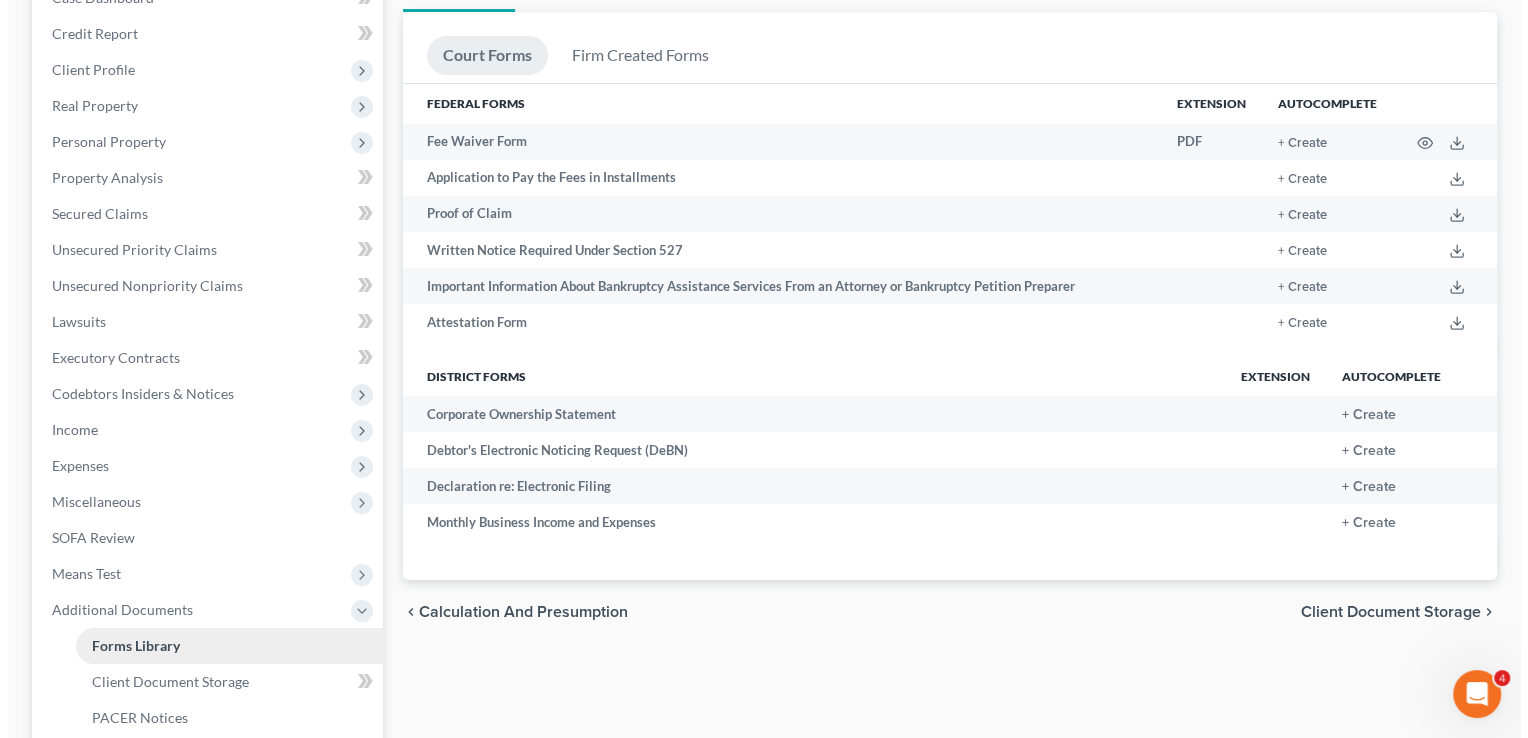 scroll, scrollTop: 0, scrollLeft: 0, axis: both 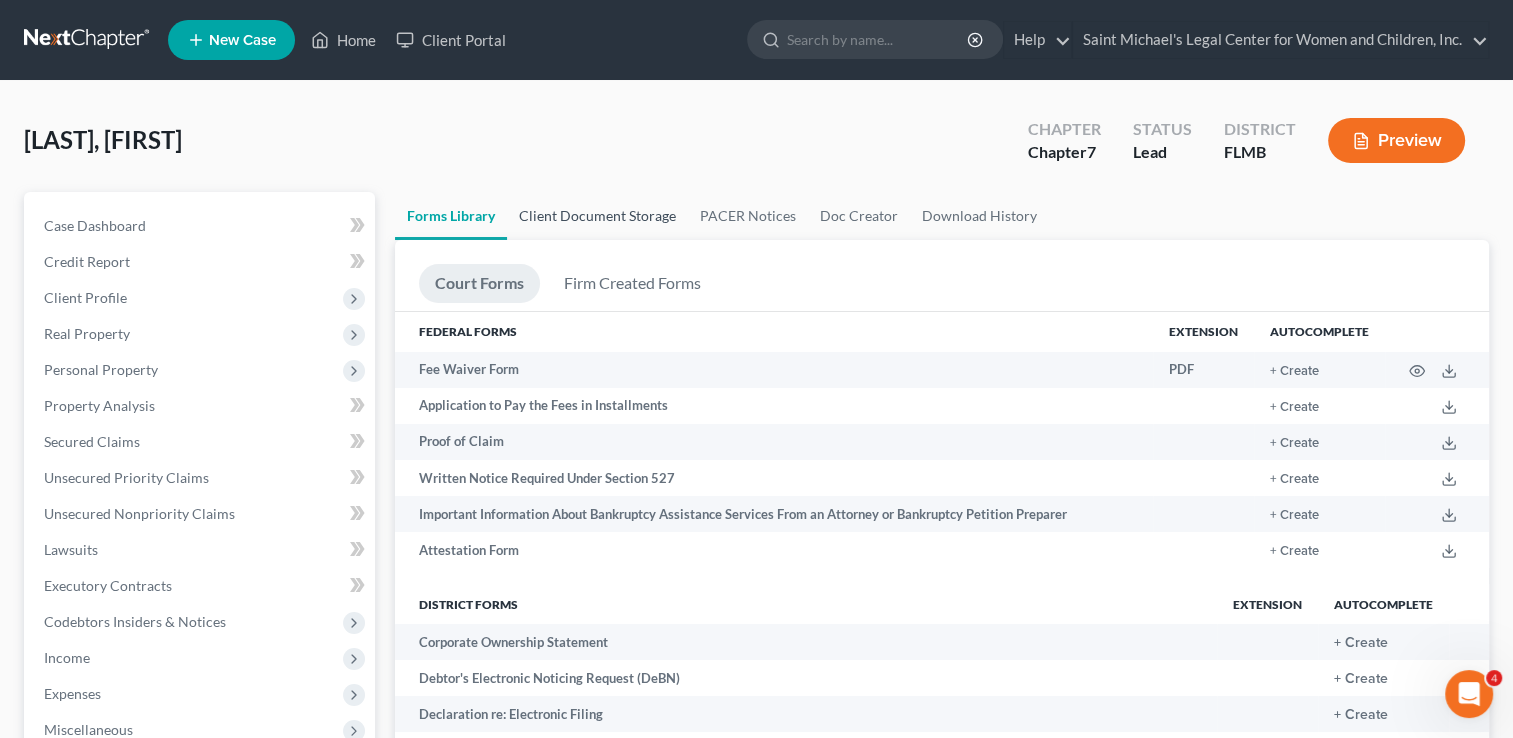 click on "Client Document Storage" at bounding box center [597, 216] 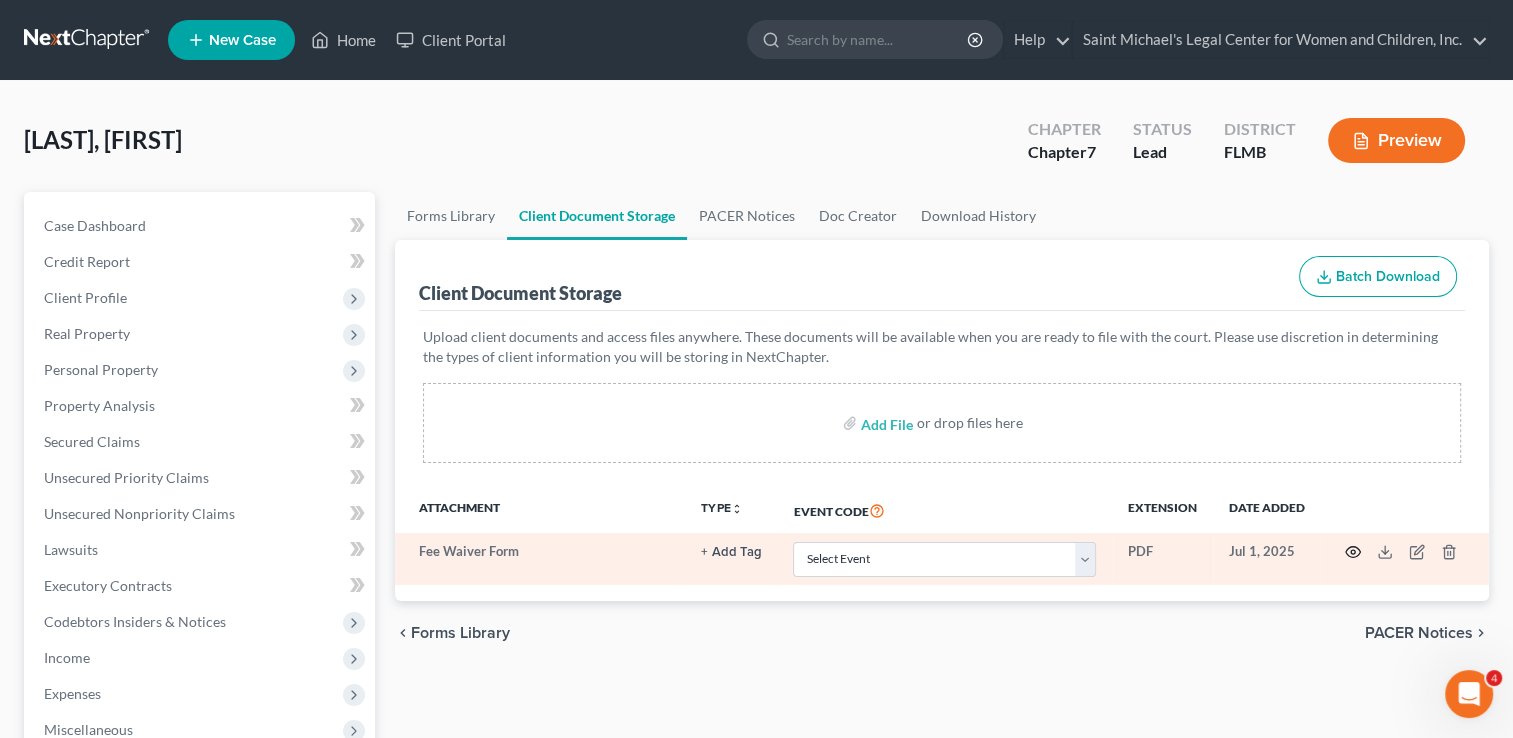 click 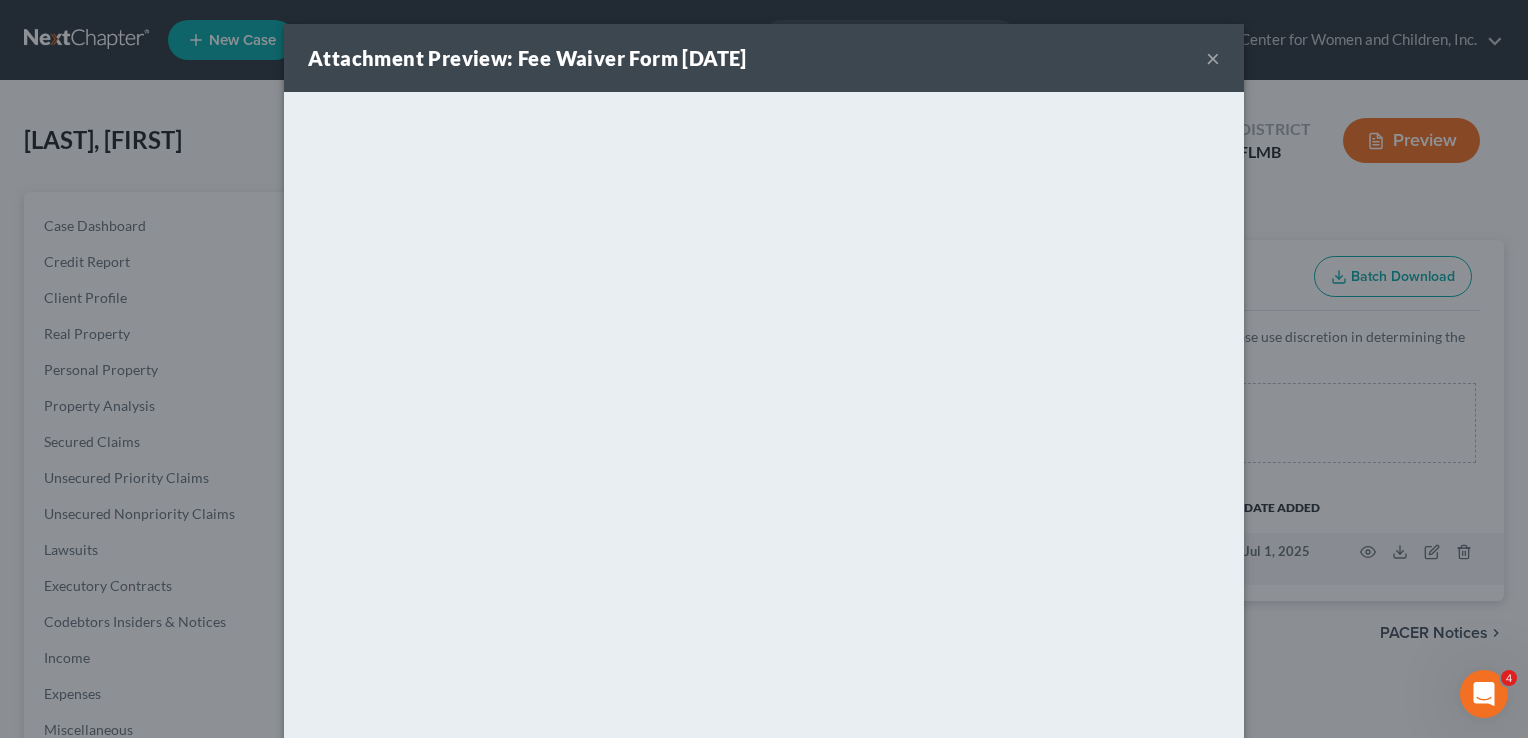 click on "×" at bounding box center (1213, 58) 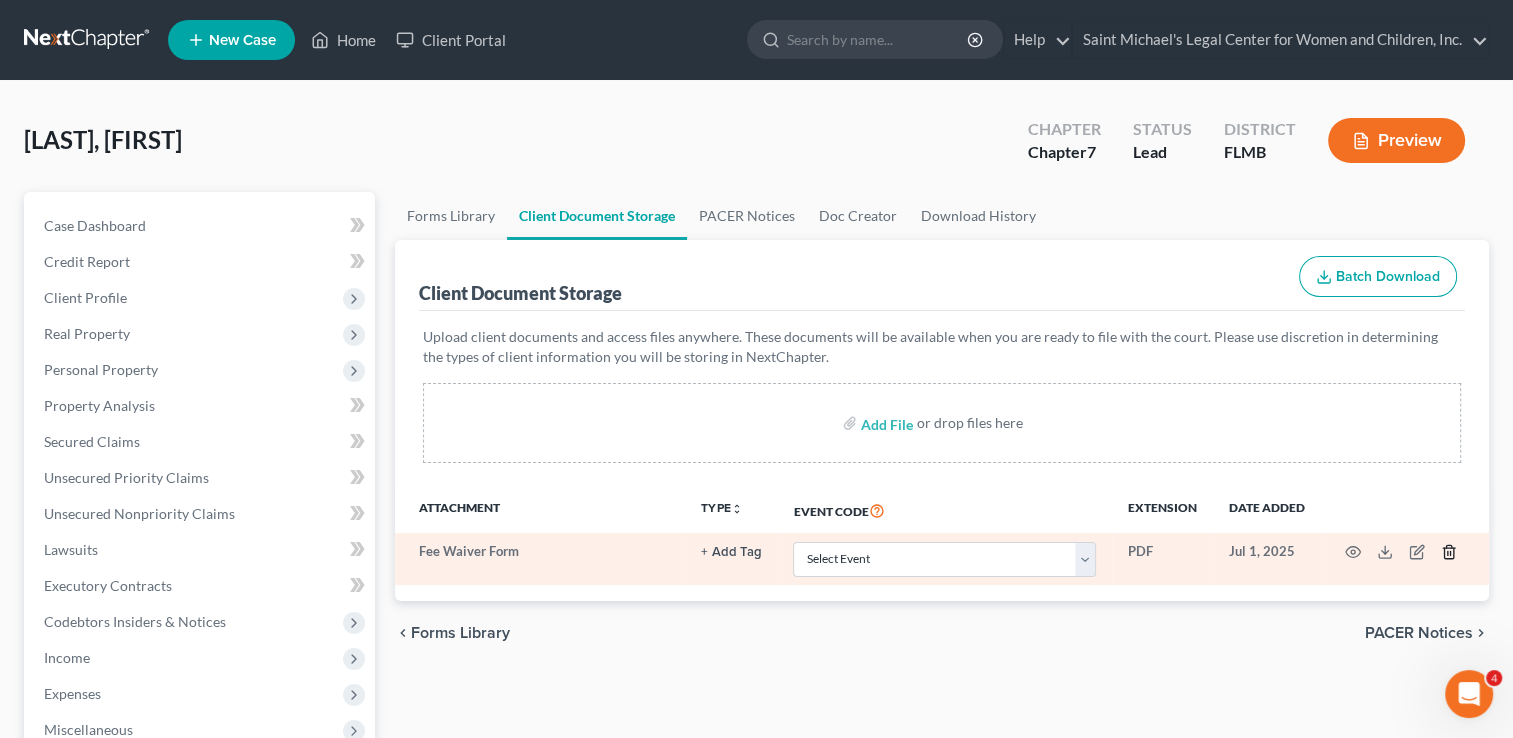 click 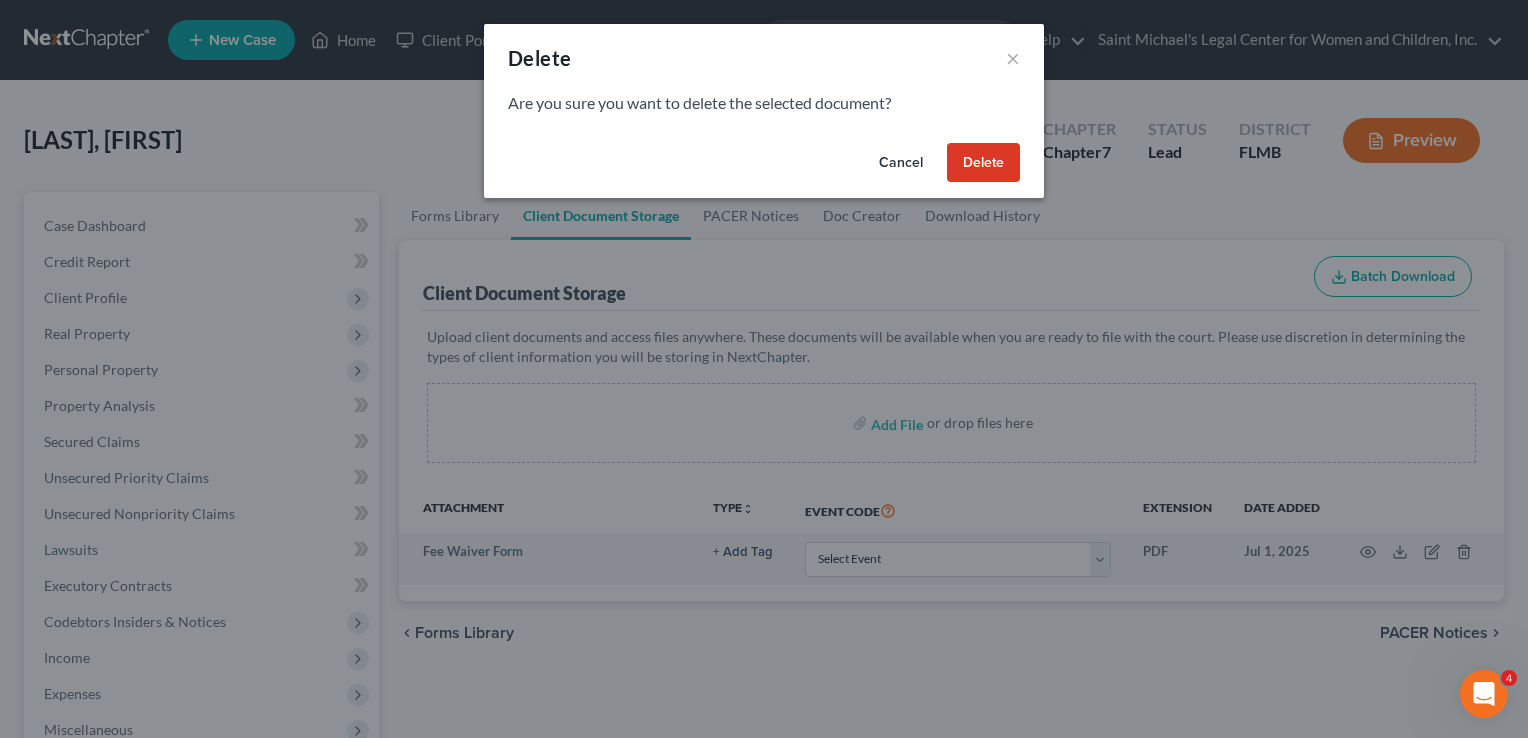 click on "Delete" at bounding box center [983, 163] 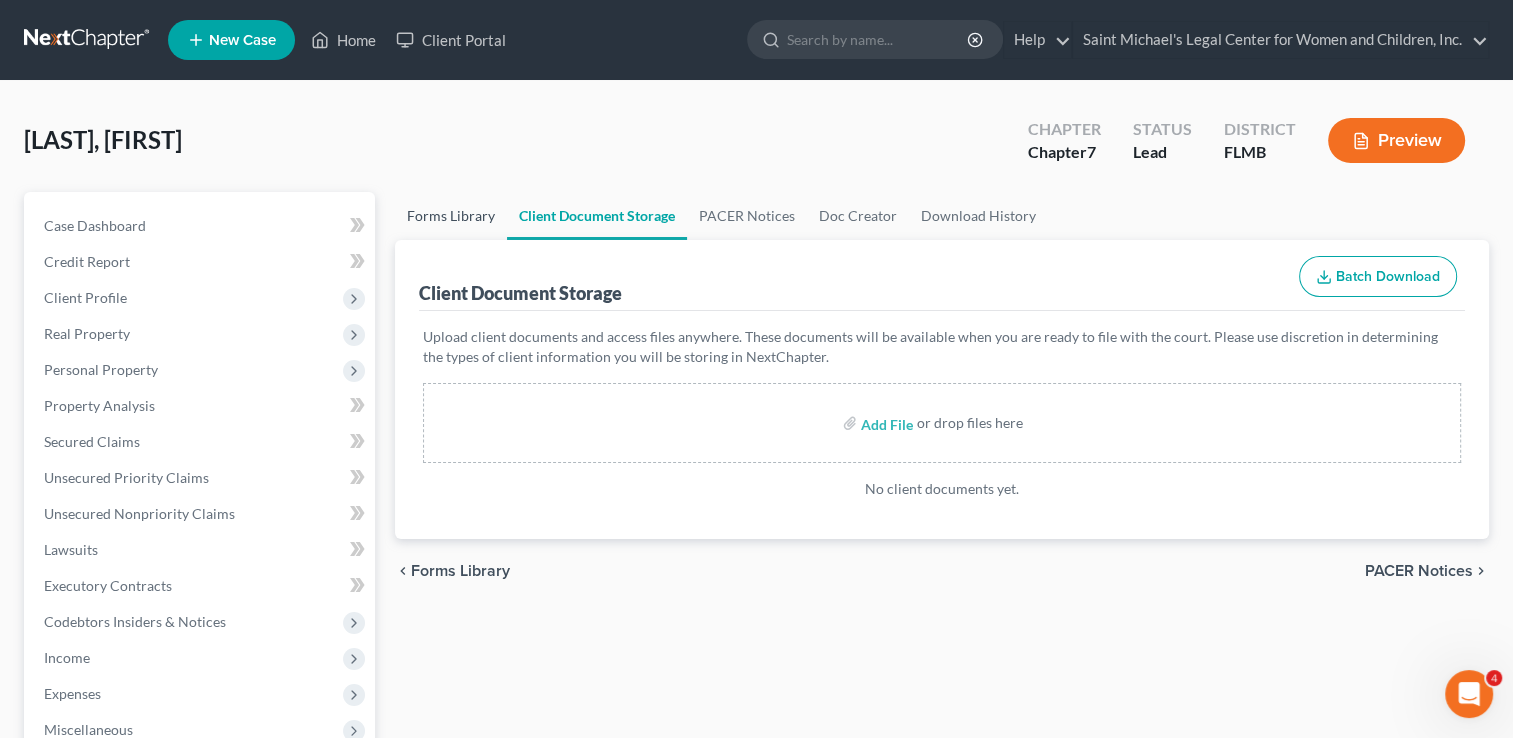 click on "Forms Library" at bounding box center [451, 216] 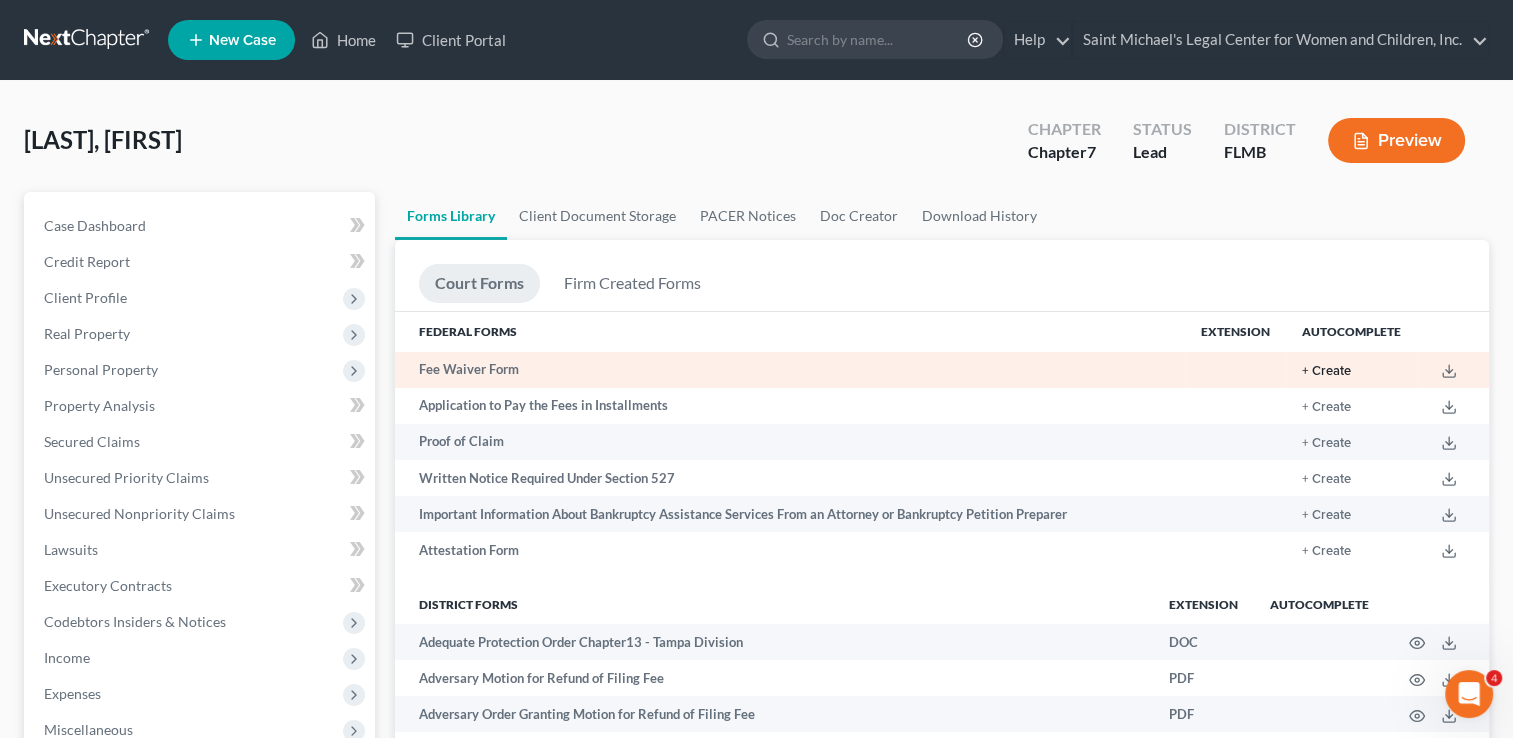 click on "+ Create" at bounding box center (1326, 371) 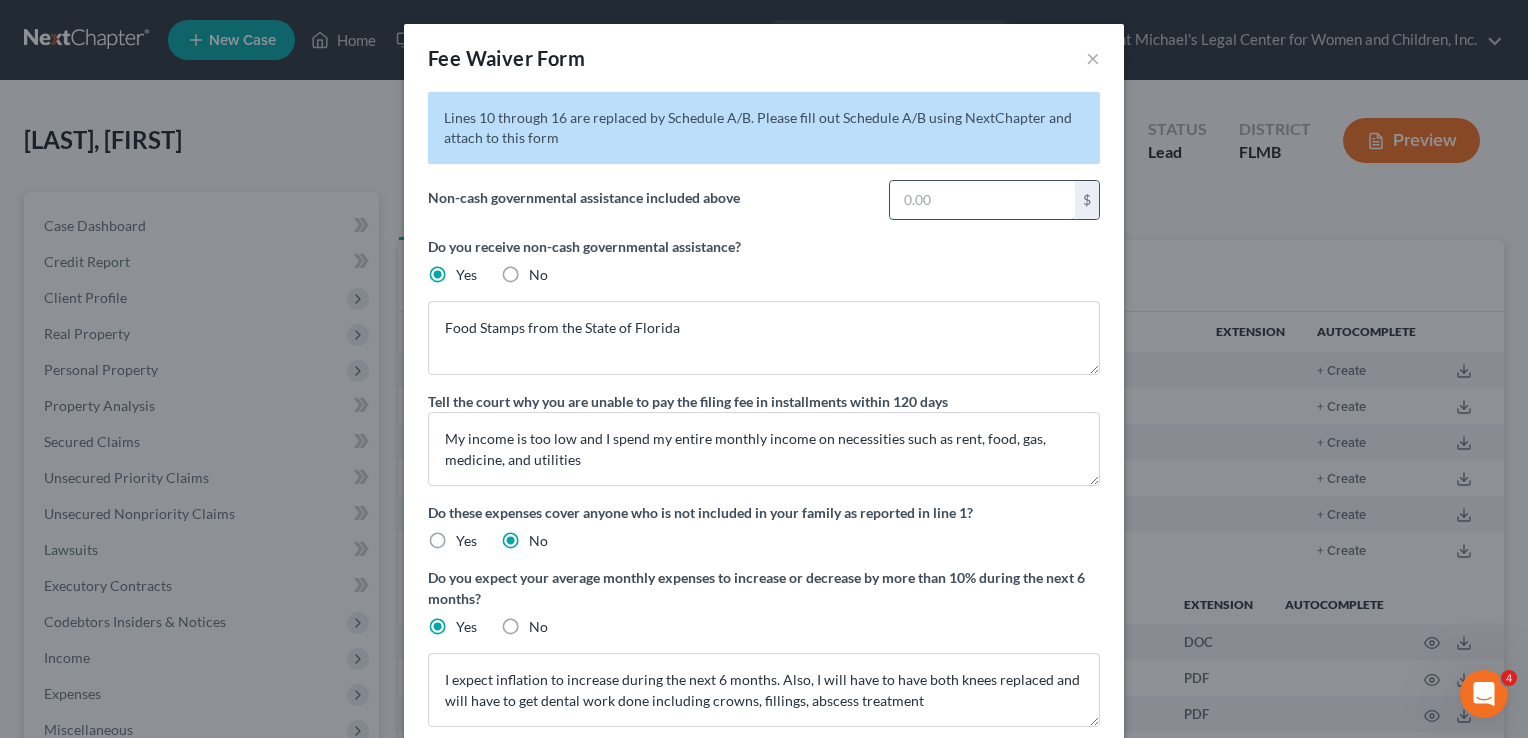click at bounding box center [982, 200] 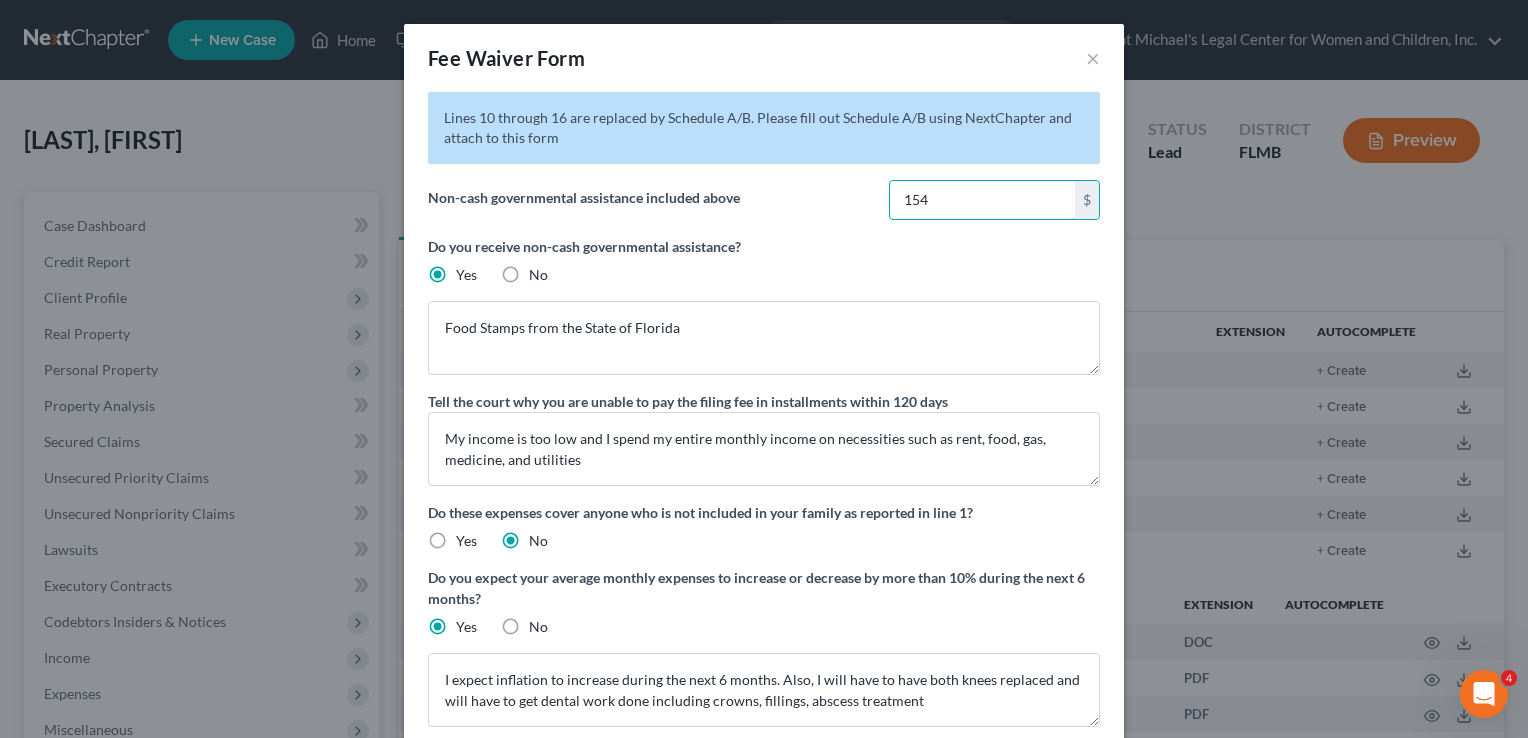 type on "154" 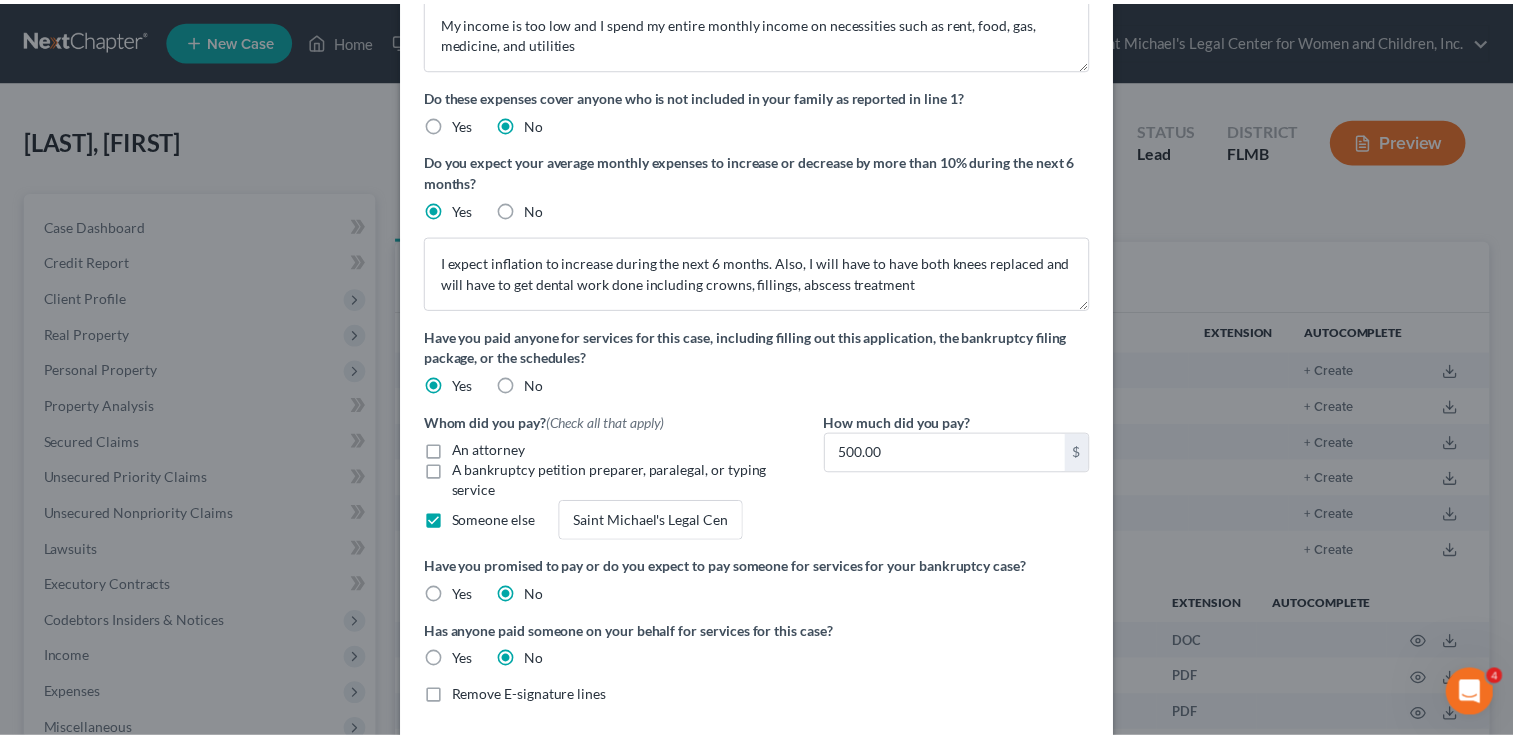 scroll, scrollTop: 508, scrollLeft: 0, axis: vertical 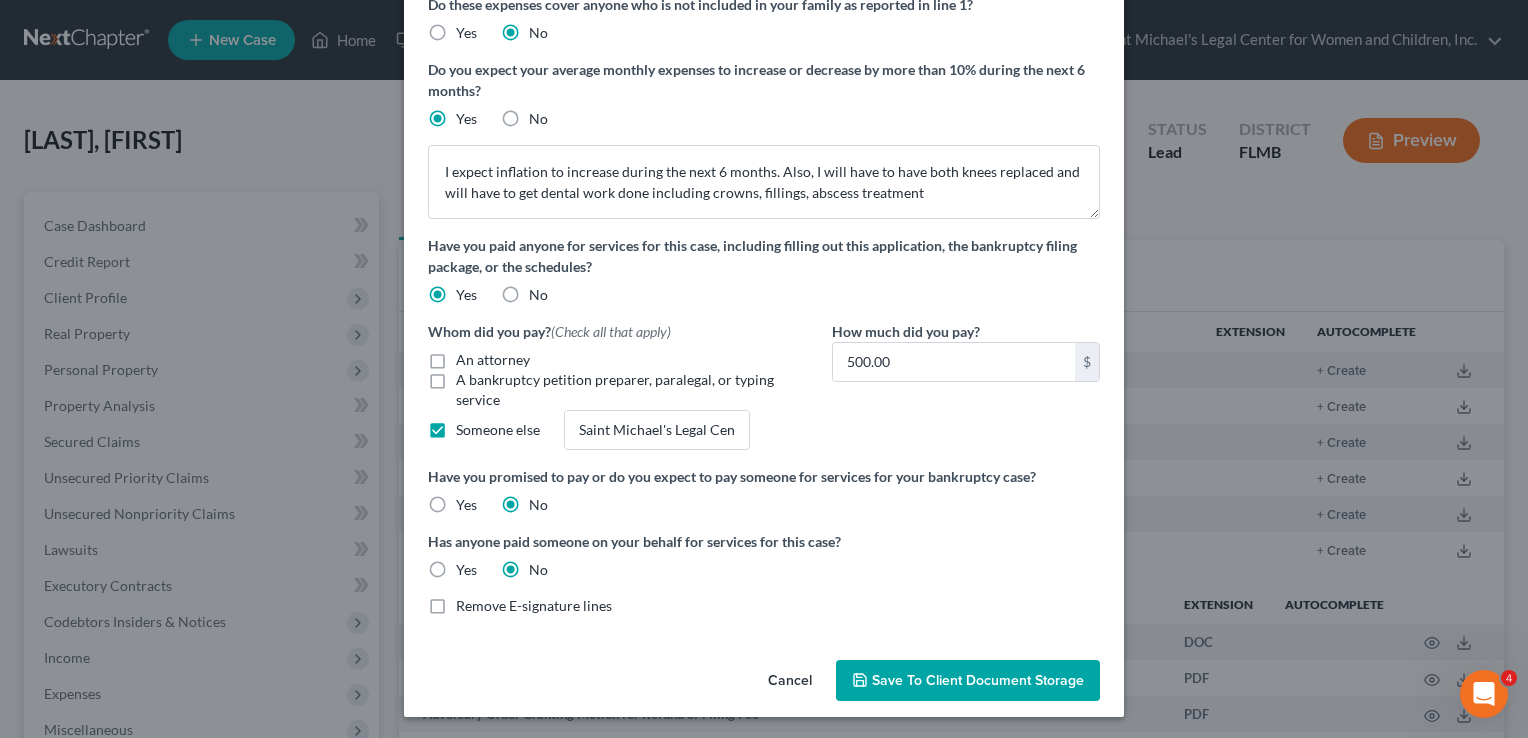 click on "Remove E-signature lines" at bounding box center (534, 606) 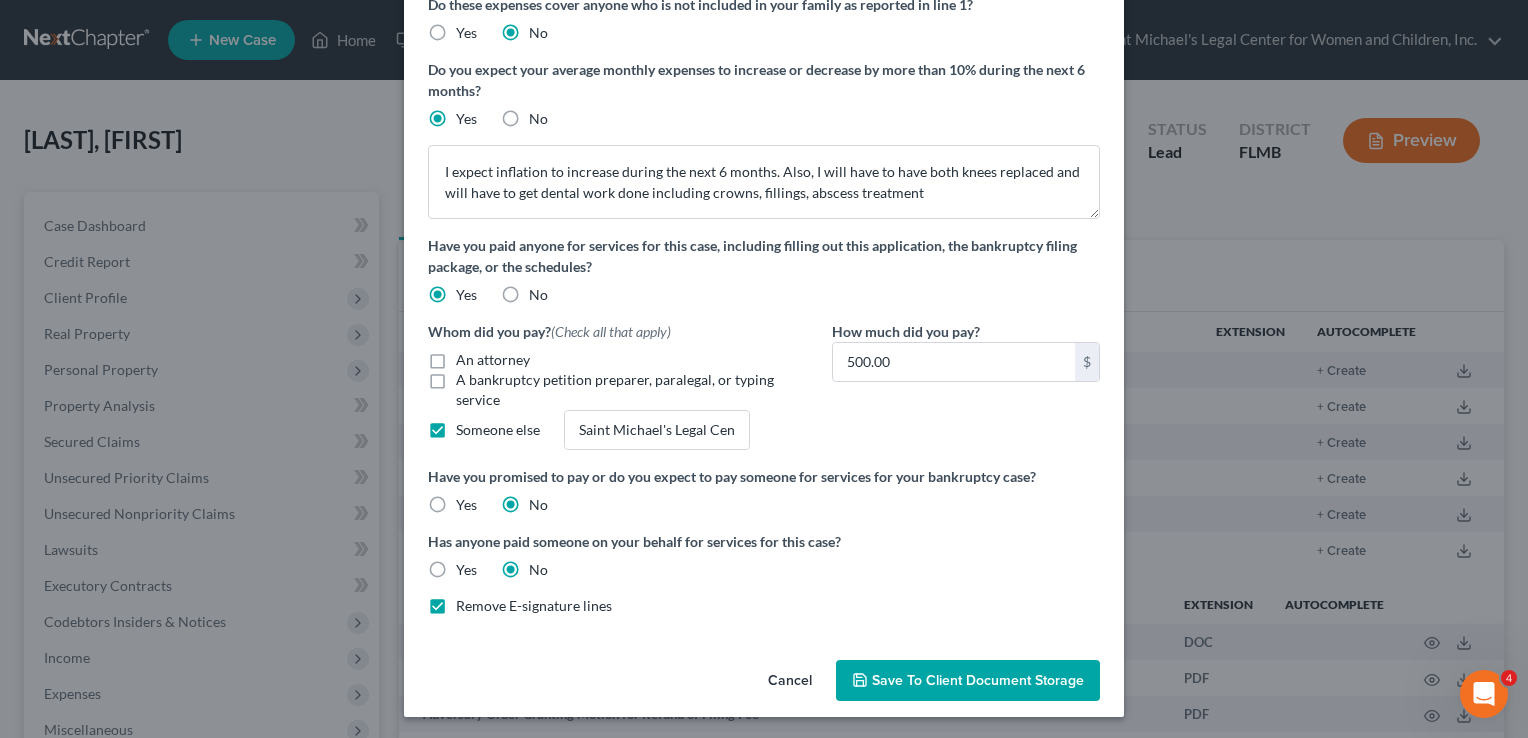 click on "Save to Client Document Storage" at bounding box center (978, 680) 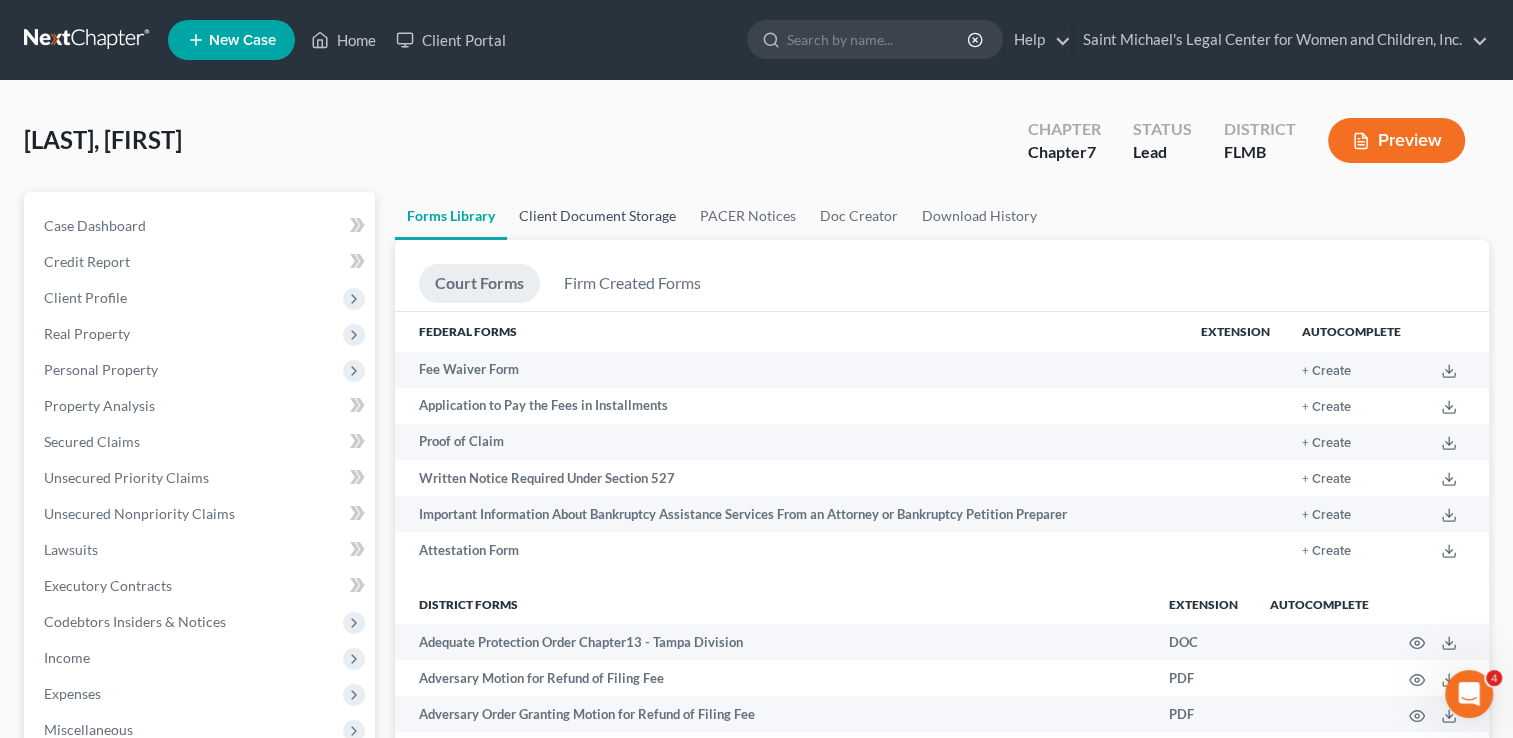 click on "Client Document Storage" at bounding box center (597, 216) 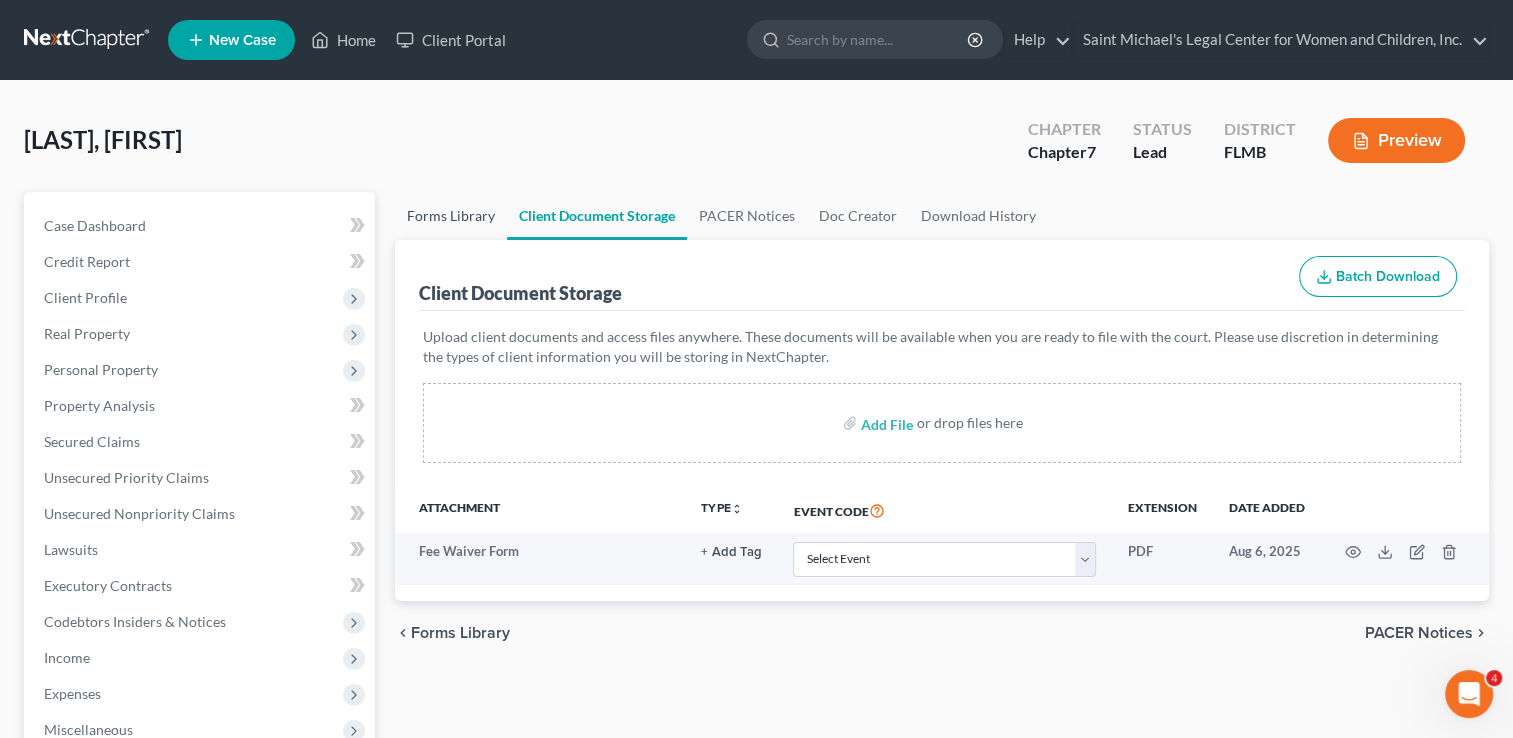 click on "Forms Library" at bounding box center (451, 216) 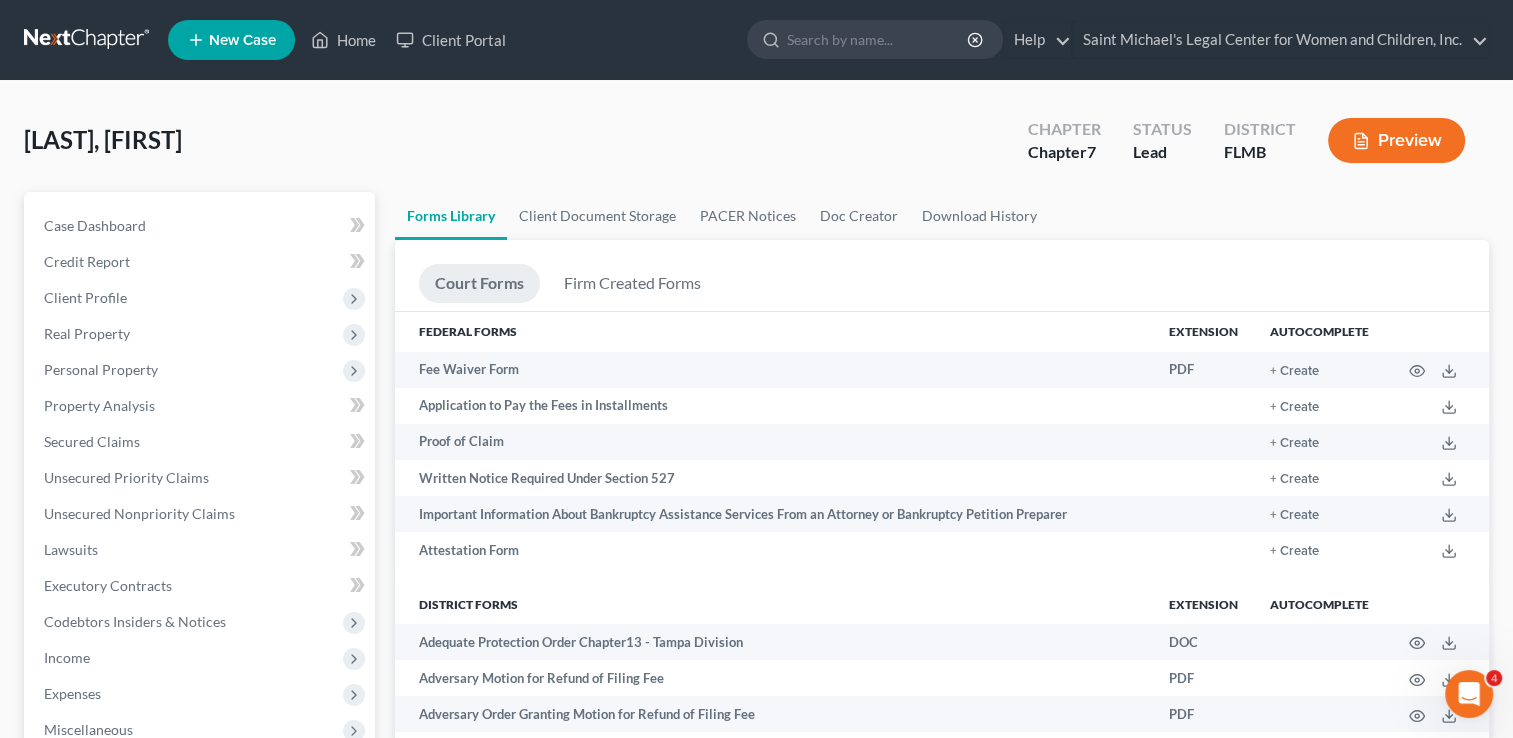 scroll, scrollTop: 503, scrollLeft: 0, axis: vertical 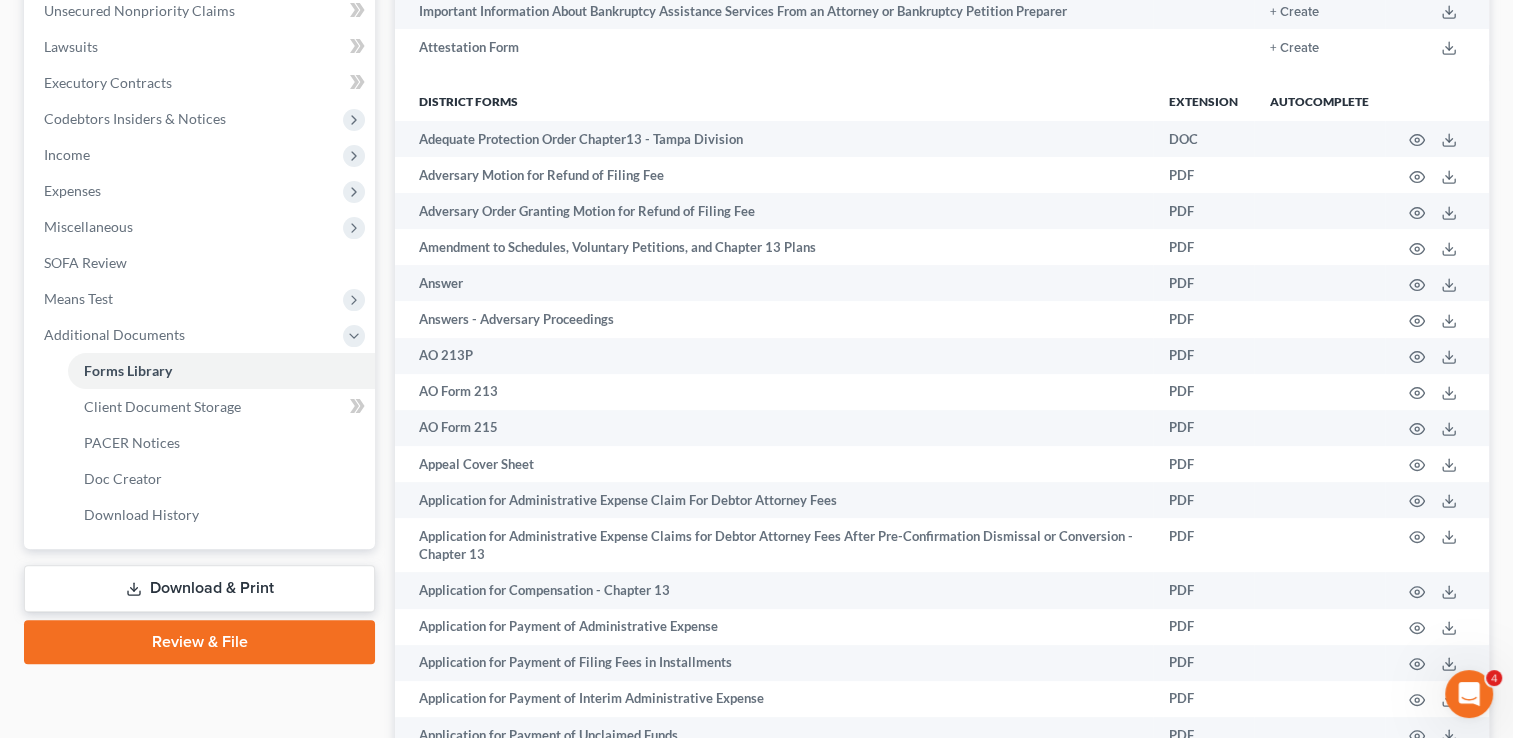 click on "Download & Print" at bounding box center [199, 588] 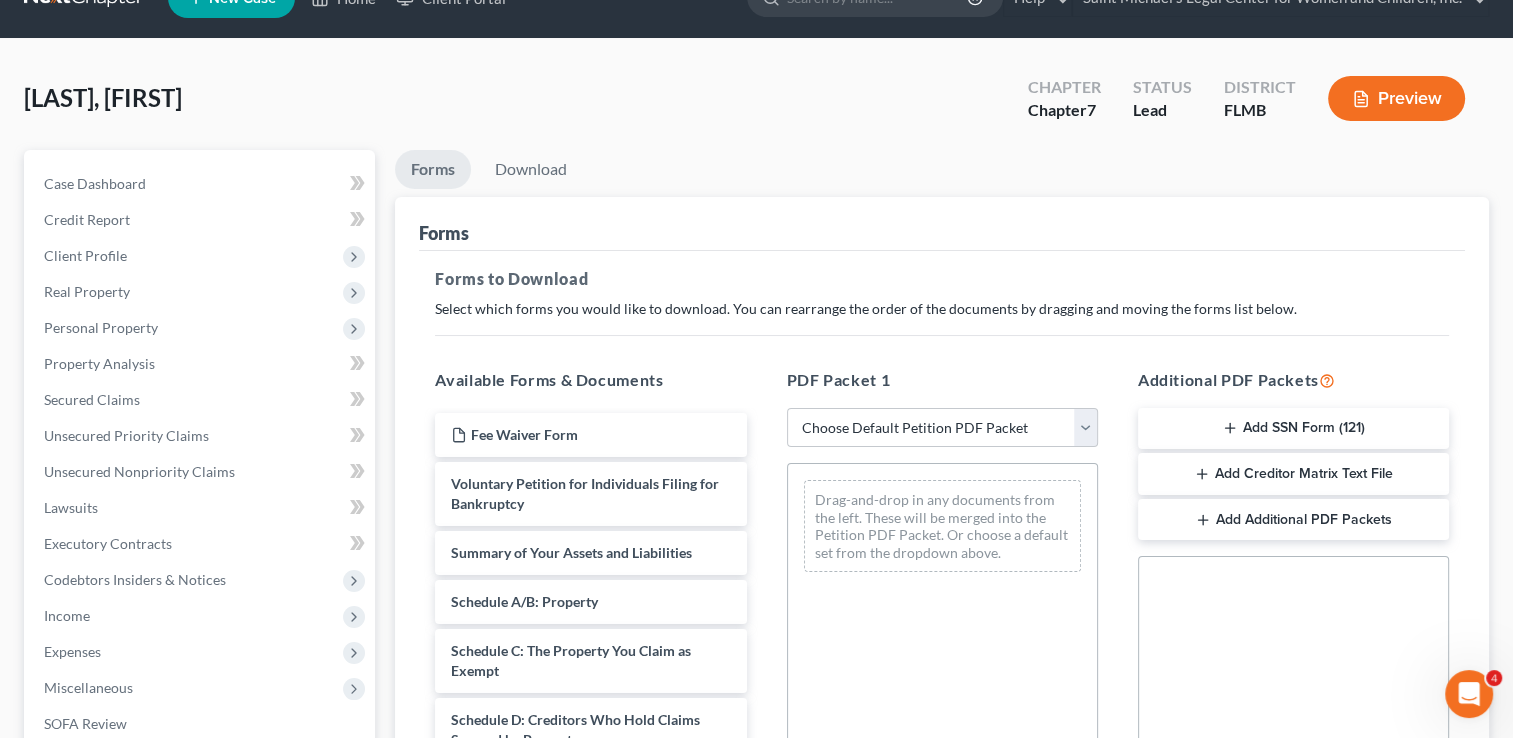 scroll, scrollTop: 0, scrollLeft: 0, axis: both 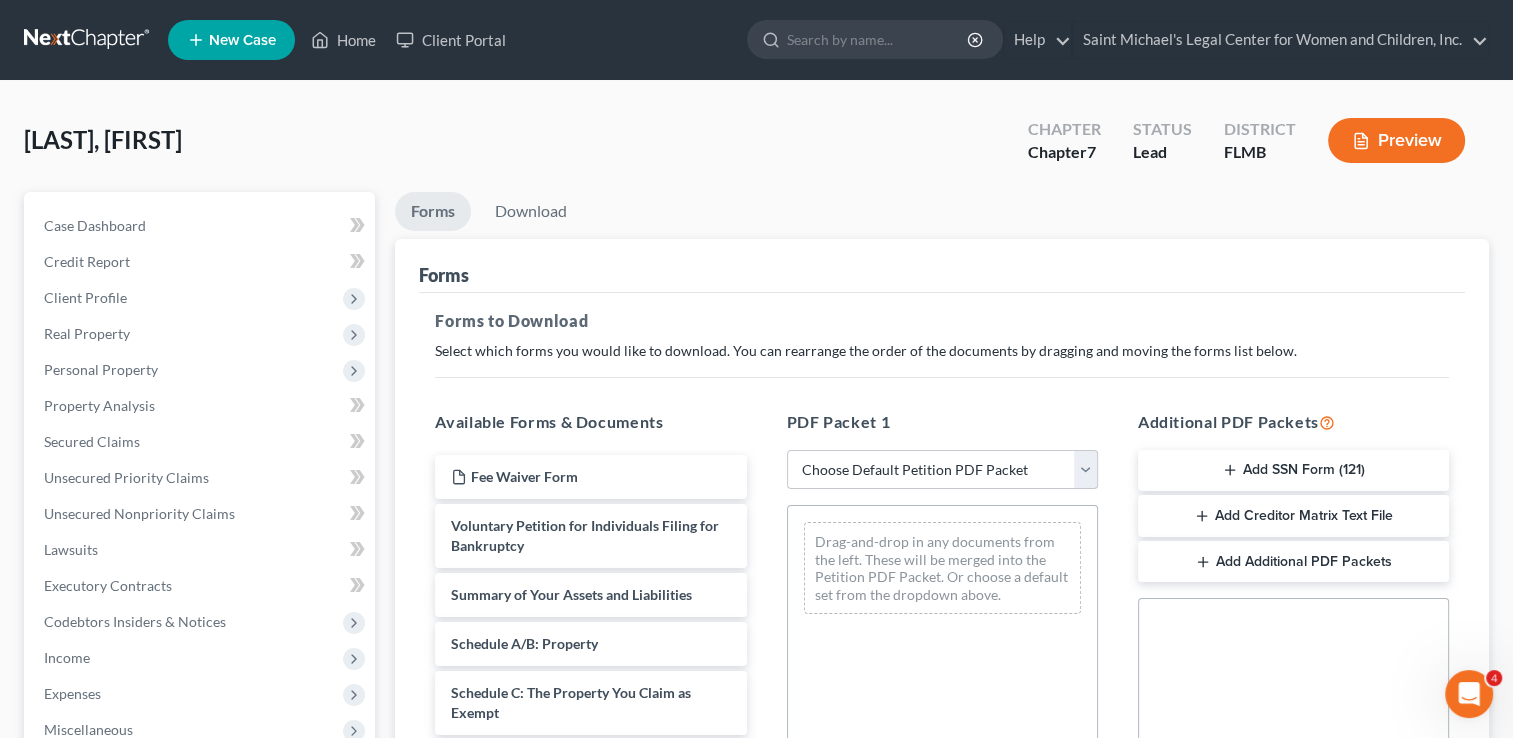 click on "Choose Default Petition PDF Packet Complete Bankruptcy Petition (all forms and schedules) Emergency Filing Forms (Petition and Creditor List Only) Amended Forms Signature Pages Only" at bounding box center (942, 470) 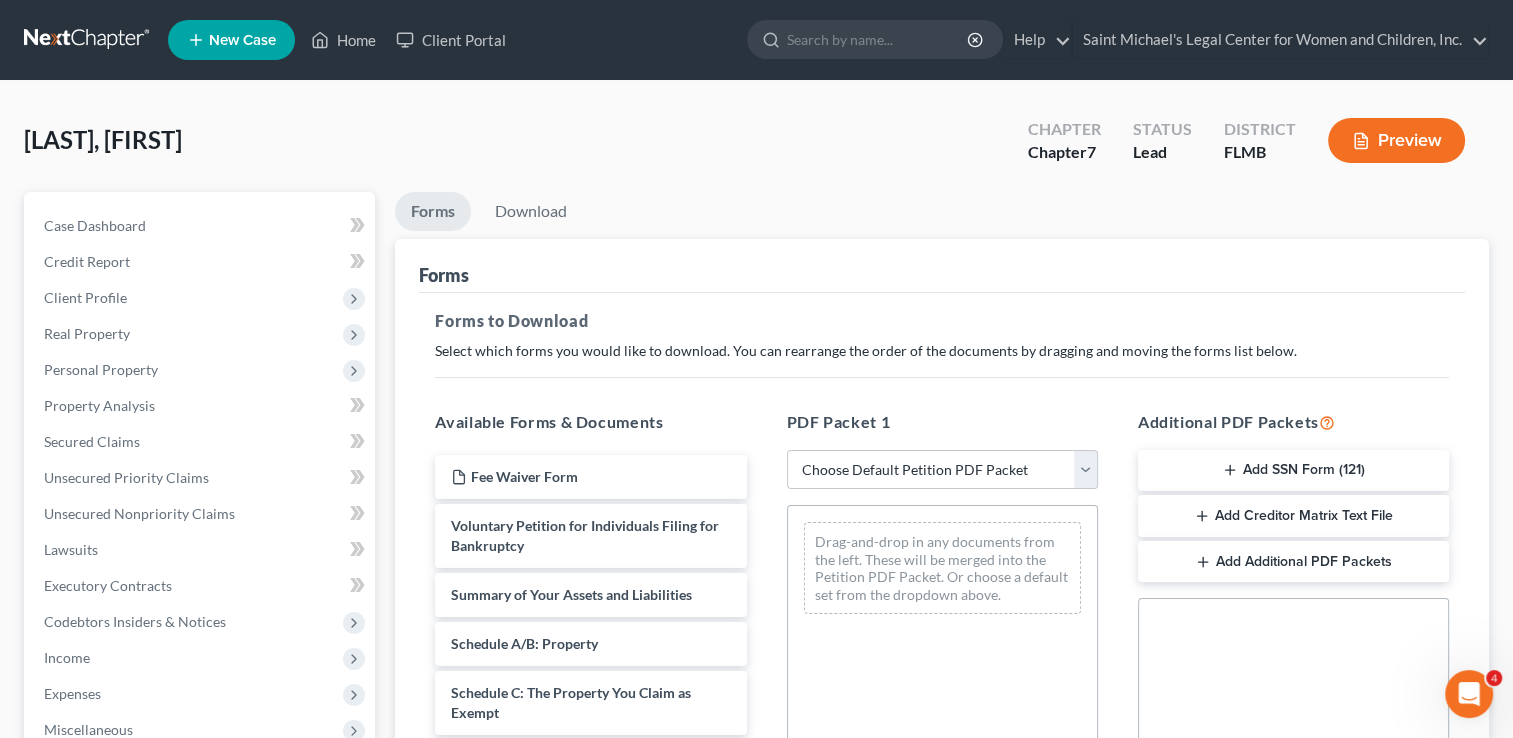 click on "PDF Packet 1 Choose Default Petition PDF Packet Complete Bankruptcy Petition (all forms and schedules) Emergency Filing Forms (Petition and Creditor List Only) Amended Forms Signature Pages Only Drag-and-drop in any documents from the left. These will be merged into the Petition PDF Packet. Or choose a default set from the dropdown above." at bounding box center [942, 733] 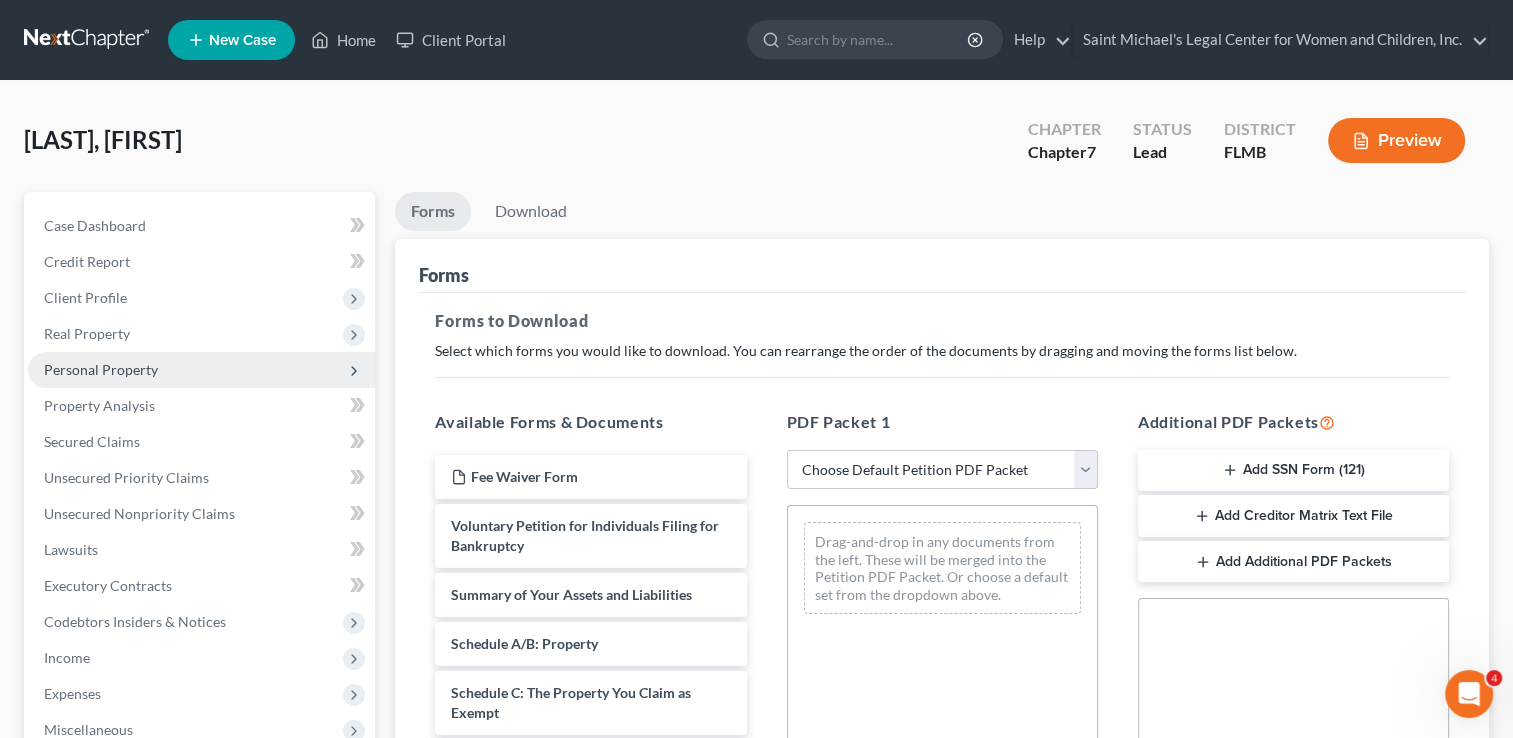 click on "Personal Property" at bounding box center [101, 369] 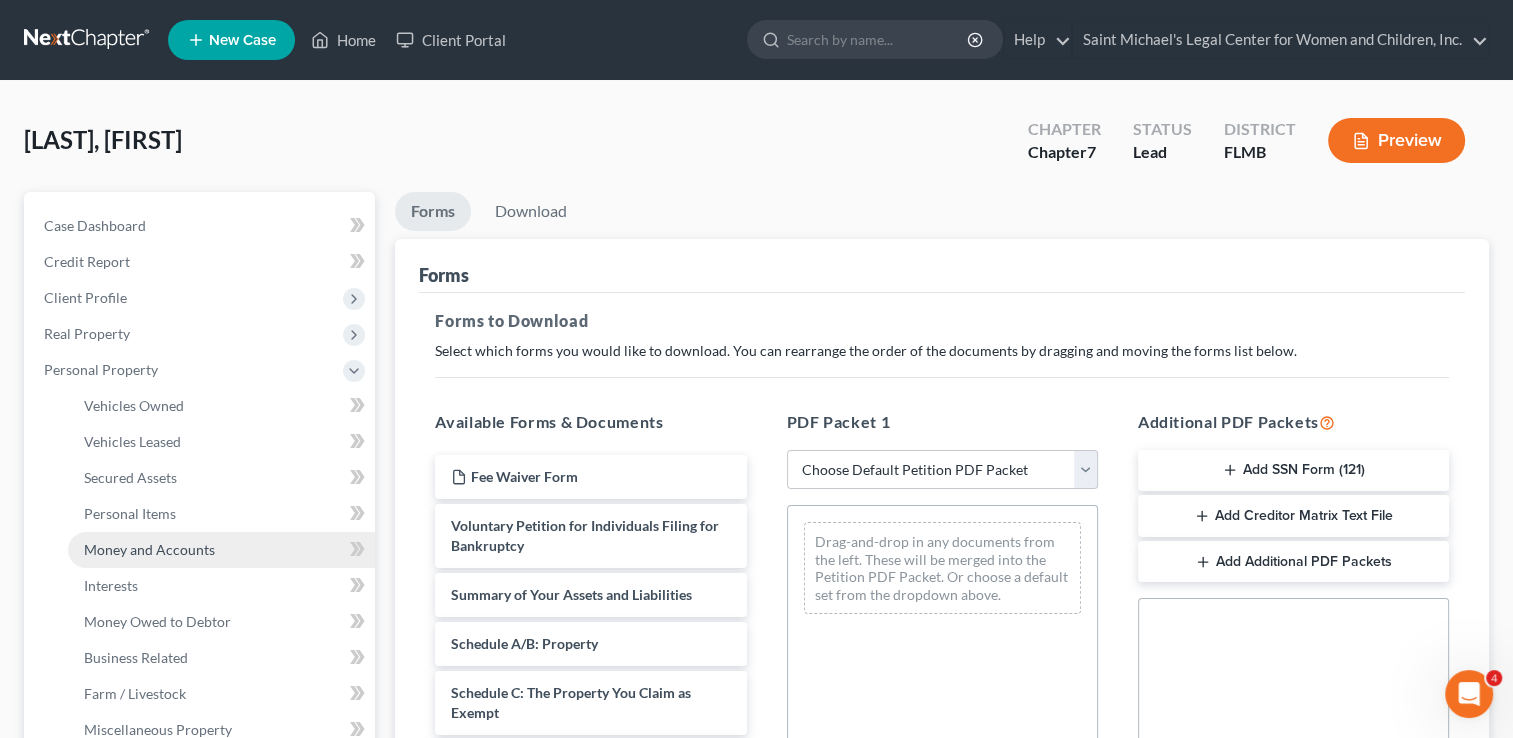 click on "Money and Accounts" at bounding box center (221, 550) 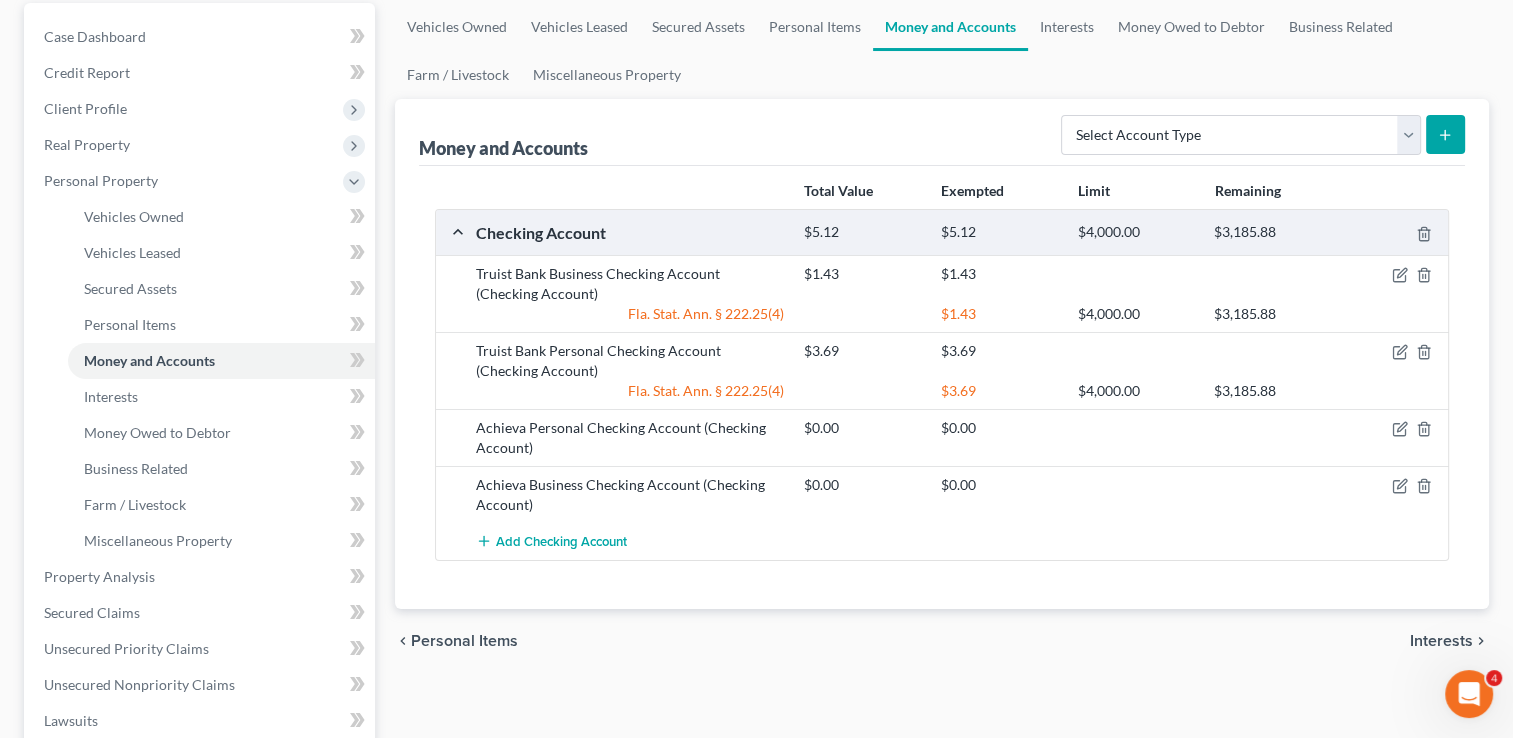 scroll, scrollTop: 183, scrollLeft: 0, axis: vertical 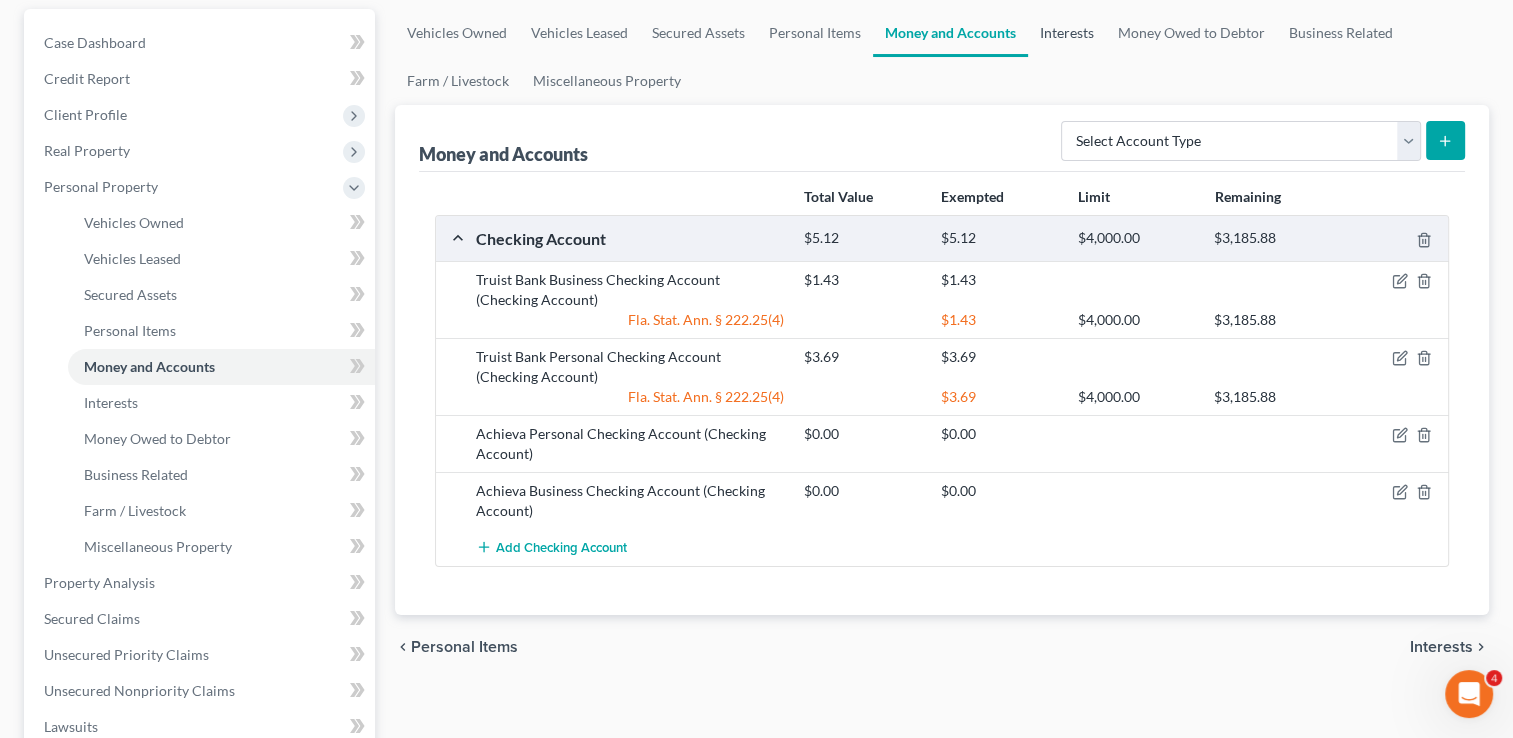 click on "Interests" at bounding box center [1067, 33] 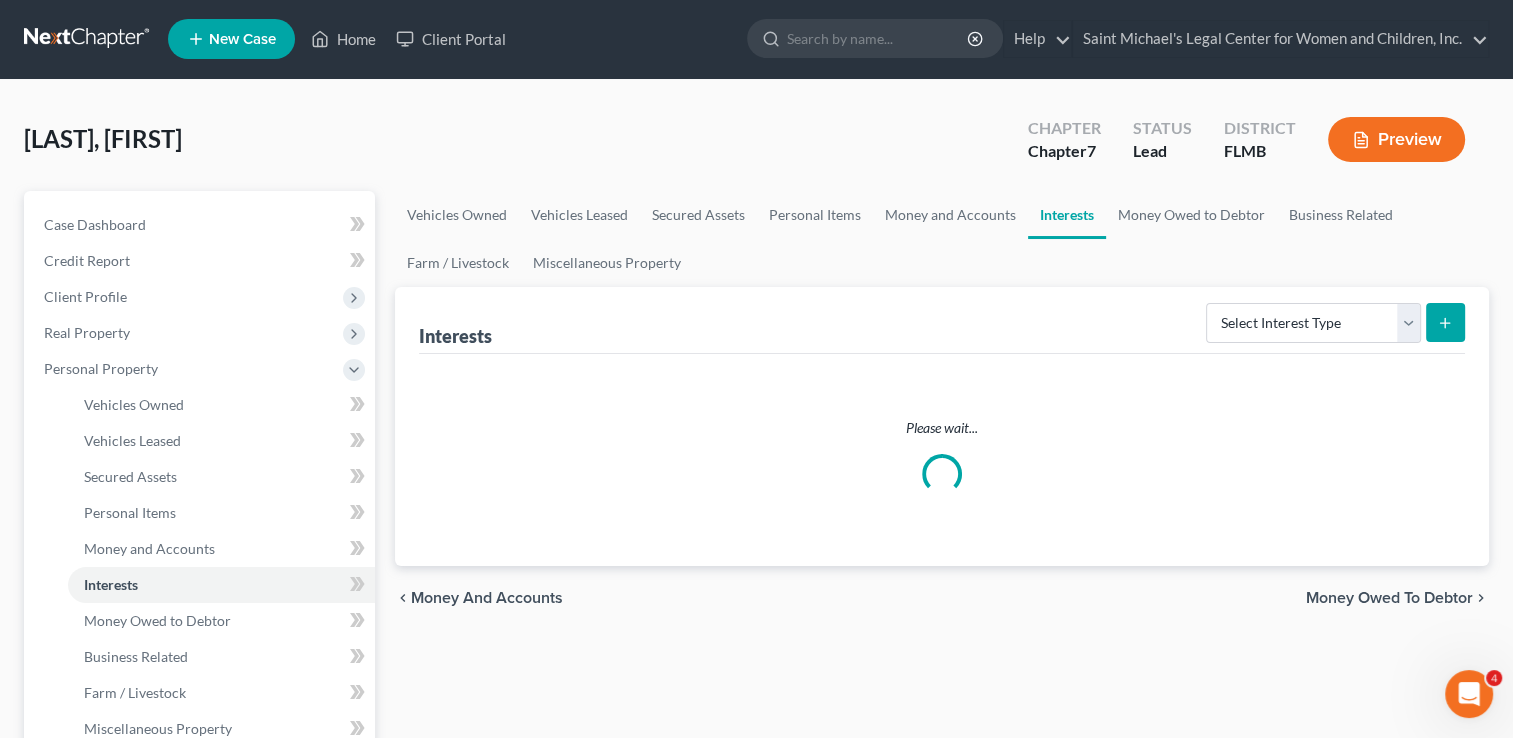 scroll, scrollTop: 0, scrollLeft: 0, axis: both 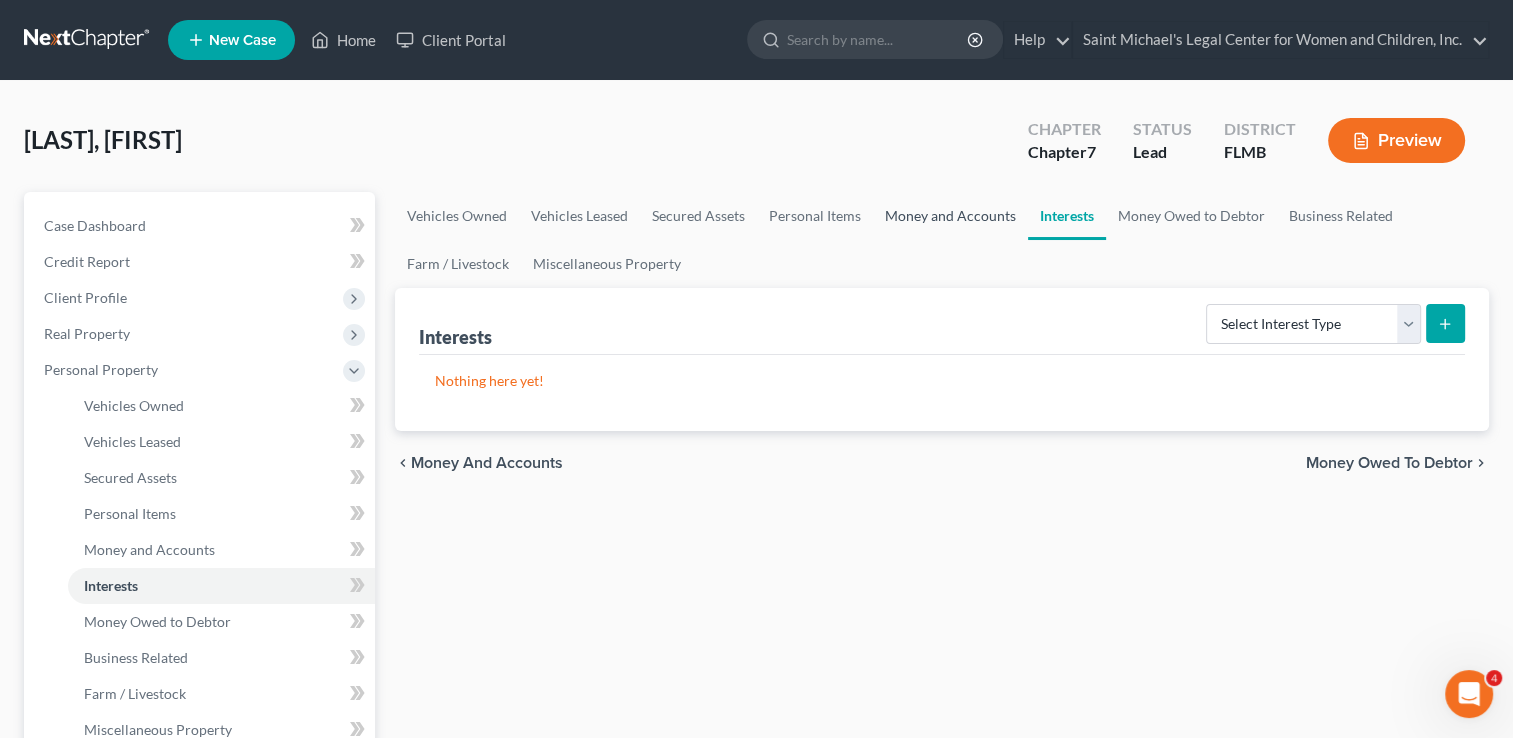 click on "Money and Accounts" at bounding box center (950, 216) 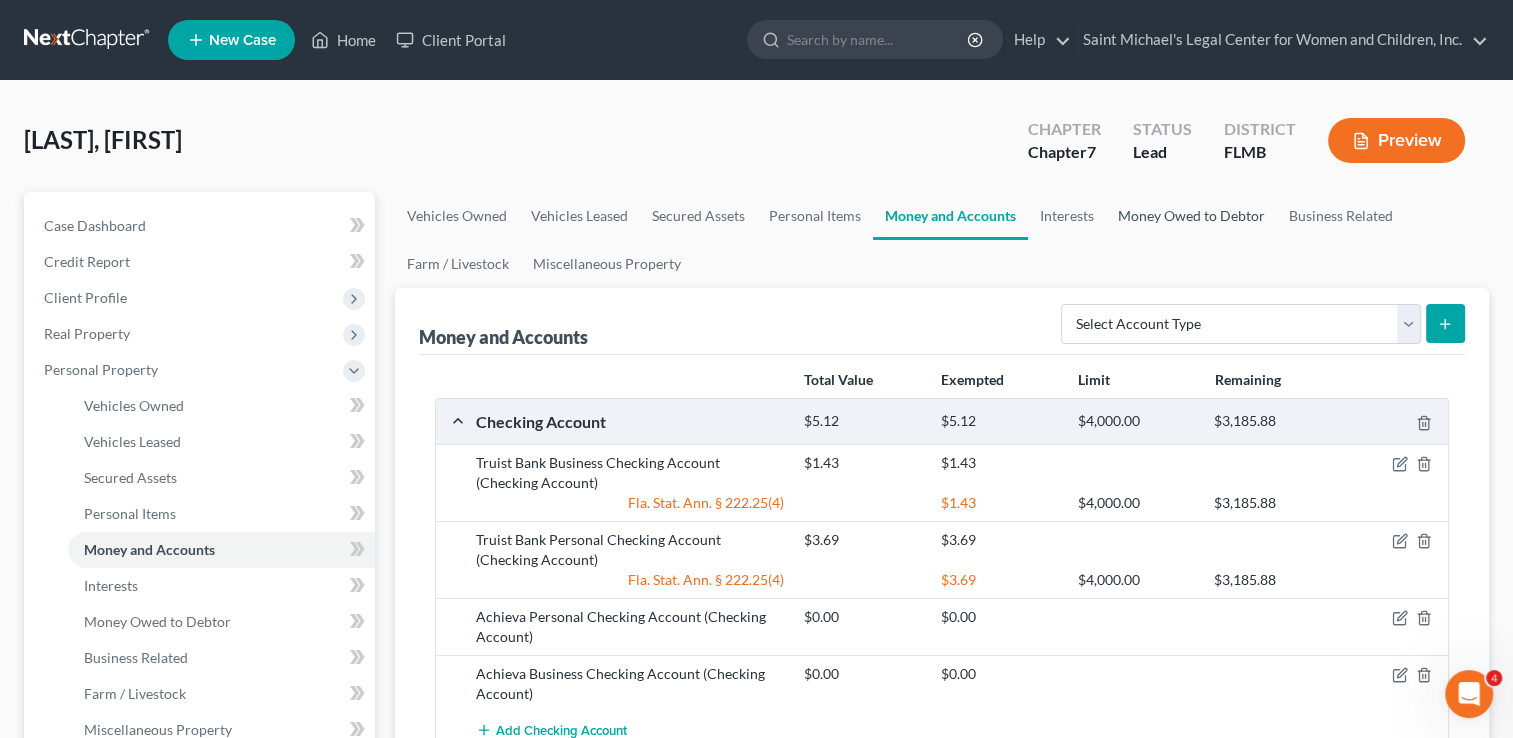 click on "Money Owed to Debtor" at bounding box center [1191, 216] 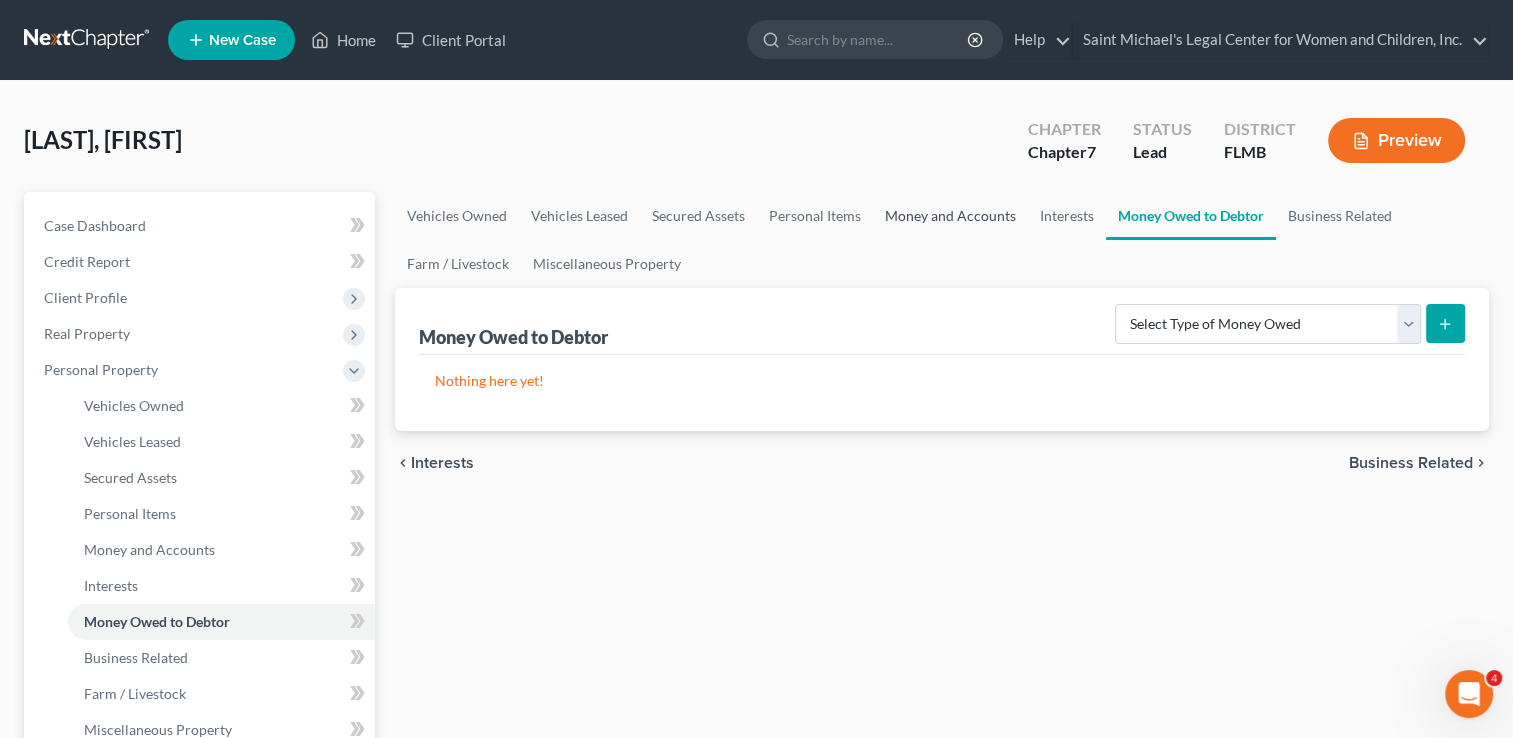 click on "Money and Accounts" at bounding box center [950, 216] 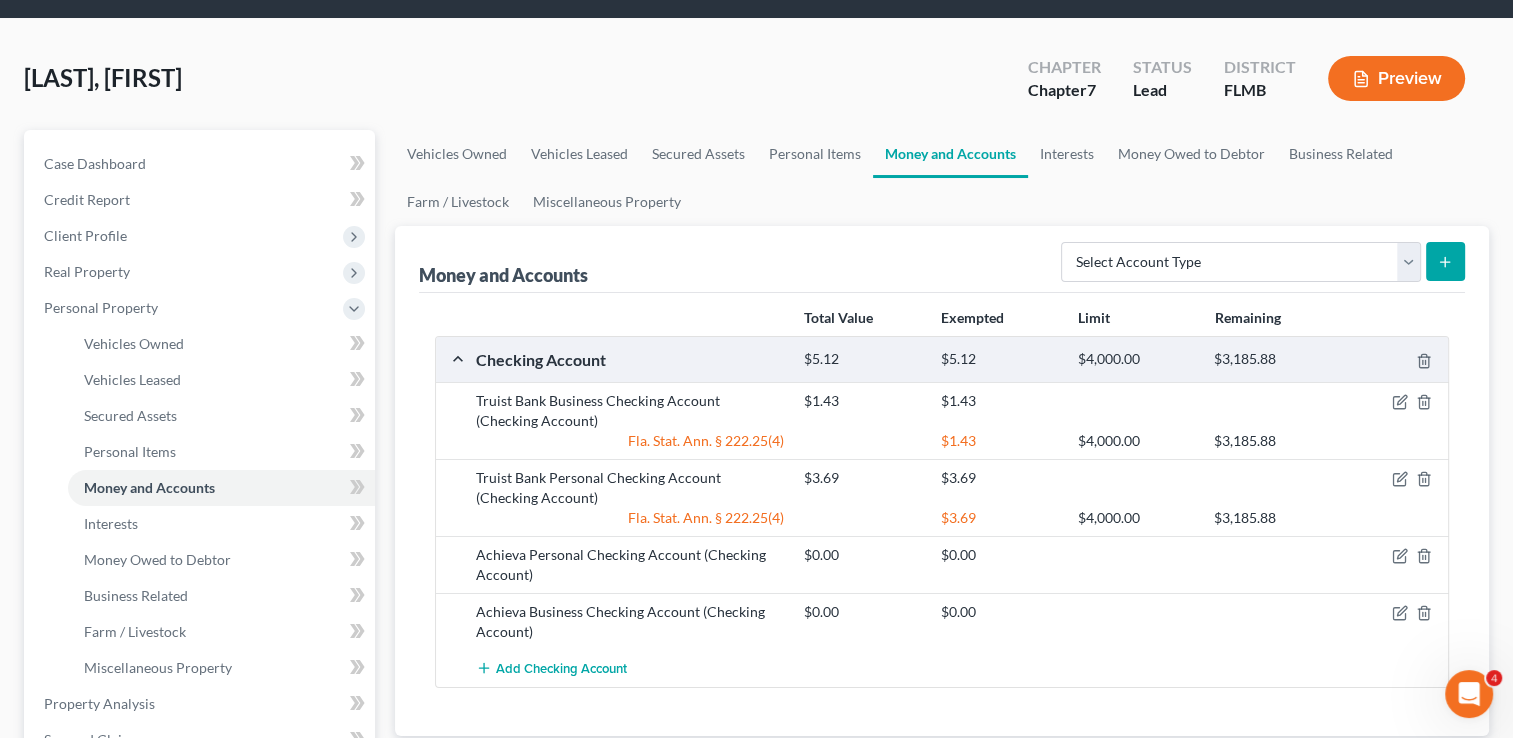 scroll, scrollTop: 52, scrollLeft: 0, axis: vertical 